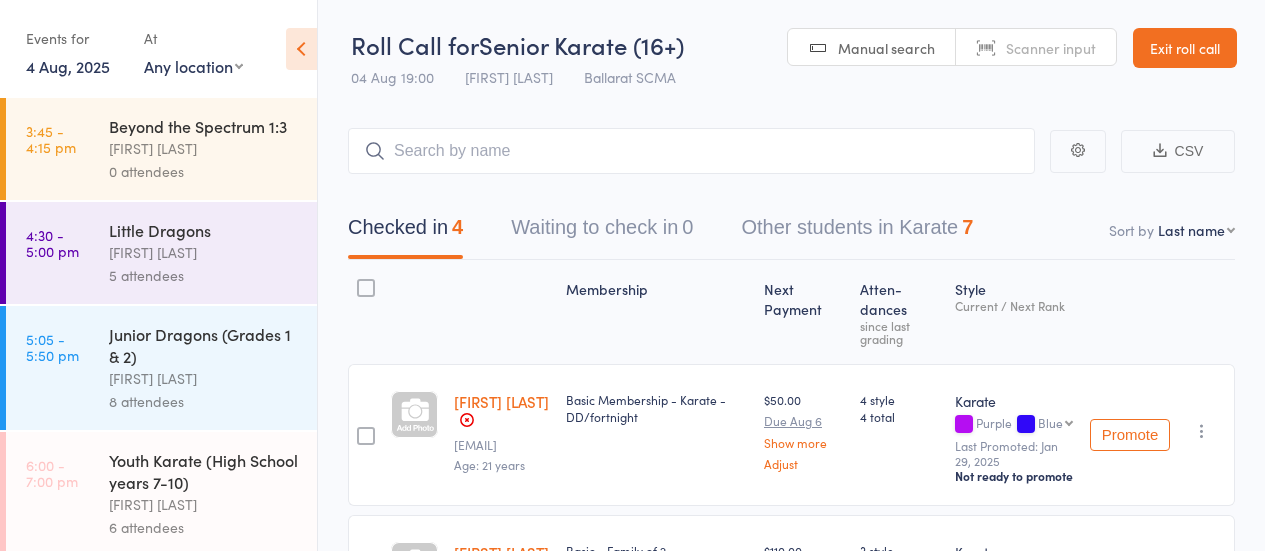 scroll, scrollTop: 210, scrollLeft: 0, axis: vertical 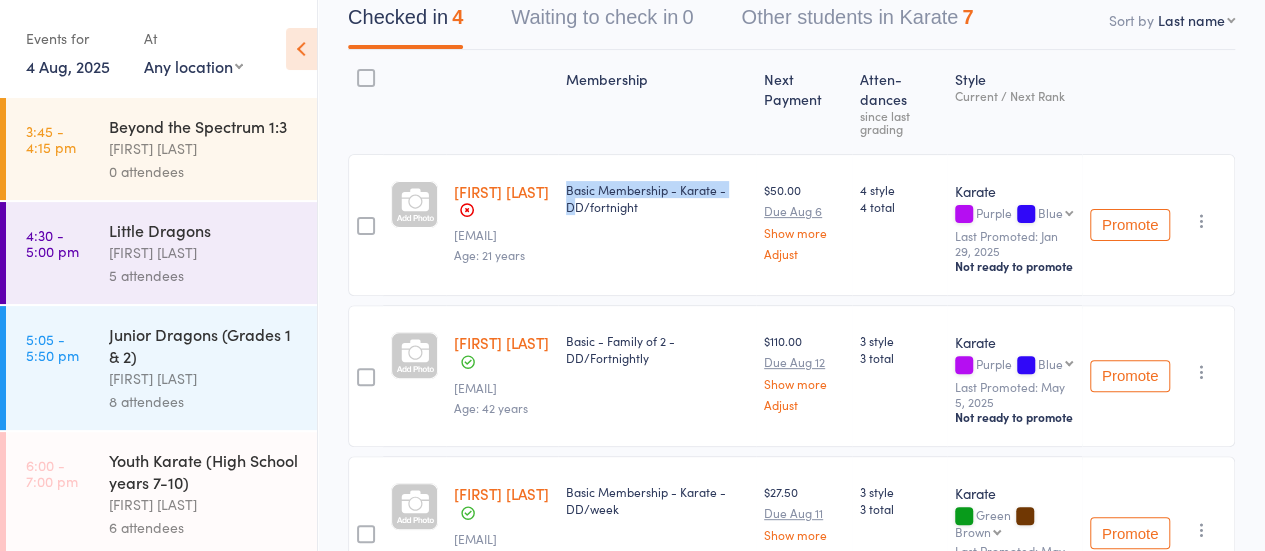 drag, startPoint x: 0, startPoint y: 0, endPoint x: 920, endPoint y: 92, distance: 924.58856 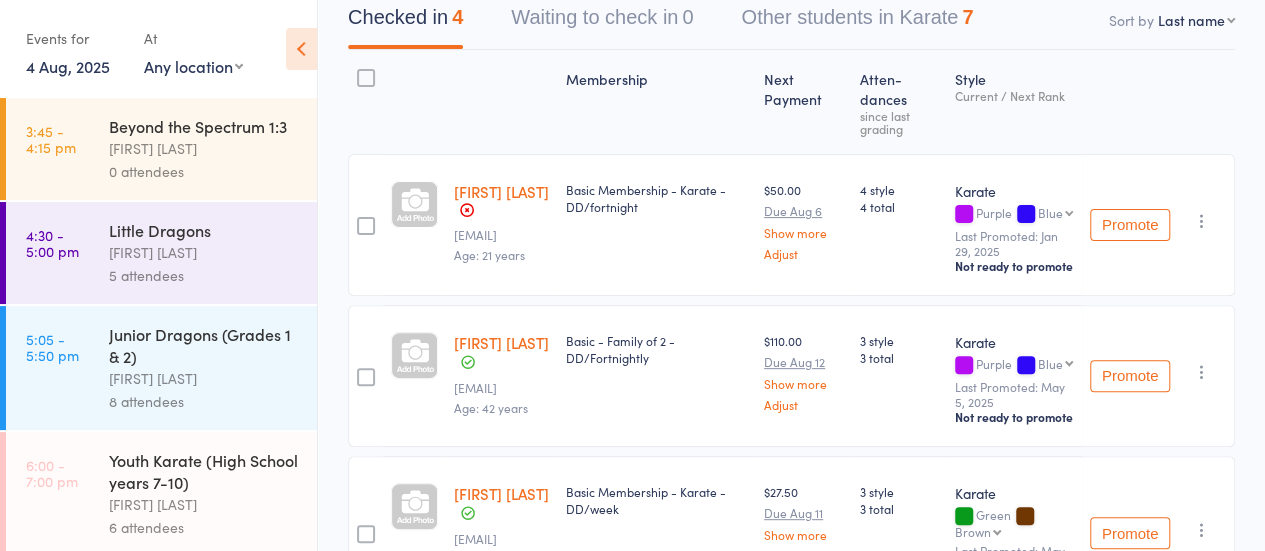 click on "4 Aug, 2025" at bounding box center (68, 66) 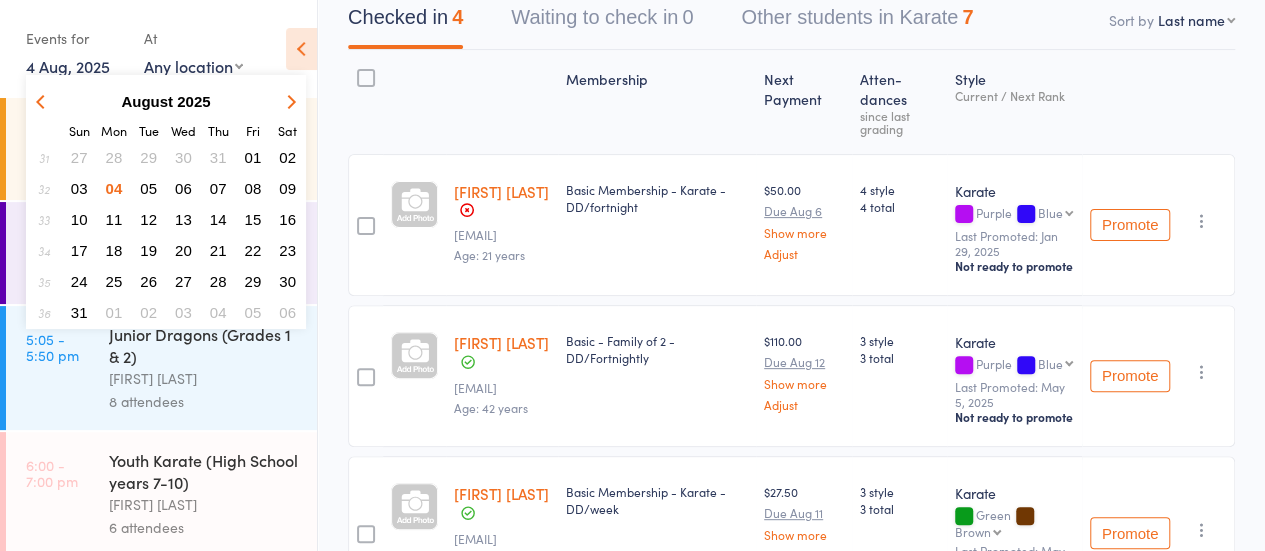 click on "05" at bounding box center (148, 188) 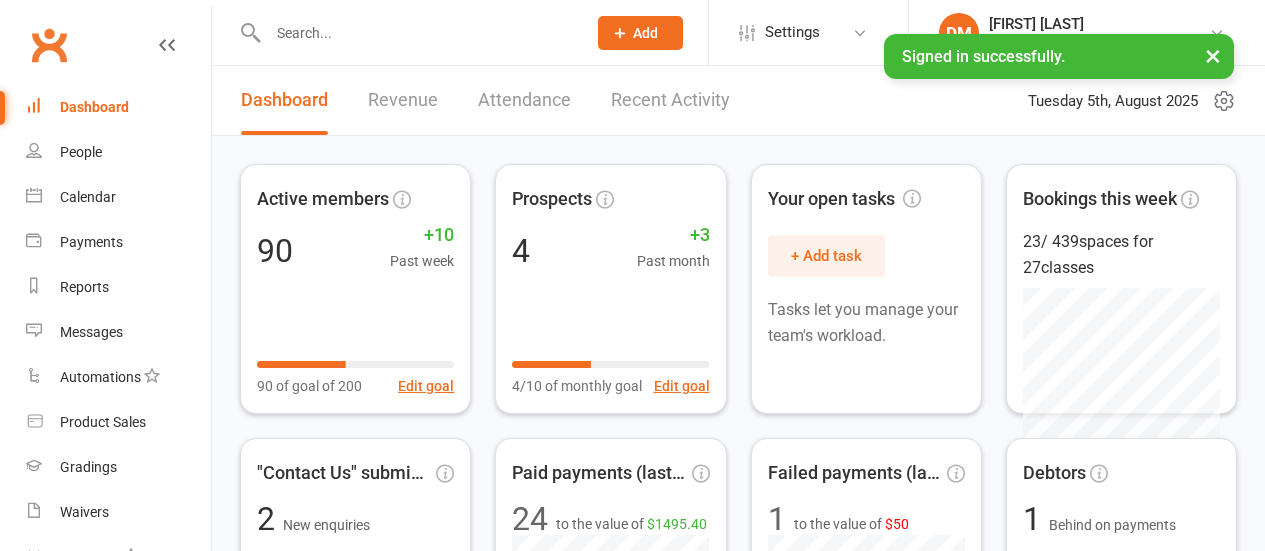 scroll, scrollTop: 0, scrollLeft: 0, axis: both 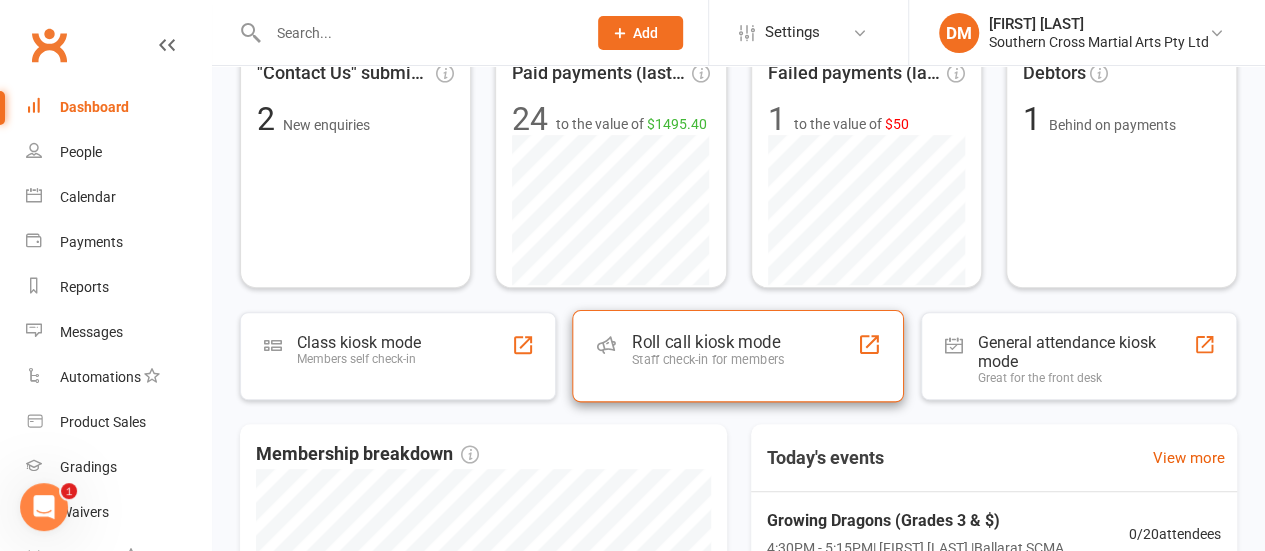 click on "Staff check-in for members" at bounding box center (708, 359) 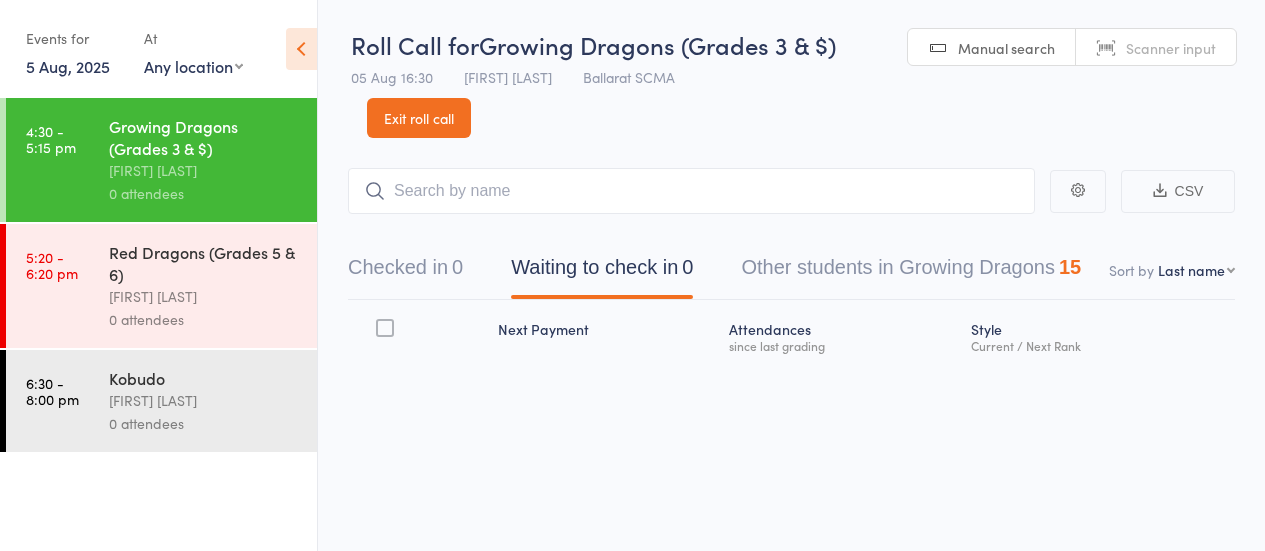 scroll, scrollTop: 0, scrollLeft: 0, axis: both 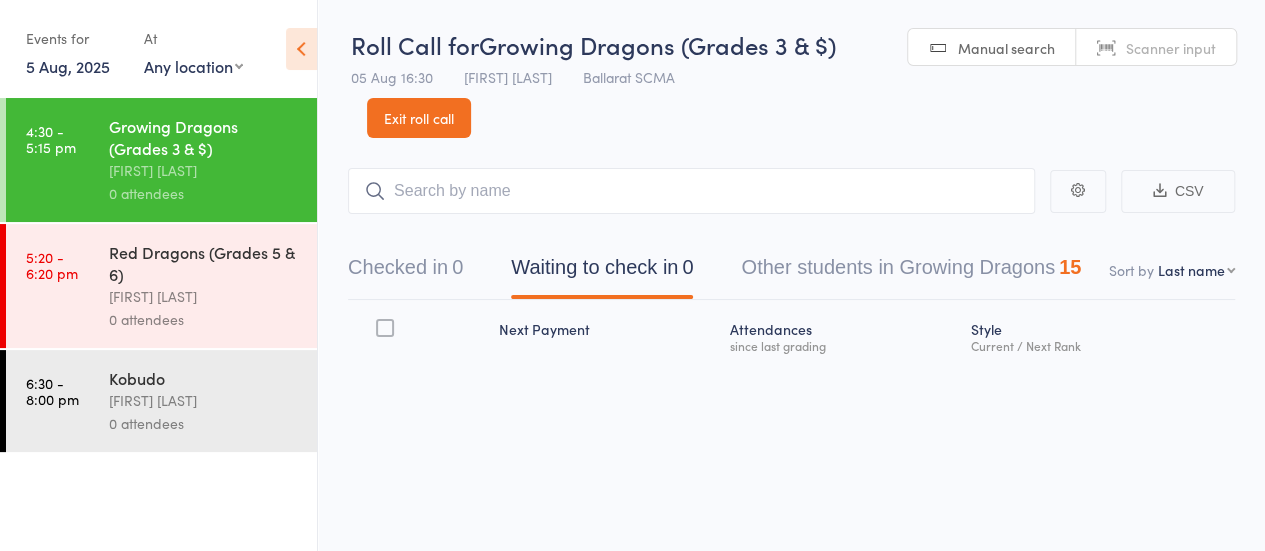 click at bounding box center (691, 191) 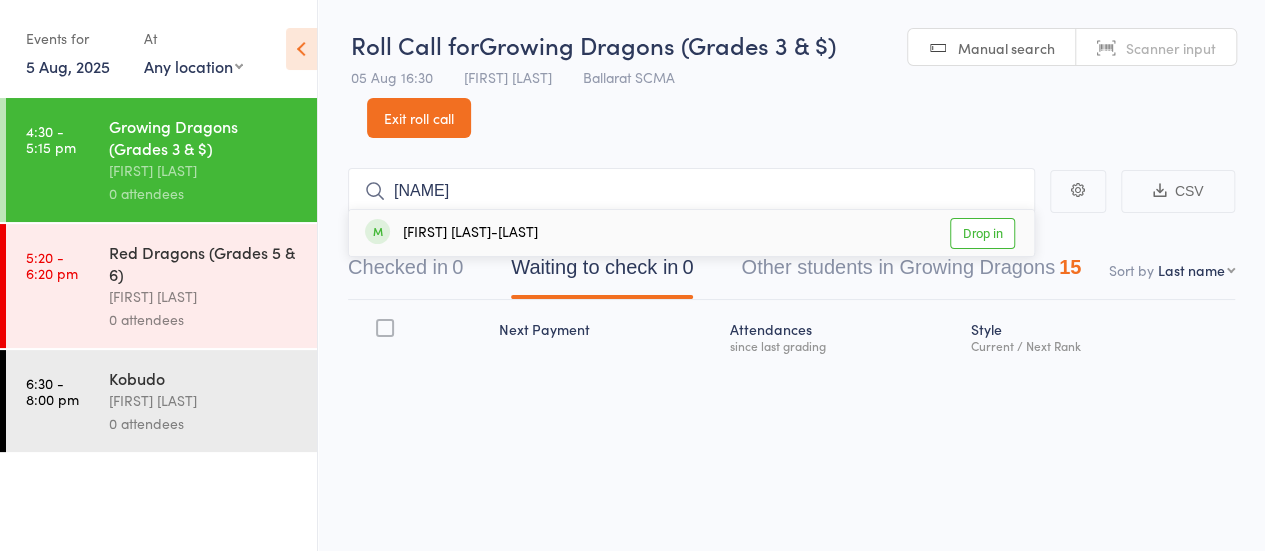 type on "[NAME]" 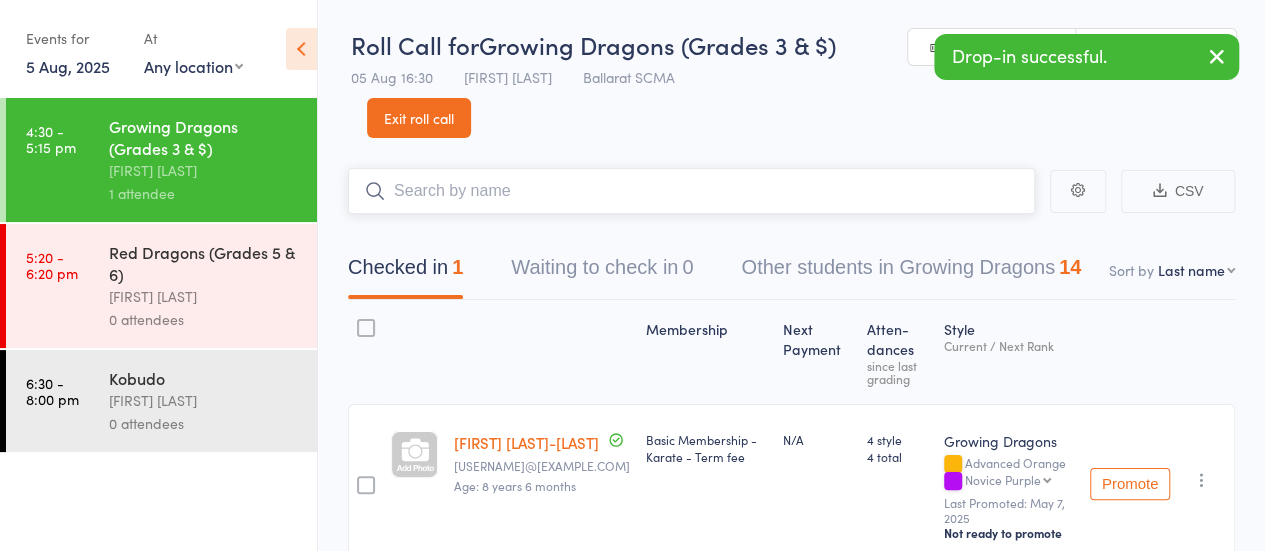 click at bounding box center (691, 191) 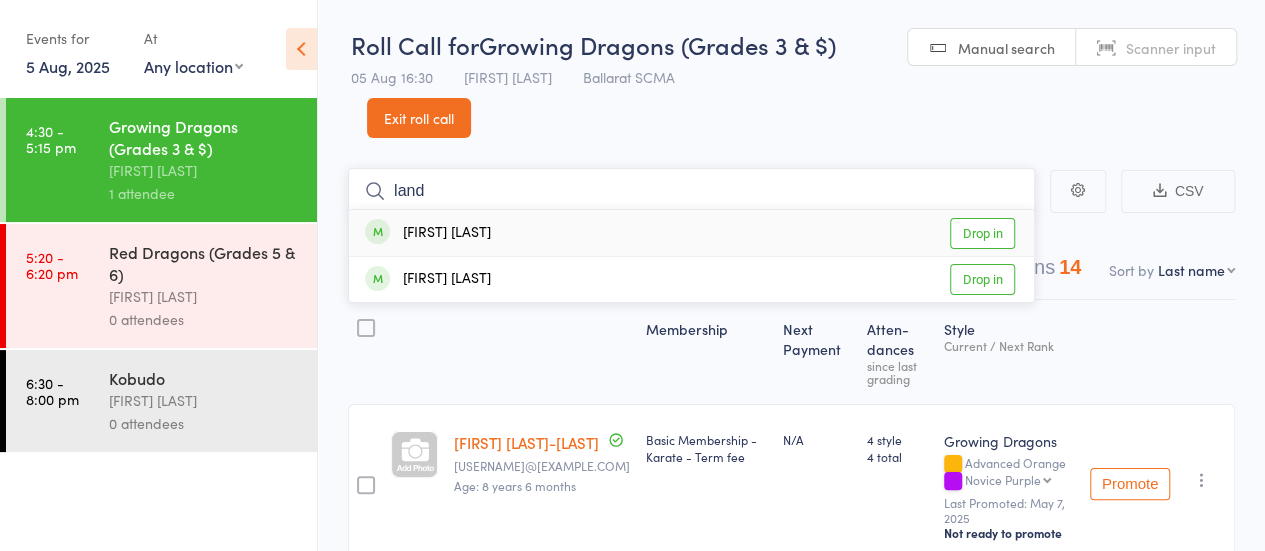 type on "land" 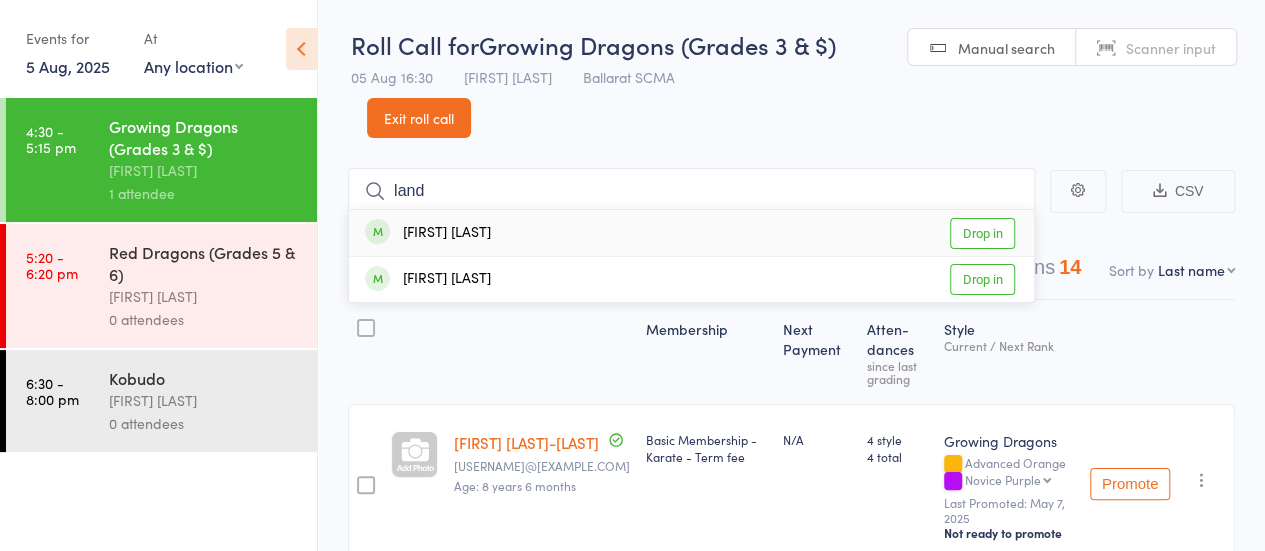 click on "Drop in" at bounding box center [982, 233] 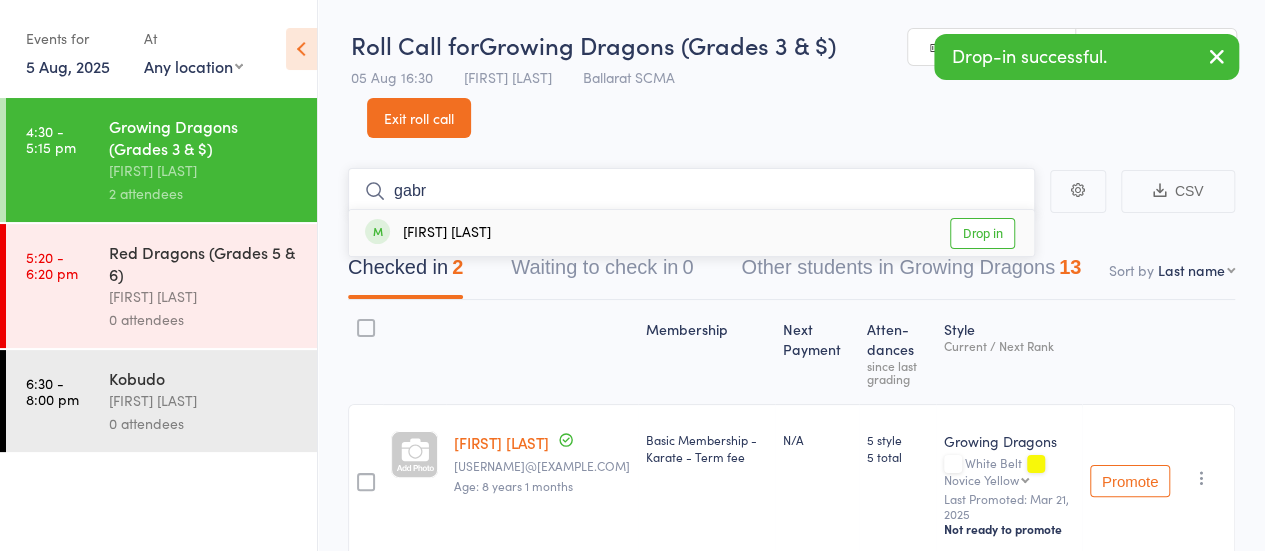 type on "gabr" 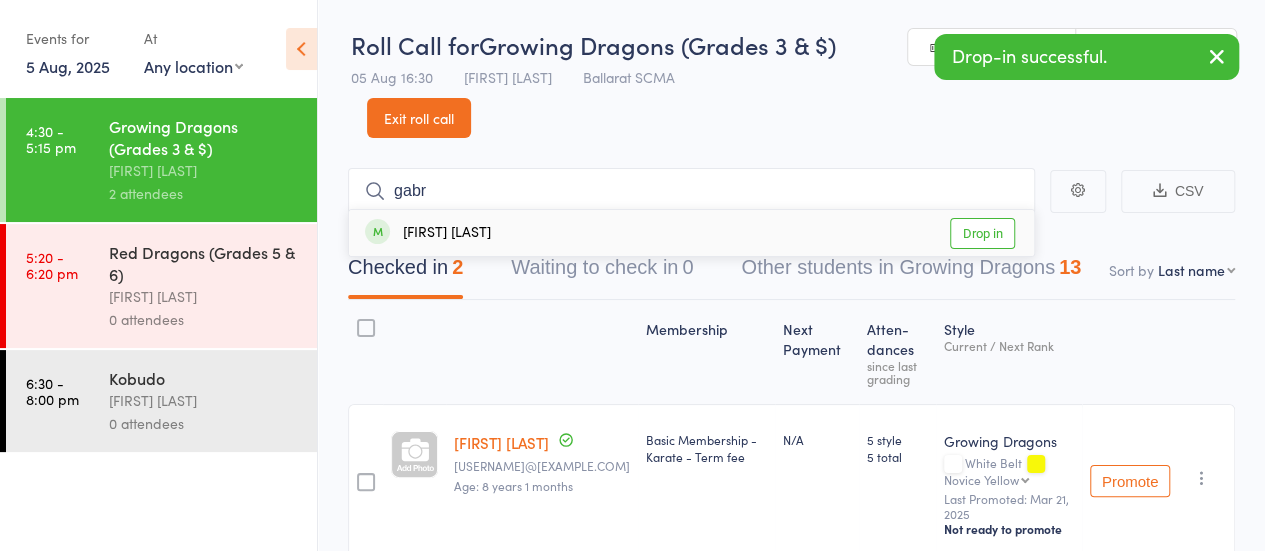 click on "Drop in" at bounding box center (982, 233) 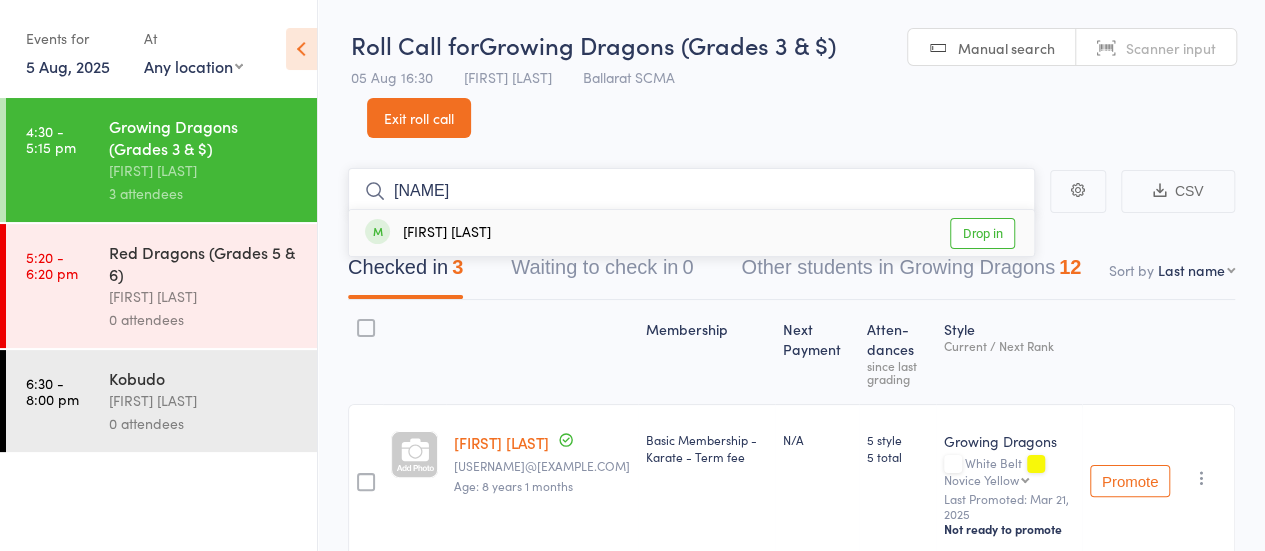type on "alyvia" 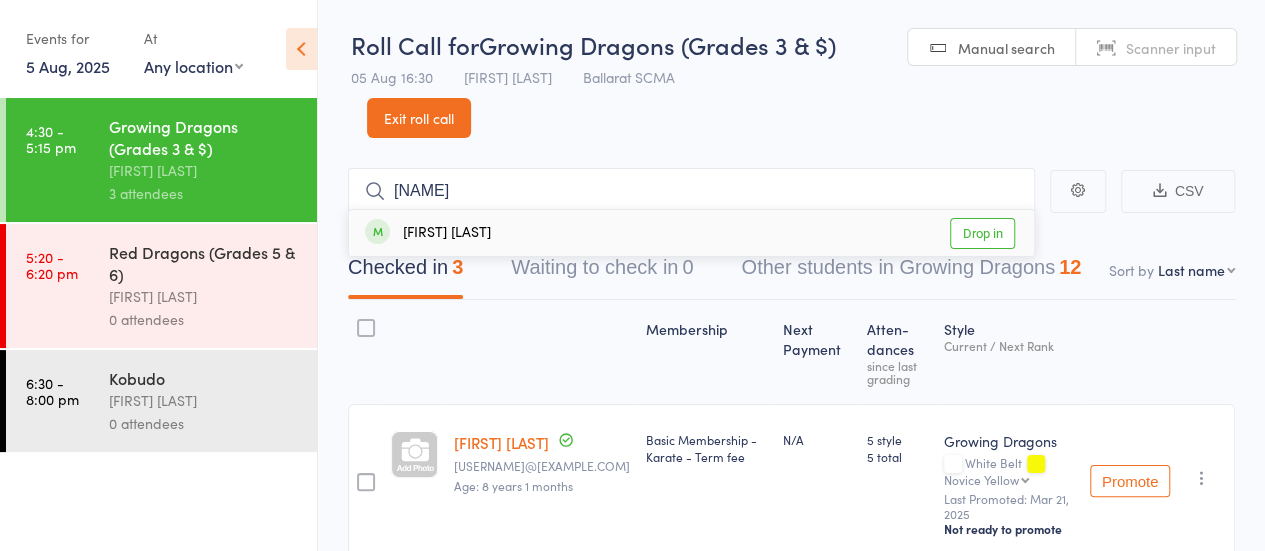 click on "Drop in" at bounding box center [982, 233] 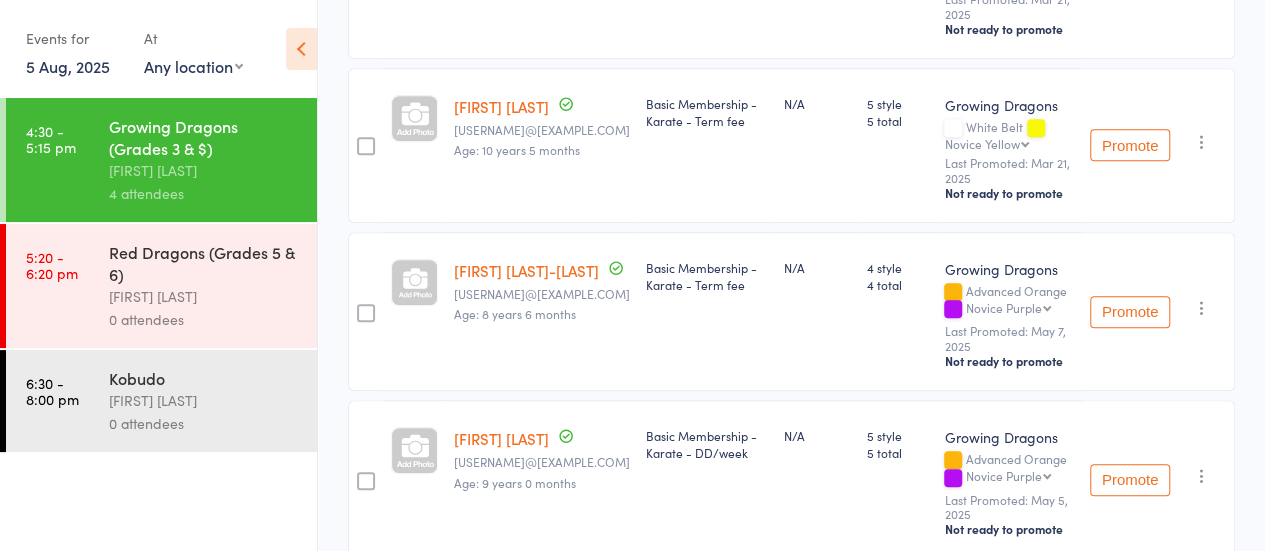 scroll, scrollTop: 0, scrollLeft: 0, axis: both 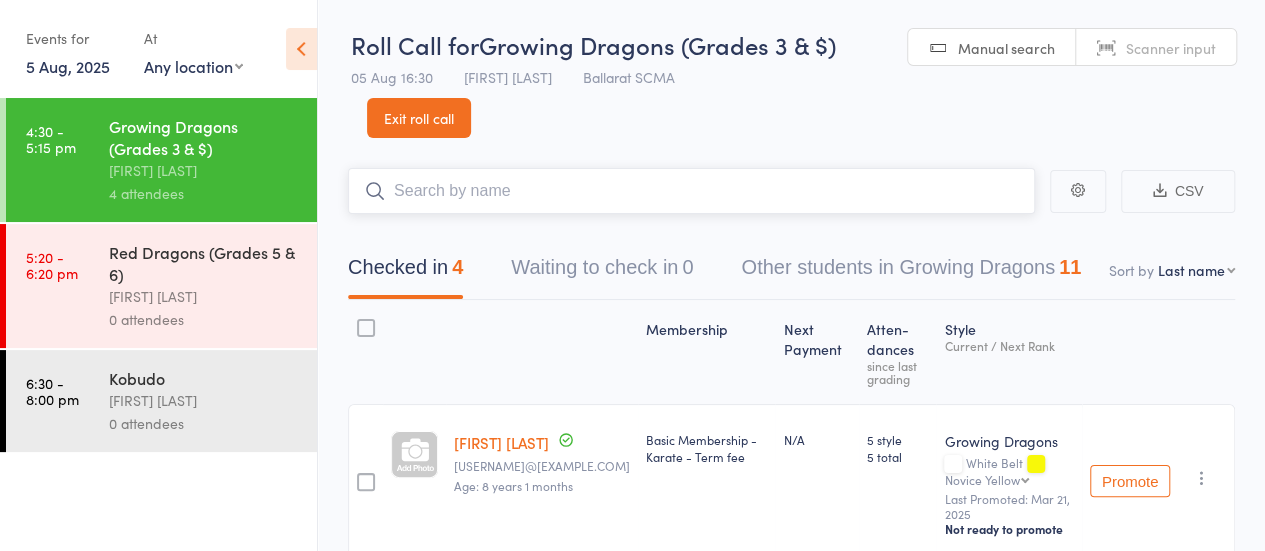 click at bounding box center (691, 191) 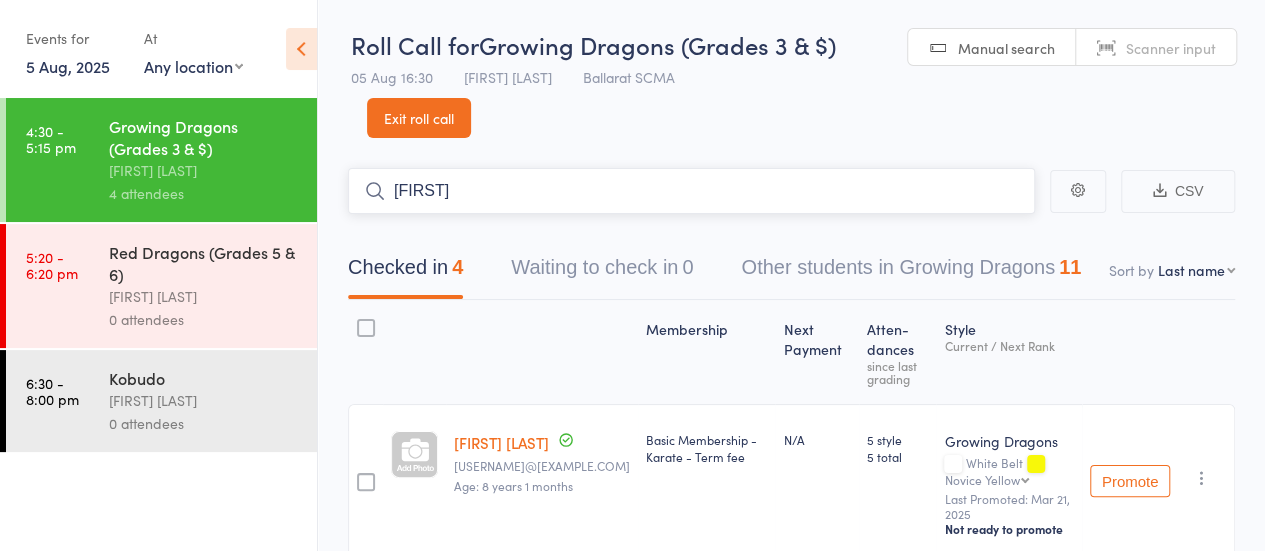 type on "Jasmine" 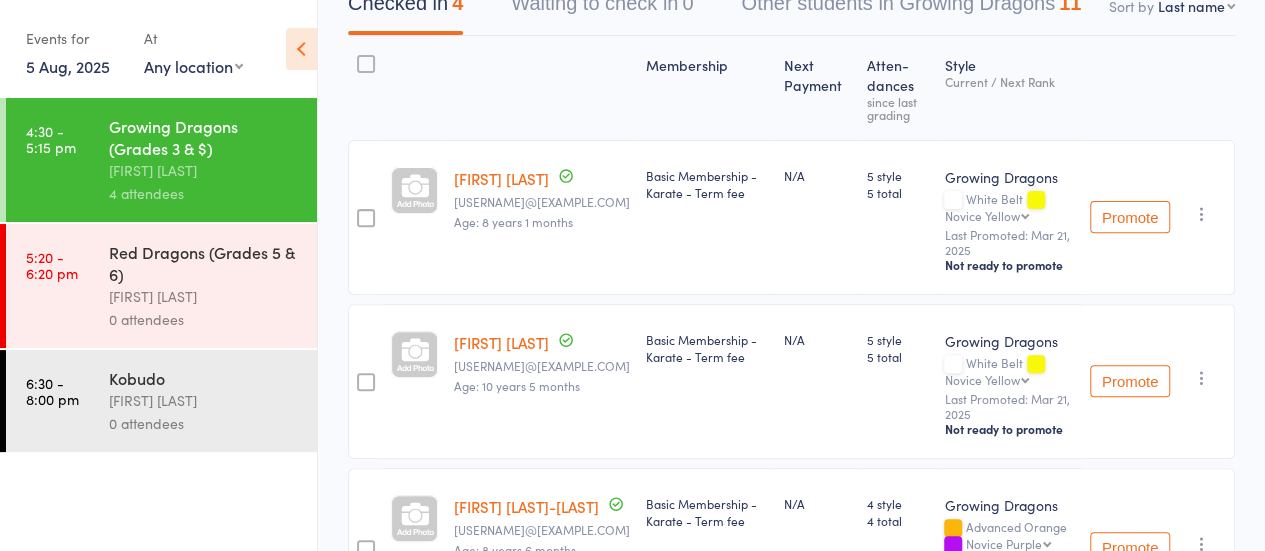 scroll, scrollTop: 0, scrollLeft: 0, axis: both 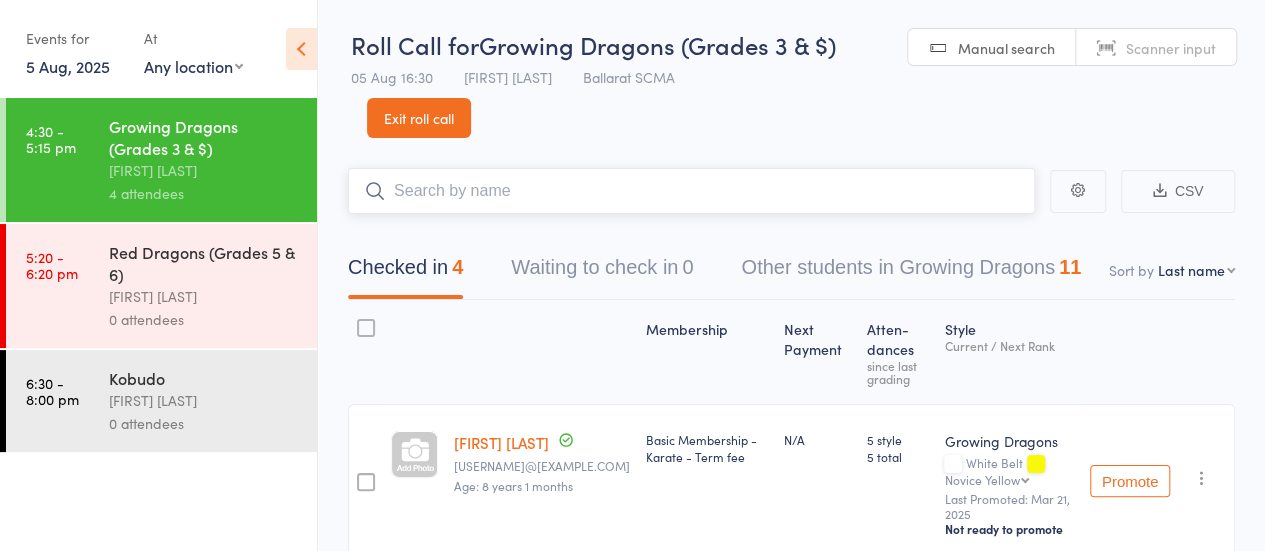 click at bounding box center [691, 191] 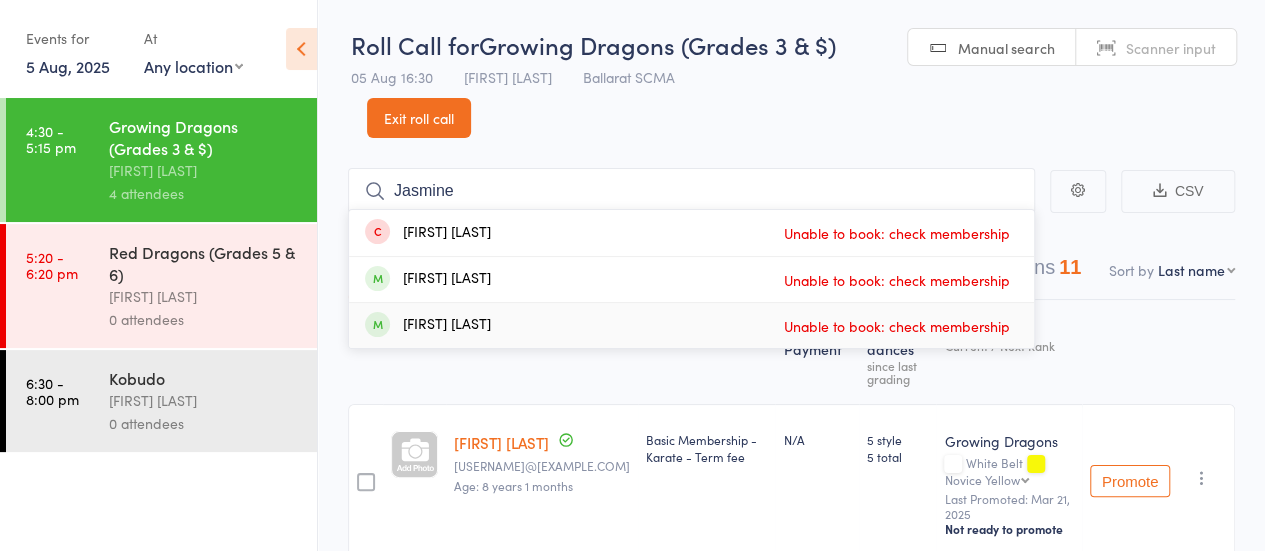 click on "4:30 - 5:15 pm Growing Dragons (Grades 3 & $) Damien Martin 4 attendees 5:20 - 6:20 pm Red Dragons (Grades 5 & 6) Damien Martin 0 attendees 6:30 - 8:00 pm Kobudo Damien Martin 0 attendees" at bounding box center (158, 324) 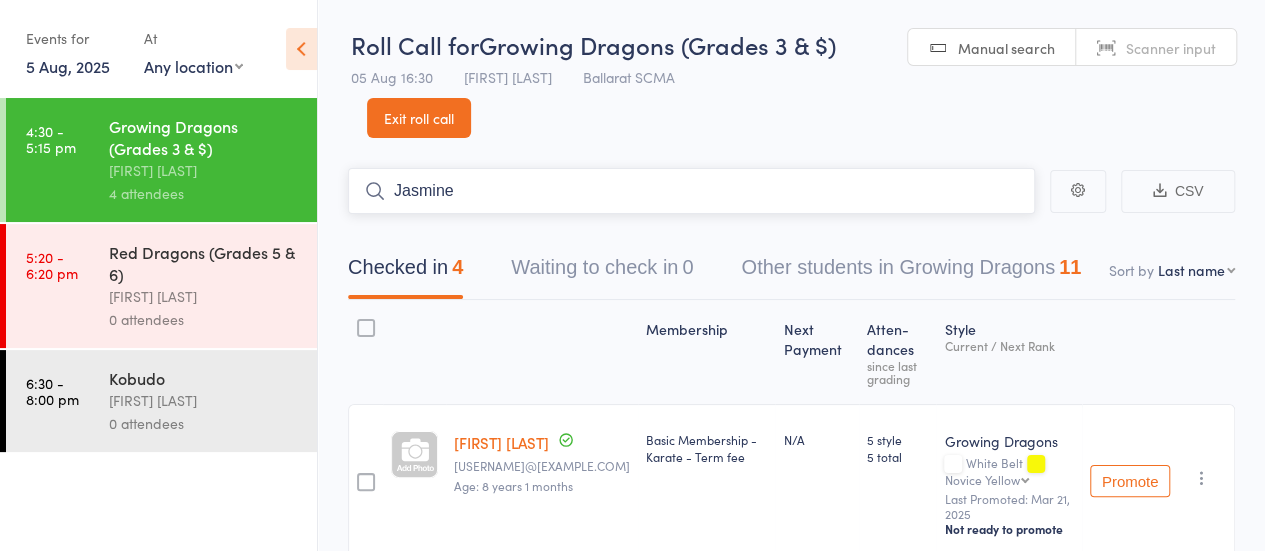 click on "Jasmine" at bounding box center (691, 191) 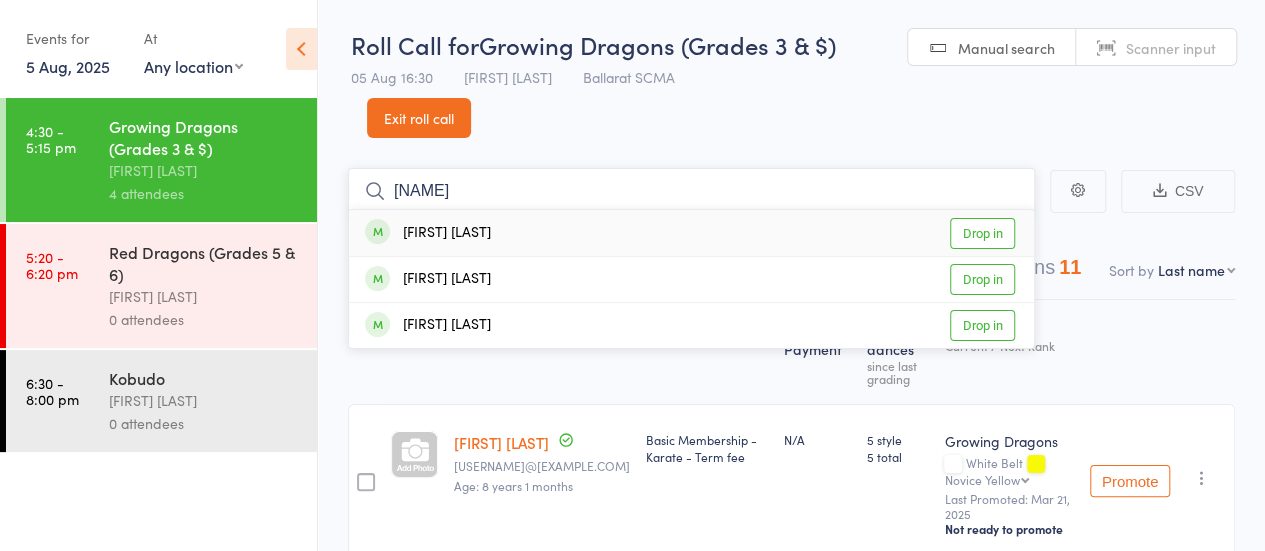 type on "charlotte" 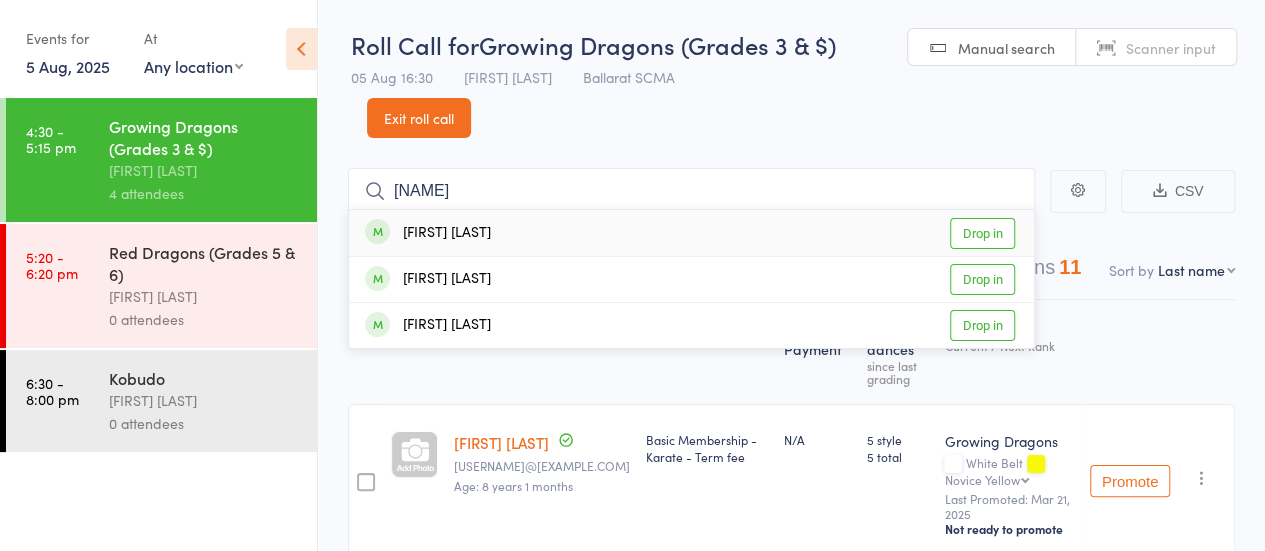click on "Drop in" at bounding box center (982, 233) 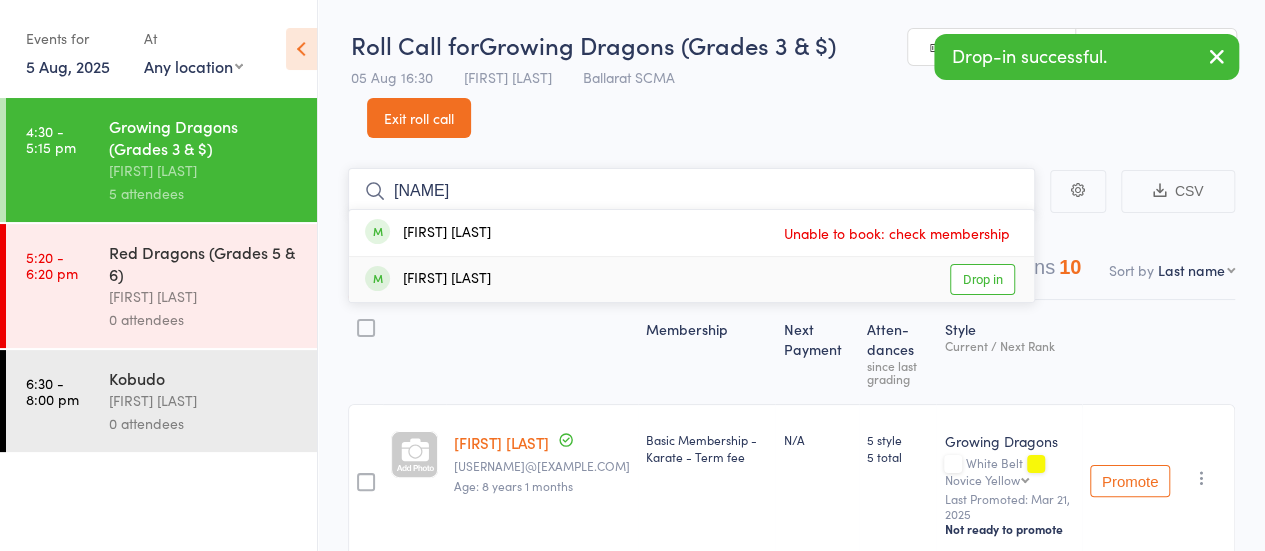 type on "quinne" 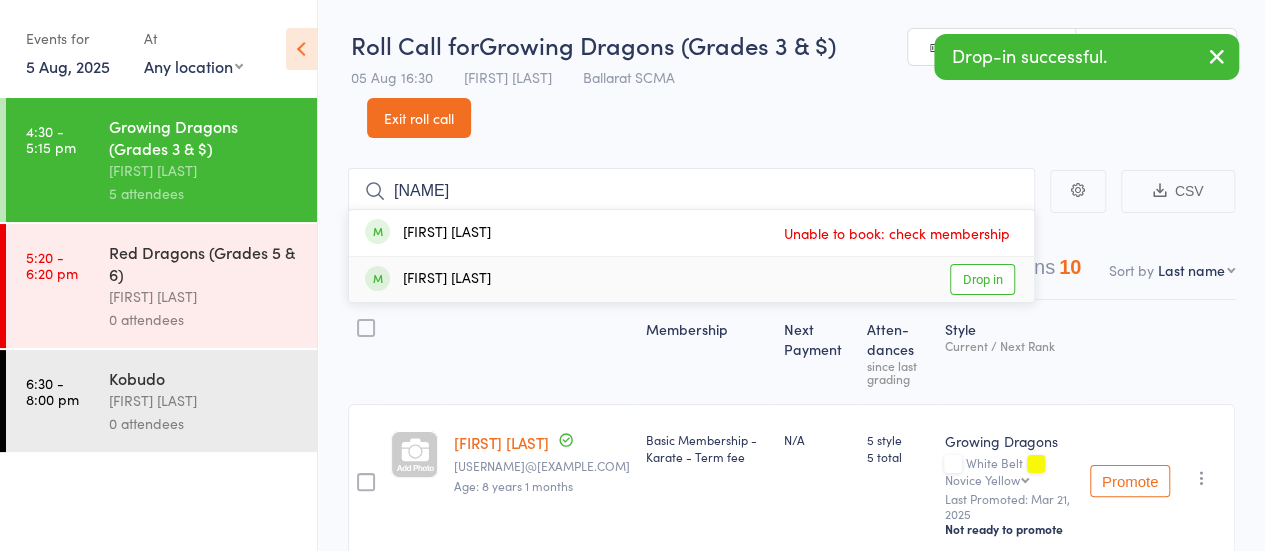 click on "Drop in" at bounding box center (982, 279) 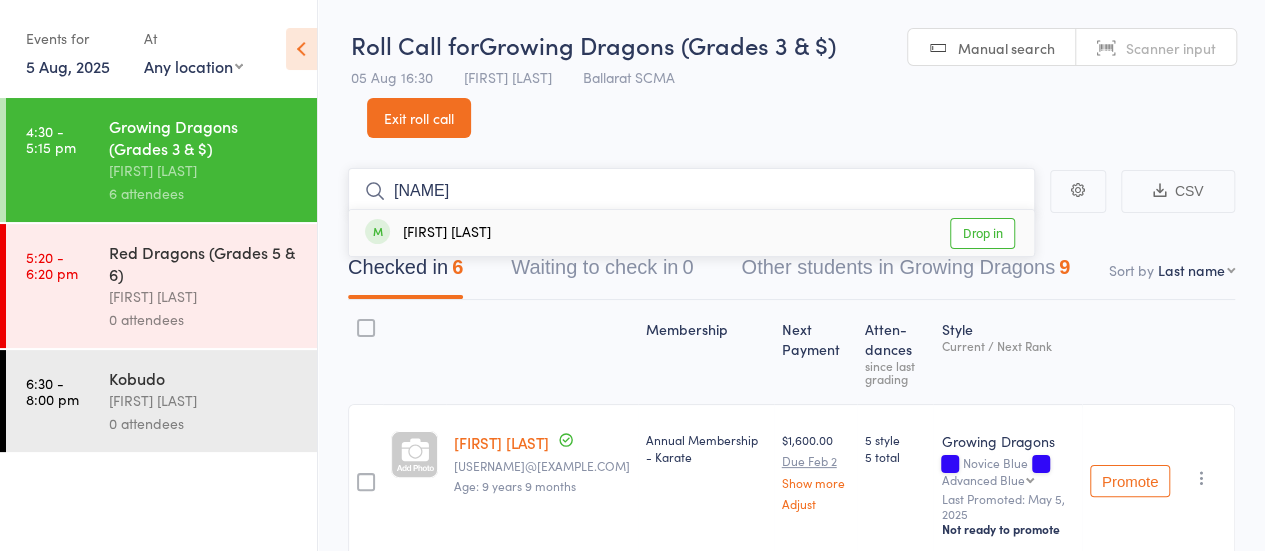 type on "arcjoe" 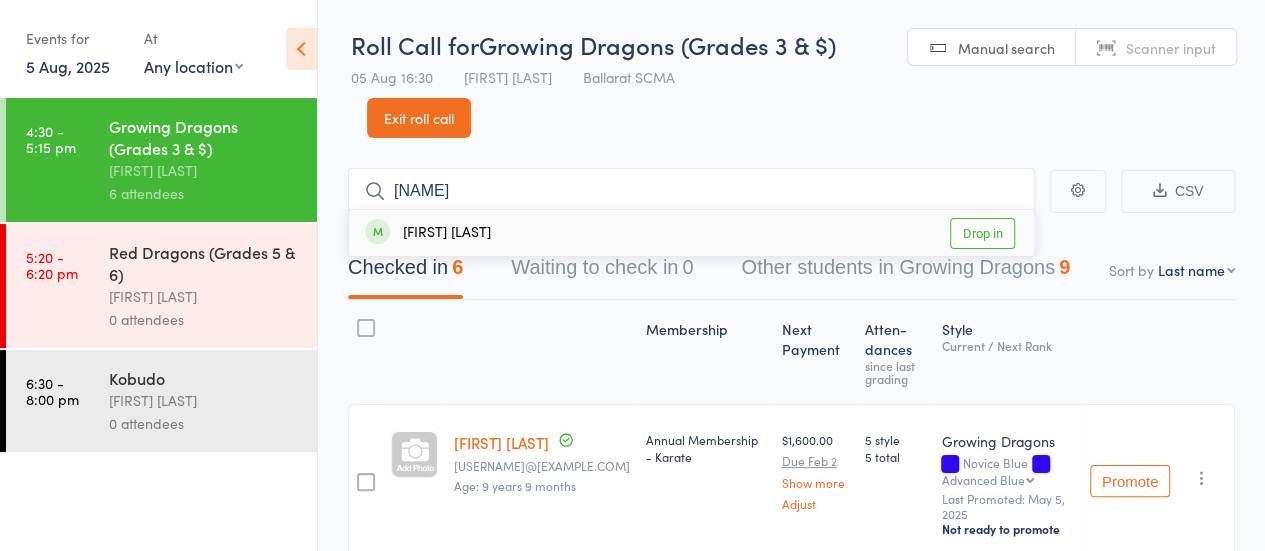 click on "Drop in" at bounding box center (982, 233) 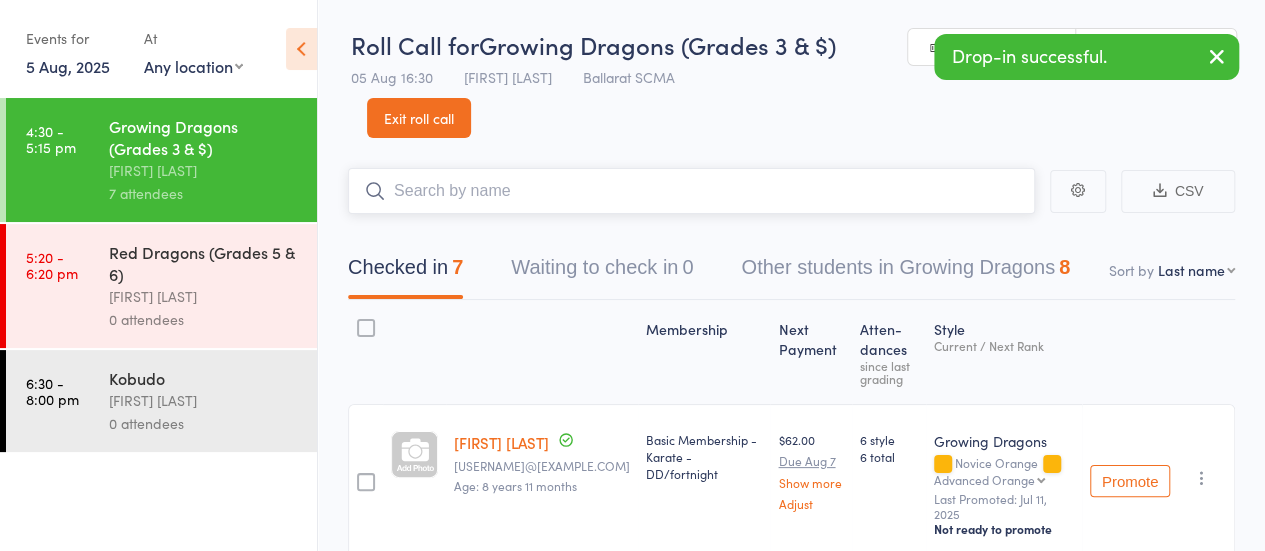 click at bounding box center [691, 191] 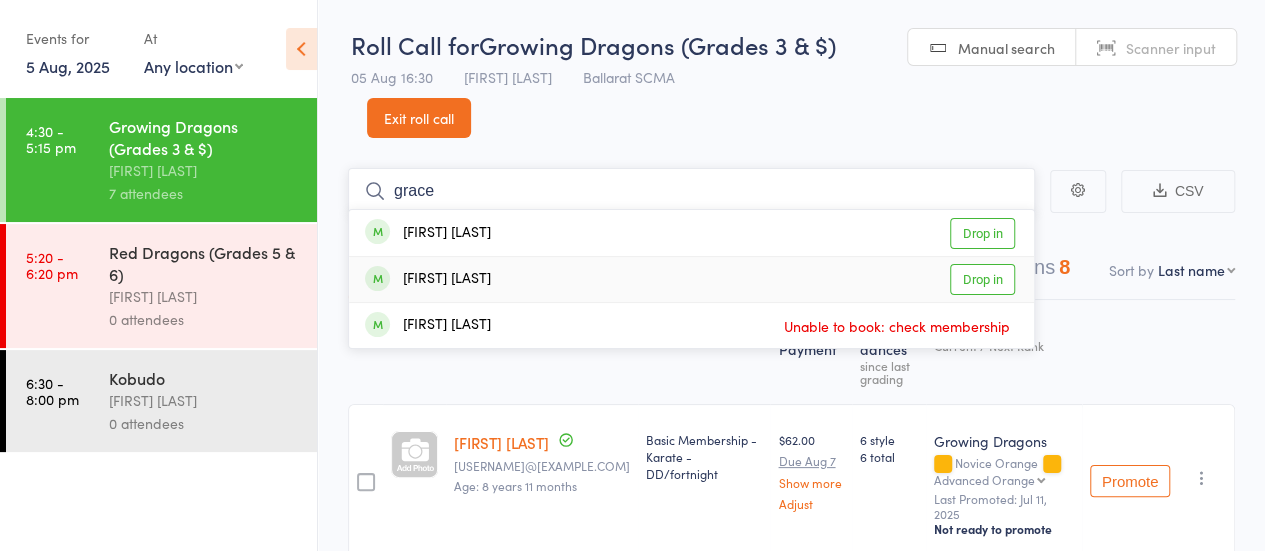 type on "grace" 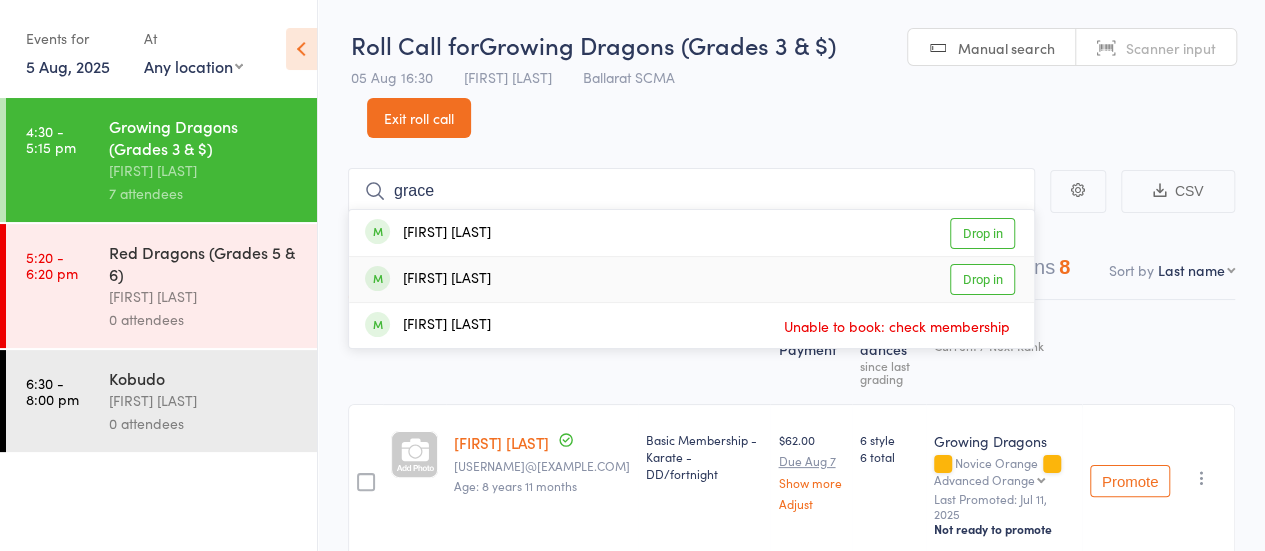 click on "Drop in" at bounding box center (982, 279) 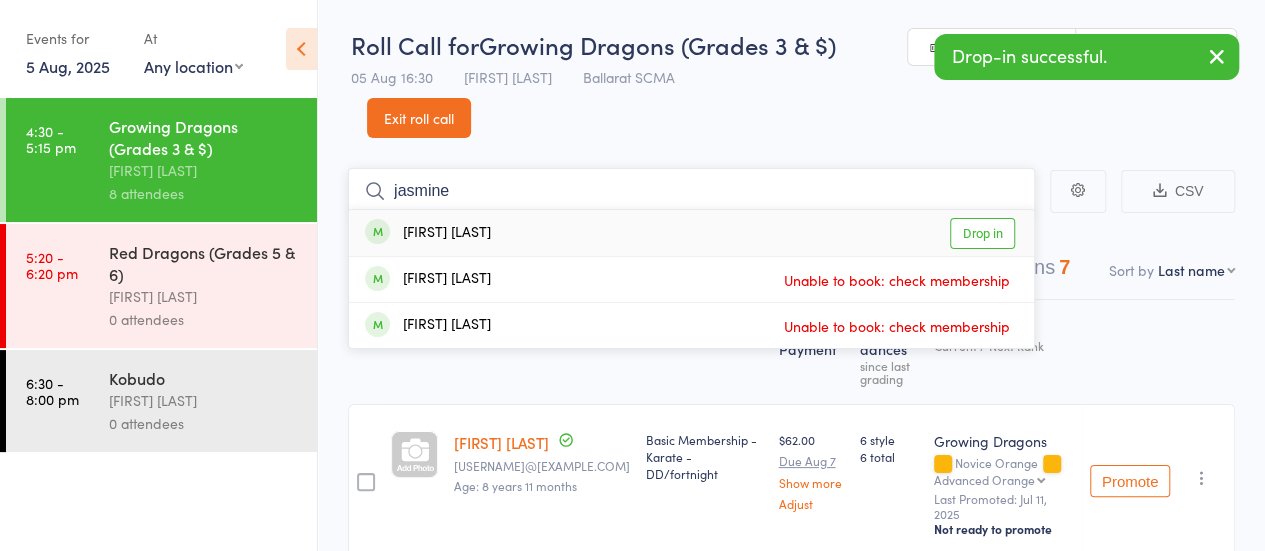 type on "jasmine" 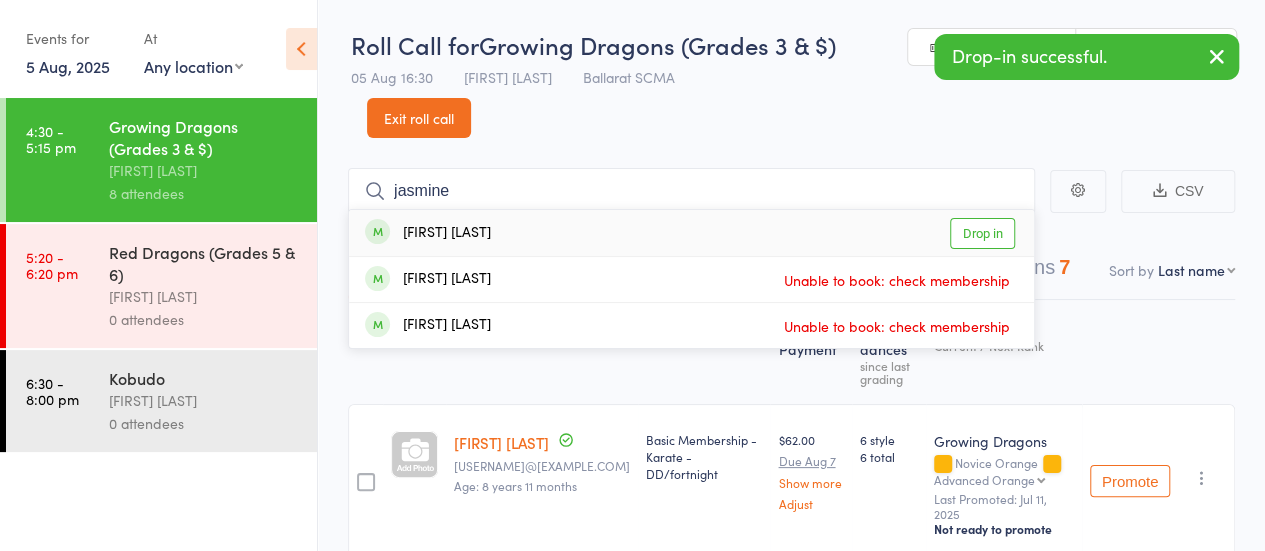 click on "Drop in" at bounding box center [982, 233] 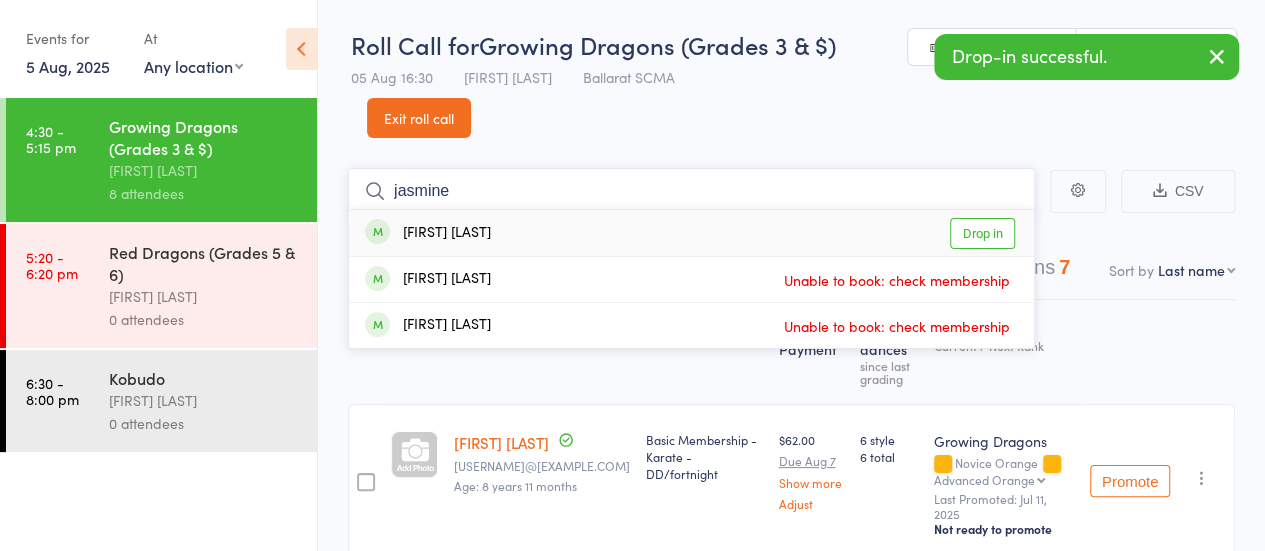 type 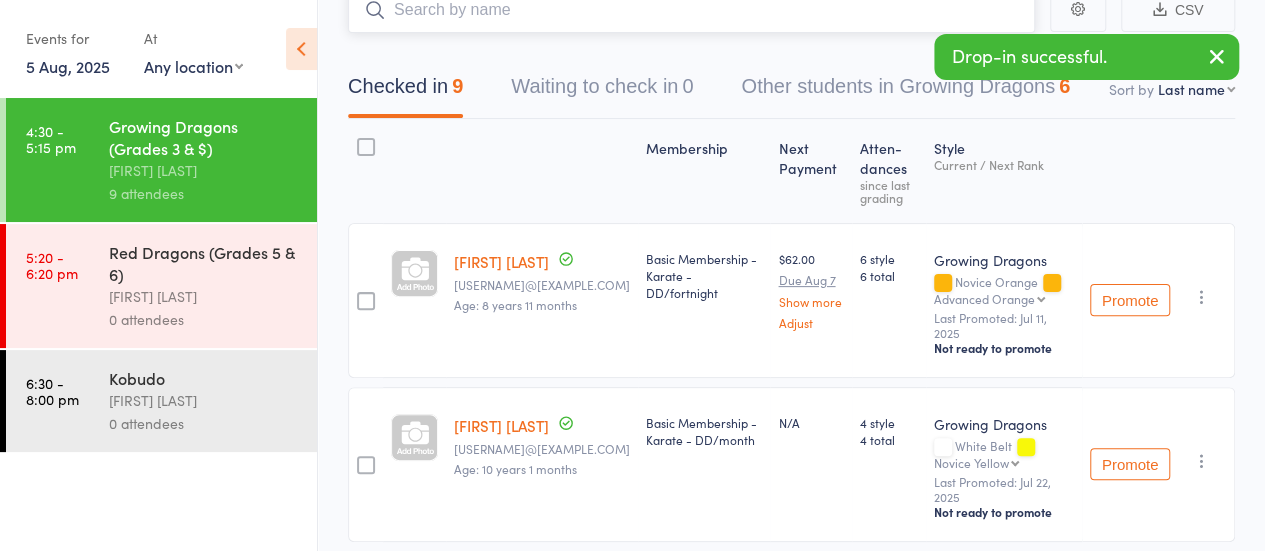 scroll, scrollTop: 300, scrollLeft: 0, axis: vertical 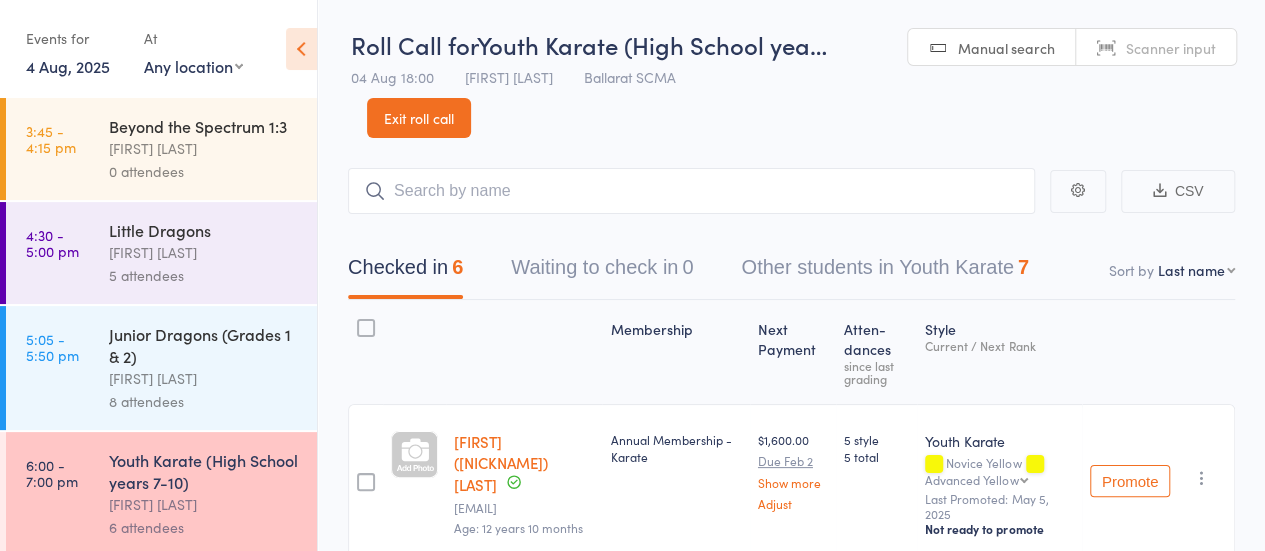 click on "Exit roll call" at bounding box center (419, 118) 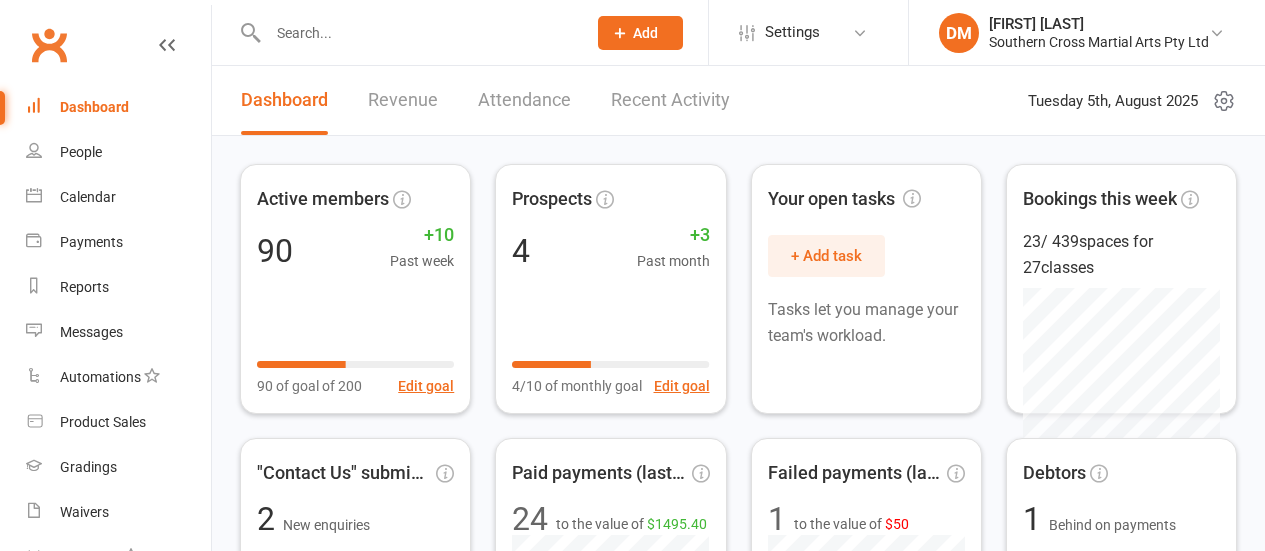 scroll, scrollTop: 0, scrollLeft: 0, axis: both 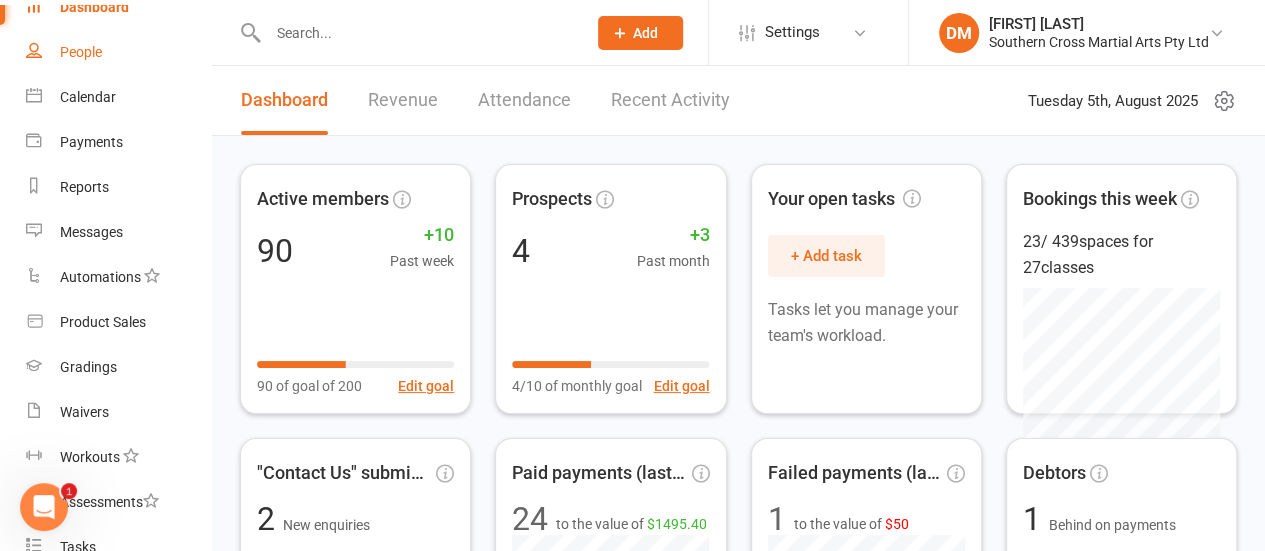click on "People" at bounding box center [81, 52] 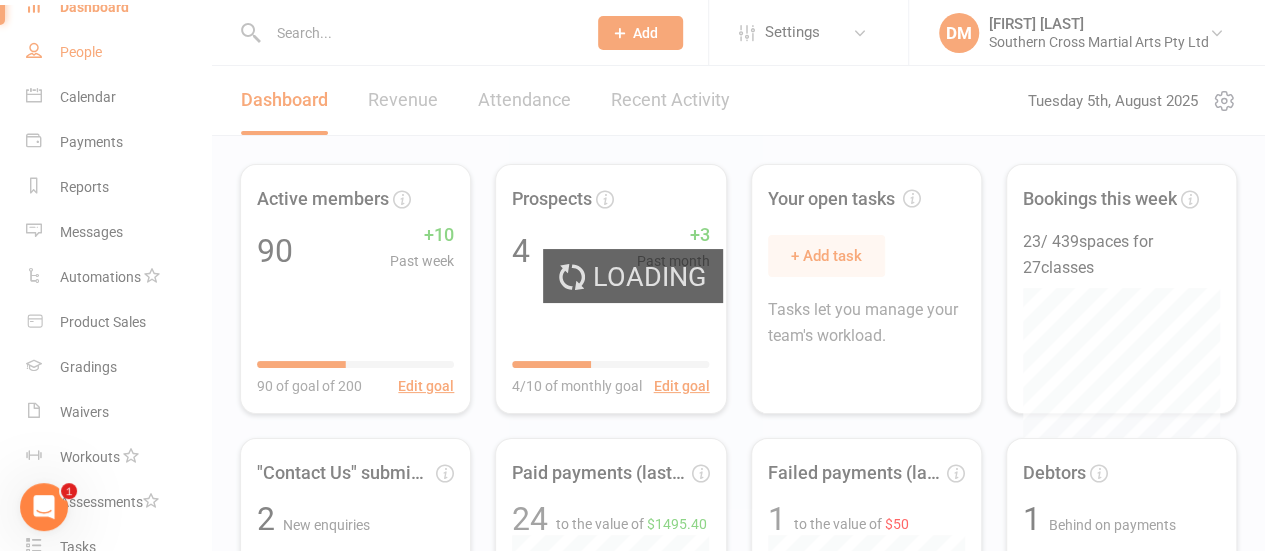 select on "100" 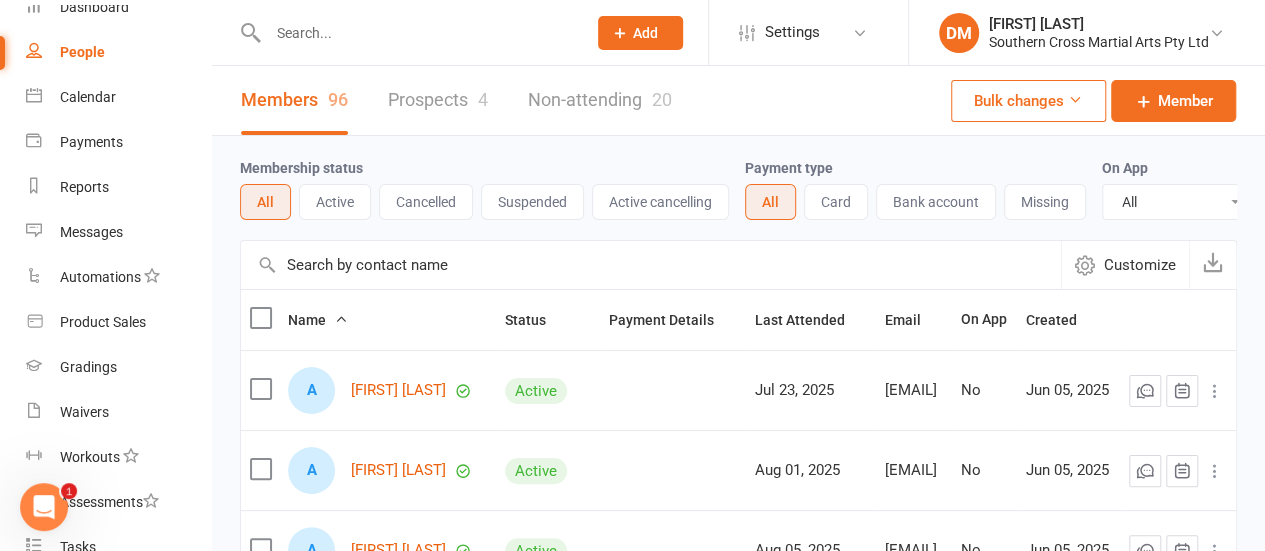 click at bounding box center (417, 33) 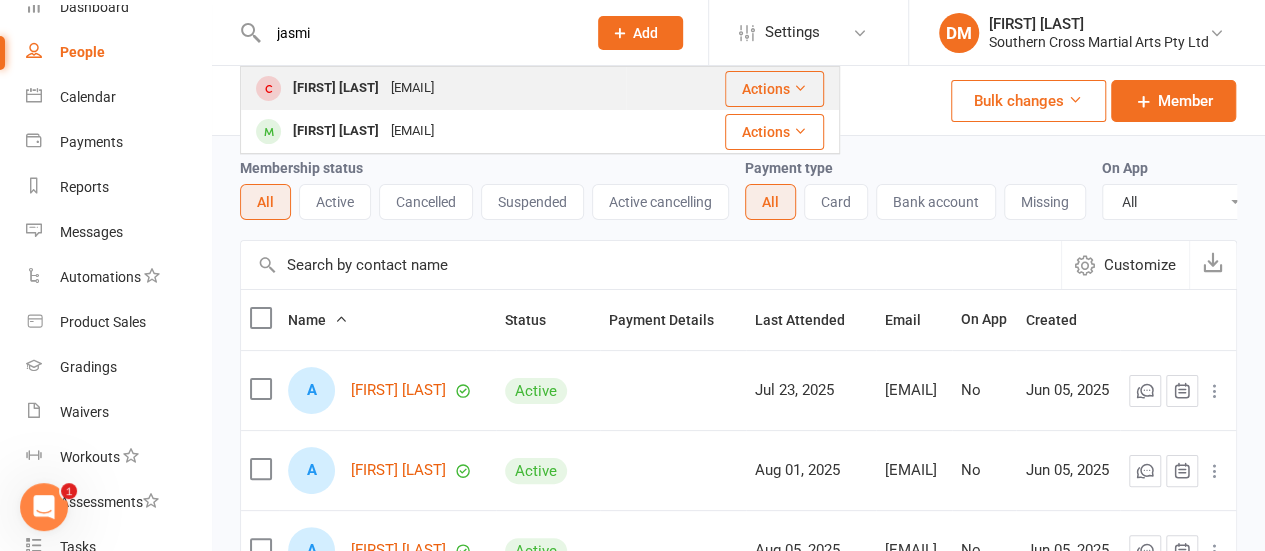 type on "jasmi" 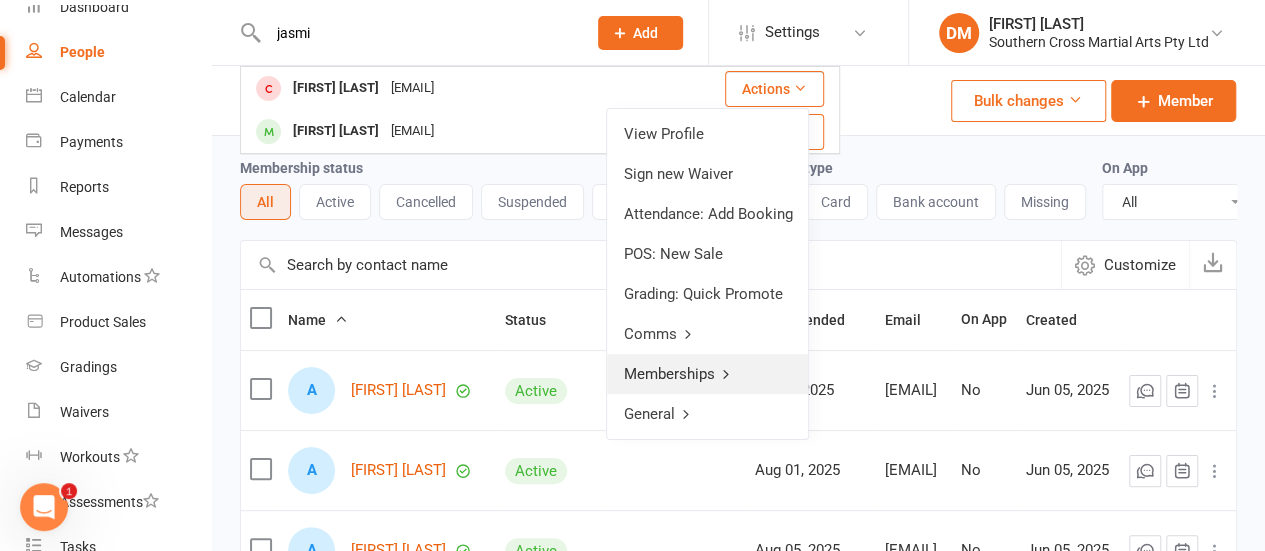 click on "Memberships" at bounding box center [707, 374] 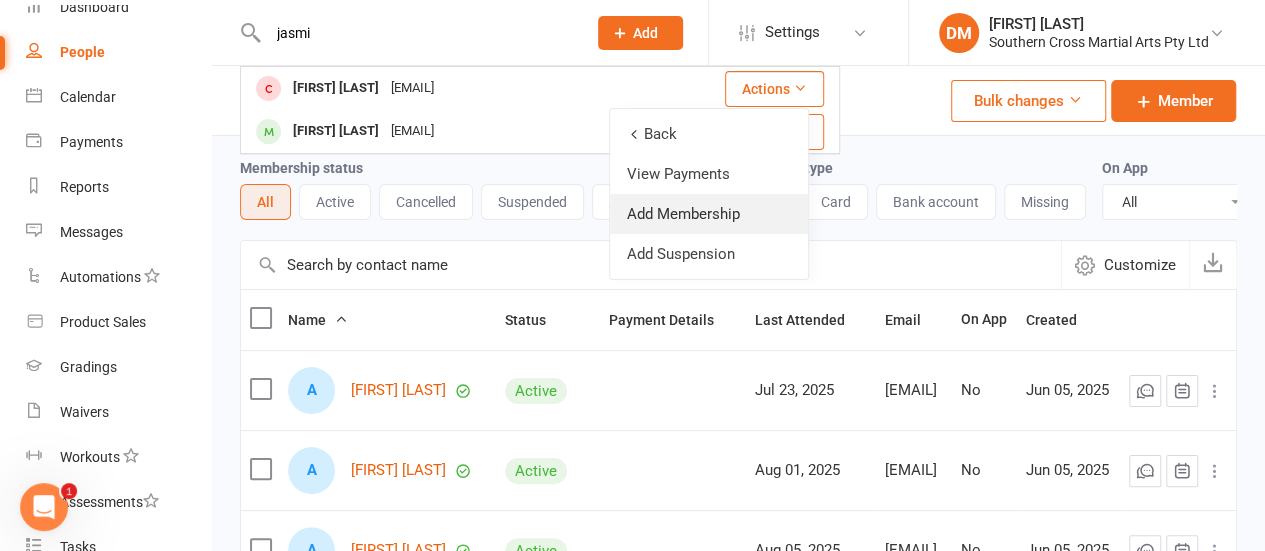 click on "Add Membership" at bounding box center (709, 214) 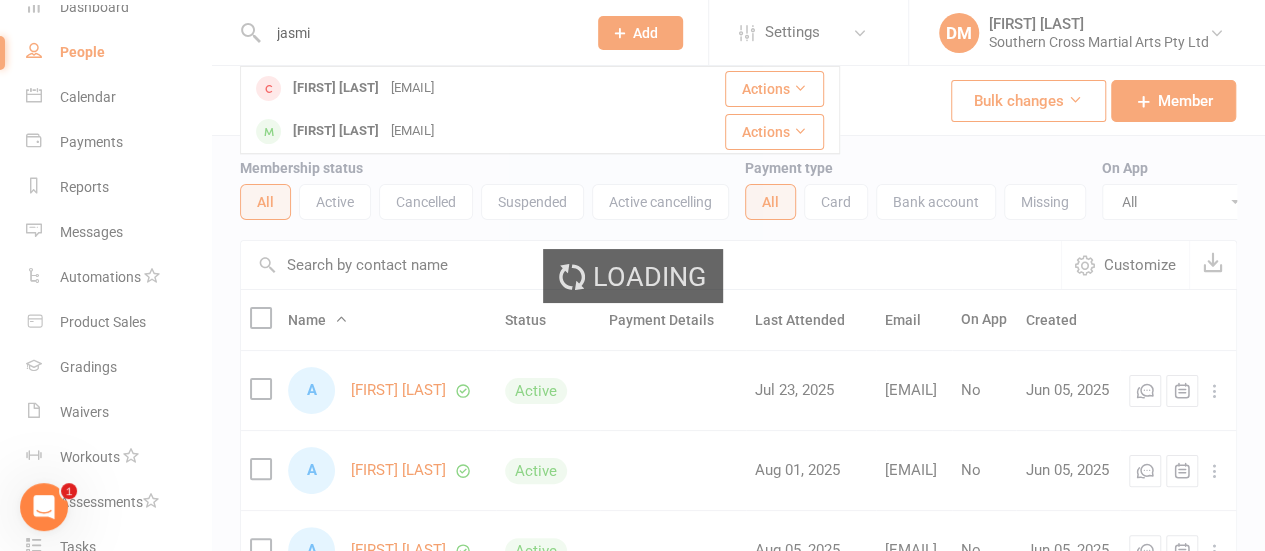 type 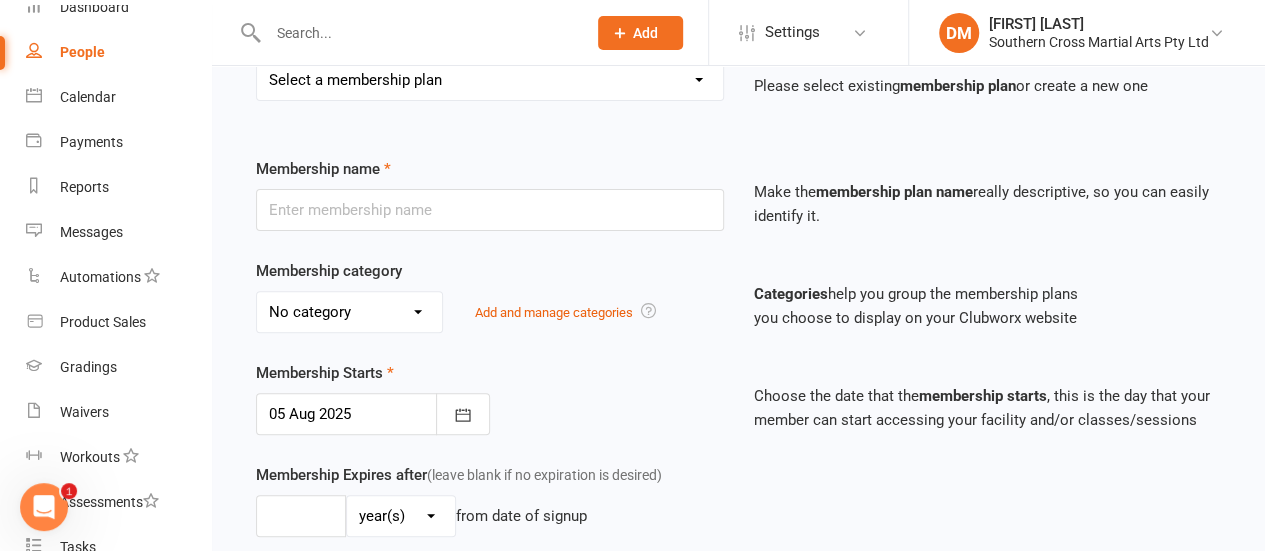 scroll, scrollTop: 100, scrollLeft: 0, axis: vertical 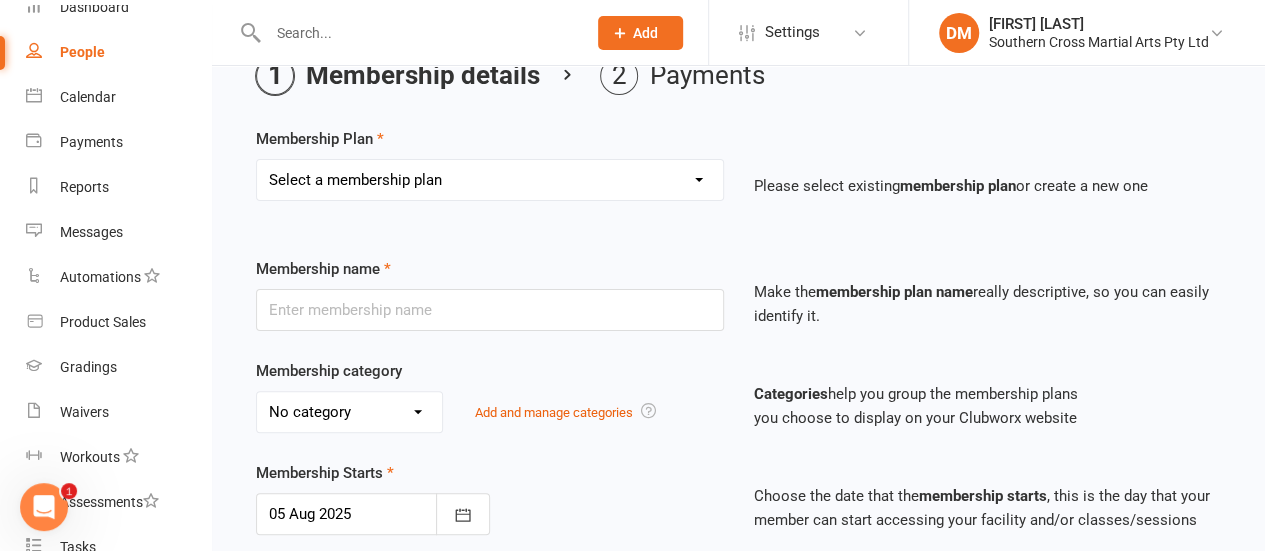 click on "Select a membership plan Create new Membership Plan Basic Membership - Karate - DD/week Basic Membership - Karate - DD/fortnight Basic Membership - Karate - DD/month Premium Membership - Karate -  DD/week Premium Membership - Weapons -  DD/week Premium Membership - Karate - DD/fortnight Premium Membership - Weapons - DD/fortnight Premium Membership - Karate - DD/month Premium Membership - Weapons - DD/month Ultimate Membership DD/week Ultimate Membership DD/fortnight Ultimate Membership DD/month Trial Membership Ryukyu Kobudo Hozonkai Australia - Annual membership Basic Membership - Karate - Term fee 6 Month Membership Annual Membership - Karate Casual Membership NDIS Membership - Annual NDIS - Term Lifetime GC Licence Monthly Invoice - Karate Basic - Family of 2 - DD/Monthly Basic - Family of 2 - DD/Weekly 10 Class Card Basic - Family of 2 - DD/Fortnightly" at bounding box center (490, 180) 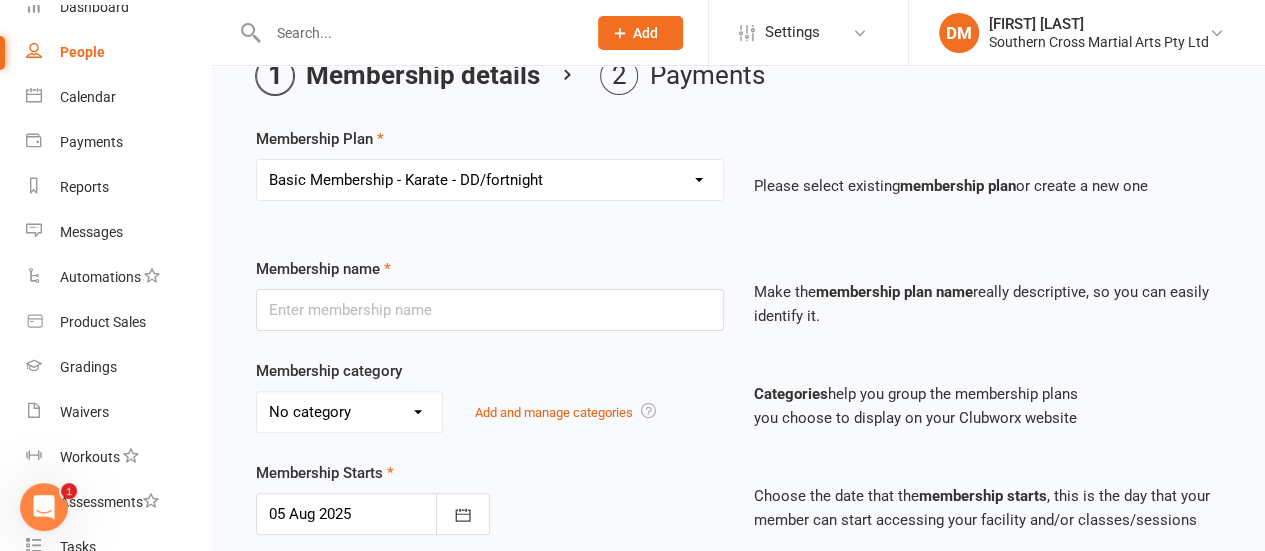 click on "Select a membership plan Create new Membership Plan Basic Membership - Karate - DD/week Basic Membership - Karate - DD/fortnight Basic Membership - Karate - DD/month Premium Membership - Karate -  DD/week Premium Membership - Weapons -  DD/week Premium Membership - Karate - DD/fortnight Premium Membership - Weapons - DD/fortnight Premium Membership - Karate - DD/month Premium Membership - Weapons - DD/month Ultimate Membership DD/week Ultimate Membership DD/fortnight Ultimate Membership DD/month Trial Membership Ryukyu Kobudo Hozonkai Australia - Annual membership Basic Membership - Karate - Term fee 6 Month Membership Annual Membership - Karate Casual Membership NDIS Membership - Annual NDIS - Term Lifetime GC Licence Monthly Invoice - Karate Basic - Family of 2 - DD/Monthly Basic - Family of 2 - DD/Weekly 10 Class Card Basic - Family of 2 - DD/Fortnightly" at bounding box center [490, 180] 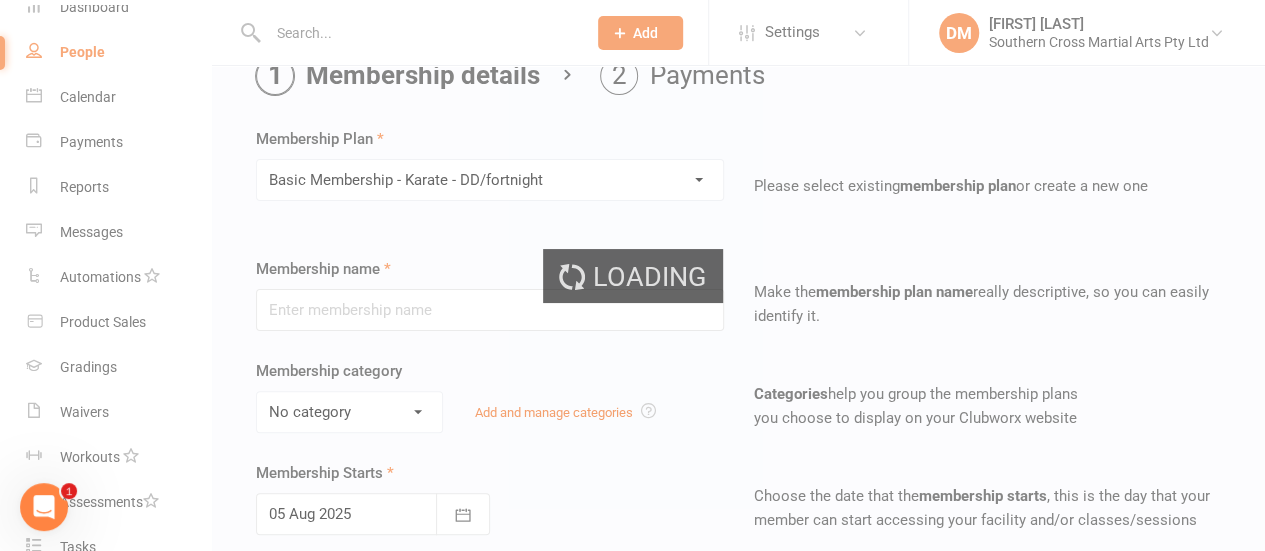 type on "Basic Membership - Karate - DD/fortnight" 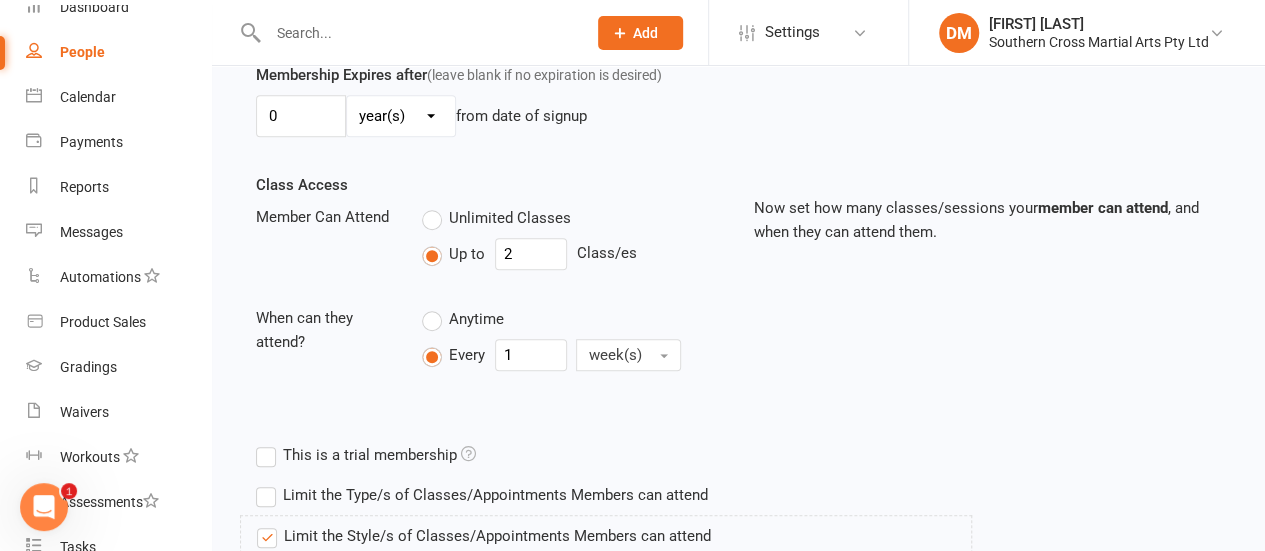 scroll, scrollTop: 700, scrollLeft: 0, axis: vertical 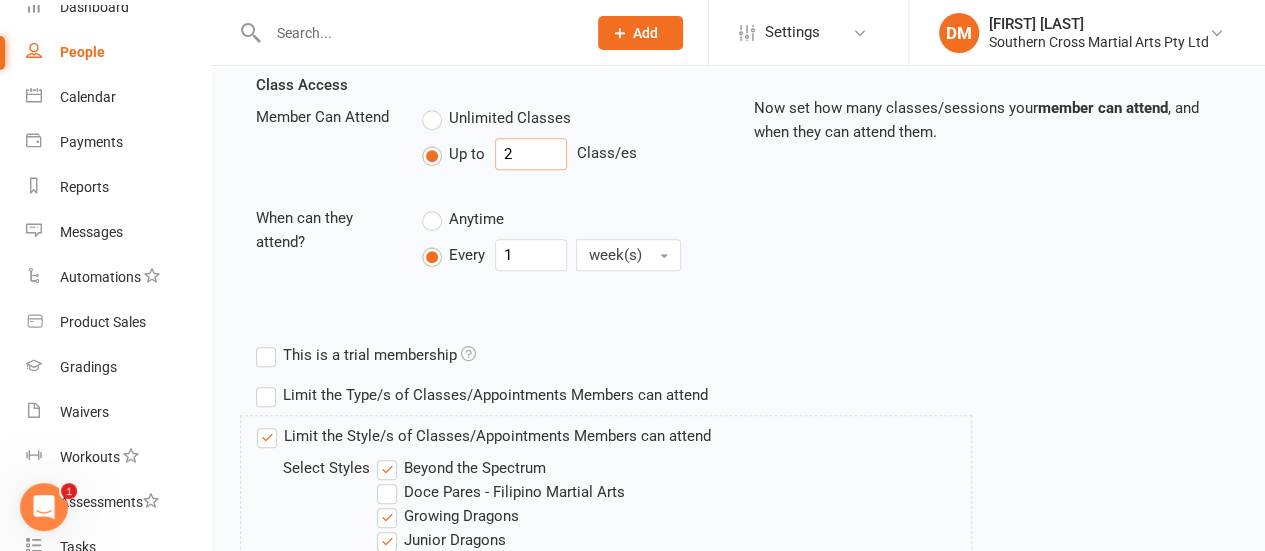 drag, startPoint x: 518, startPoint y: 141, endPoint x: 496, endPoint y: 149, distance: 23.409399 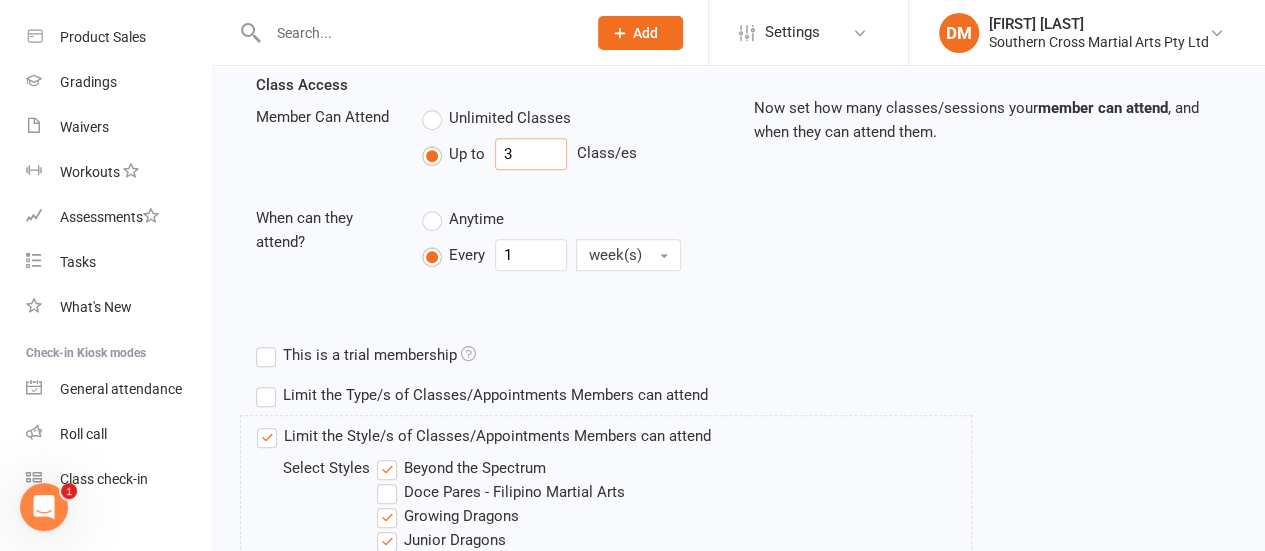 scroll, scrollTop: 400, scrollLeft: 0, axis: vertical 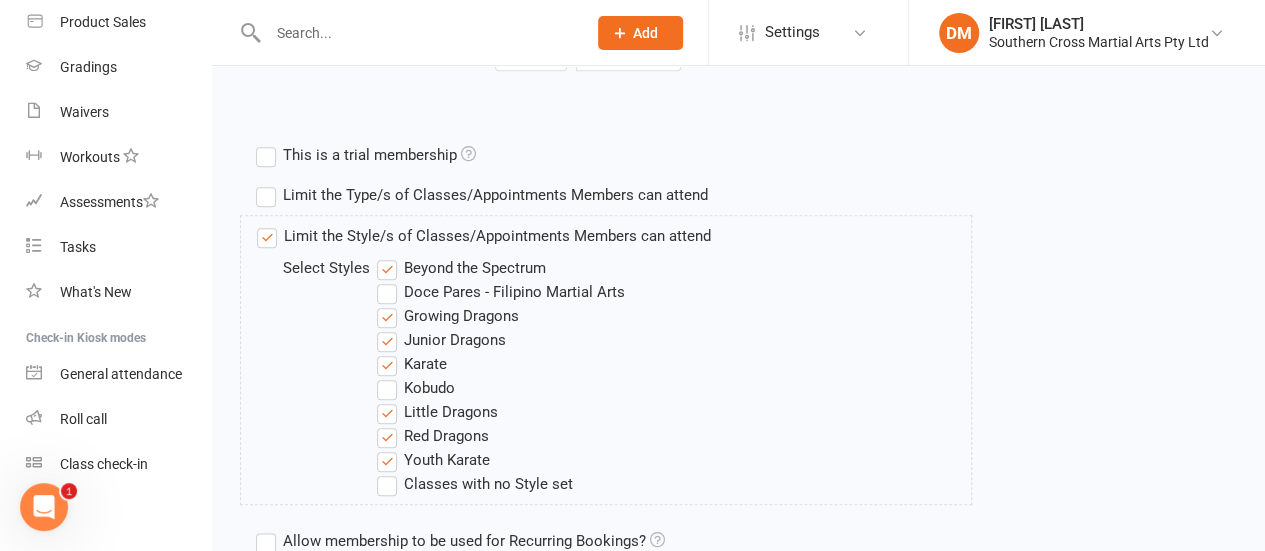 type on "3" 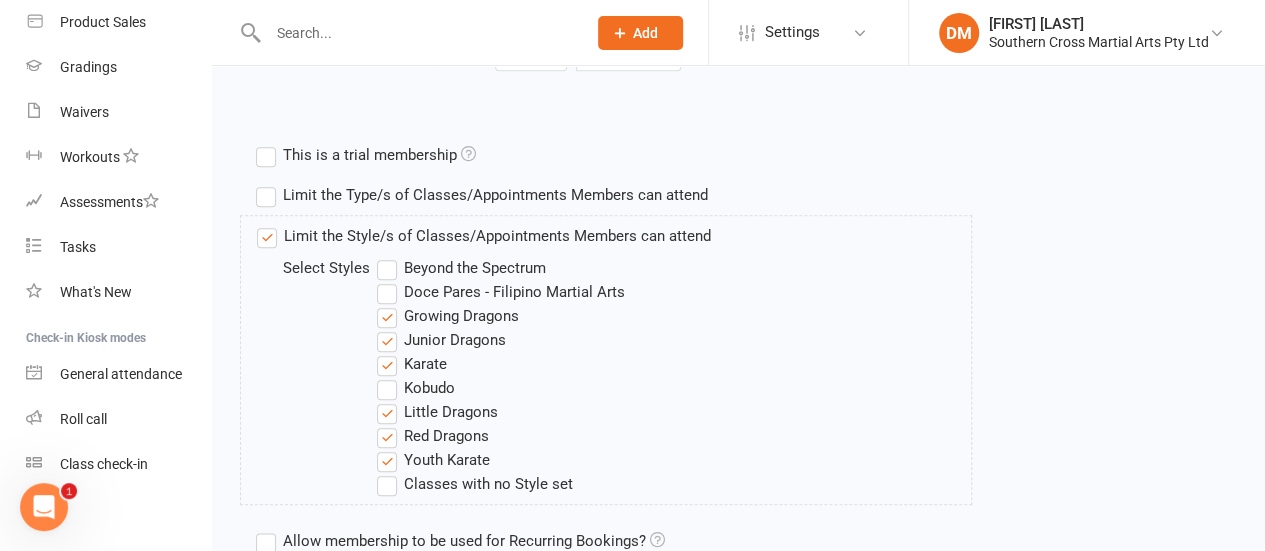 click on "Junior Dragons" at bounding box center (441, 340) 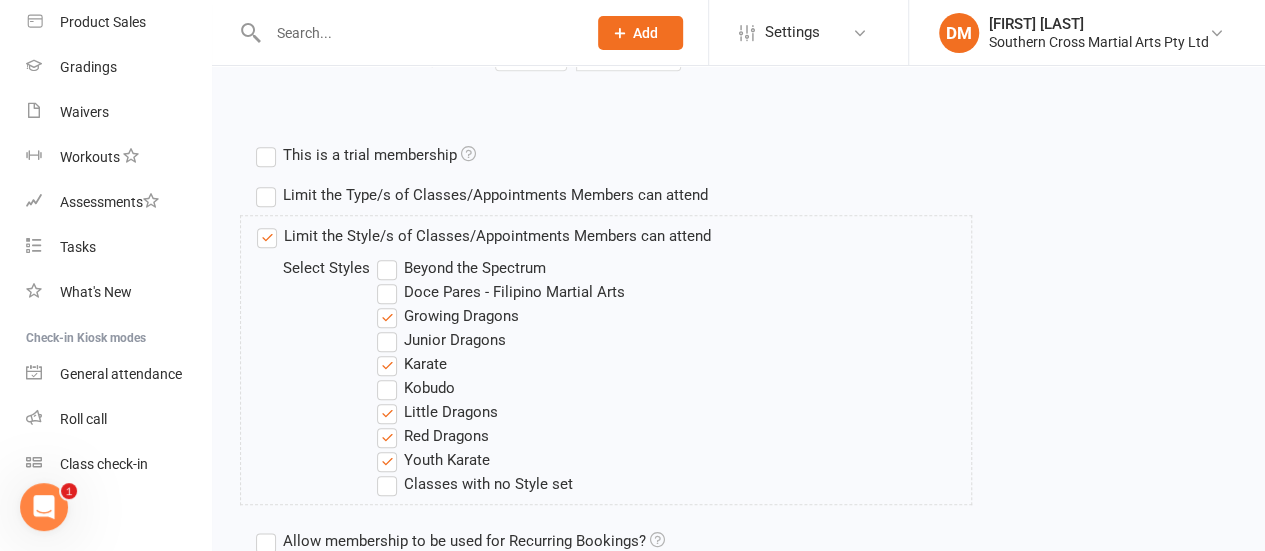 click on "Karate" at bounding box center (412, 364) 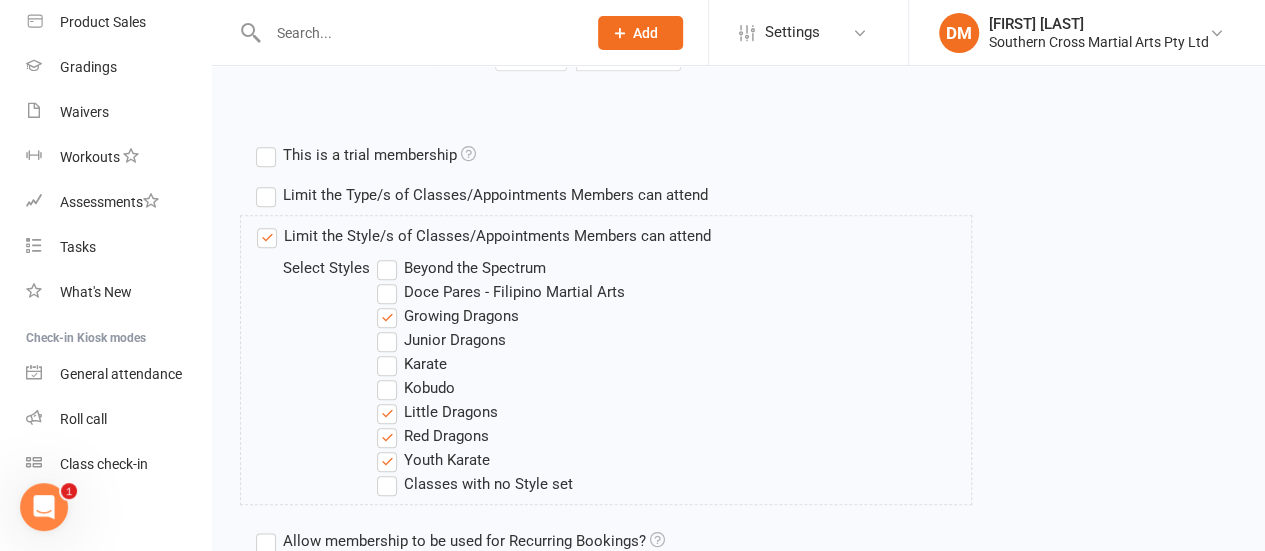 click on "Little Dragons" at bounding box center [437, 412] 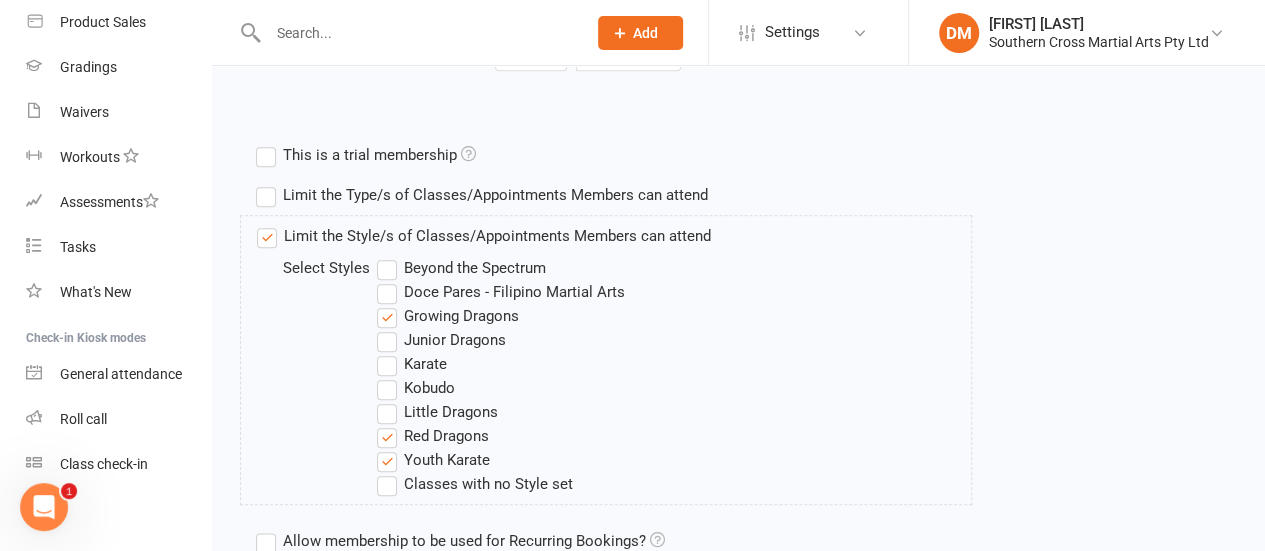 click on "Red Dragons" at bounding box center (433, 436) 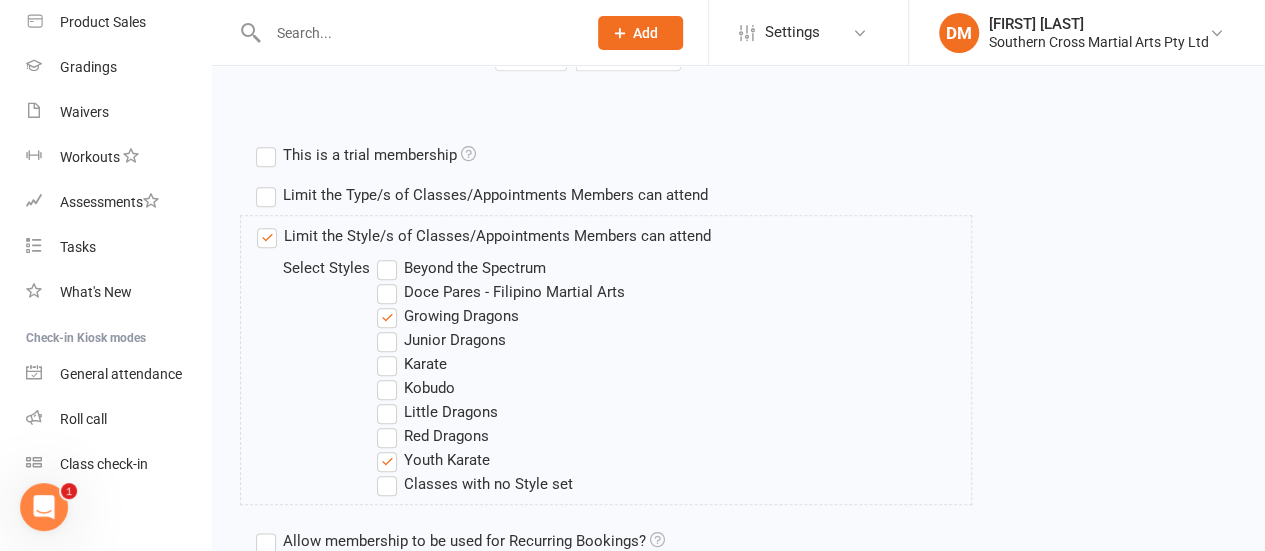 click on "Youth Karate" at bounding box center (433, 460) 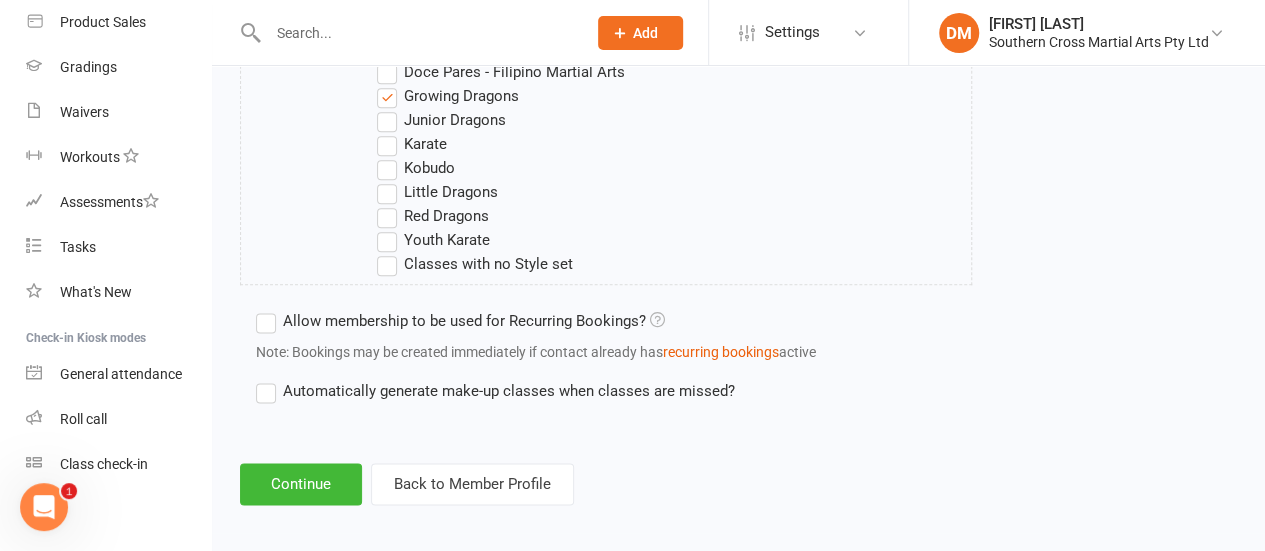 scroll, scrollTop: 1124, scrollLeft: 0, axis: vertical 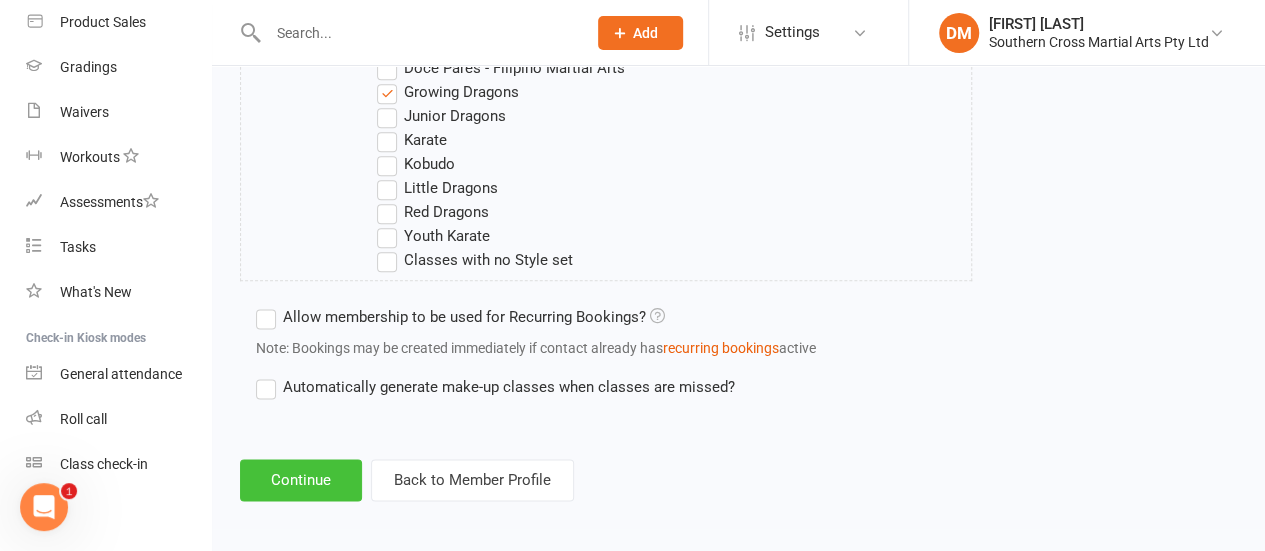 click on "Continue" at bounding box center (301, 480) 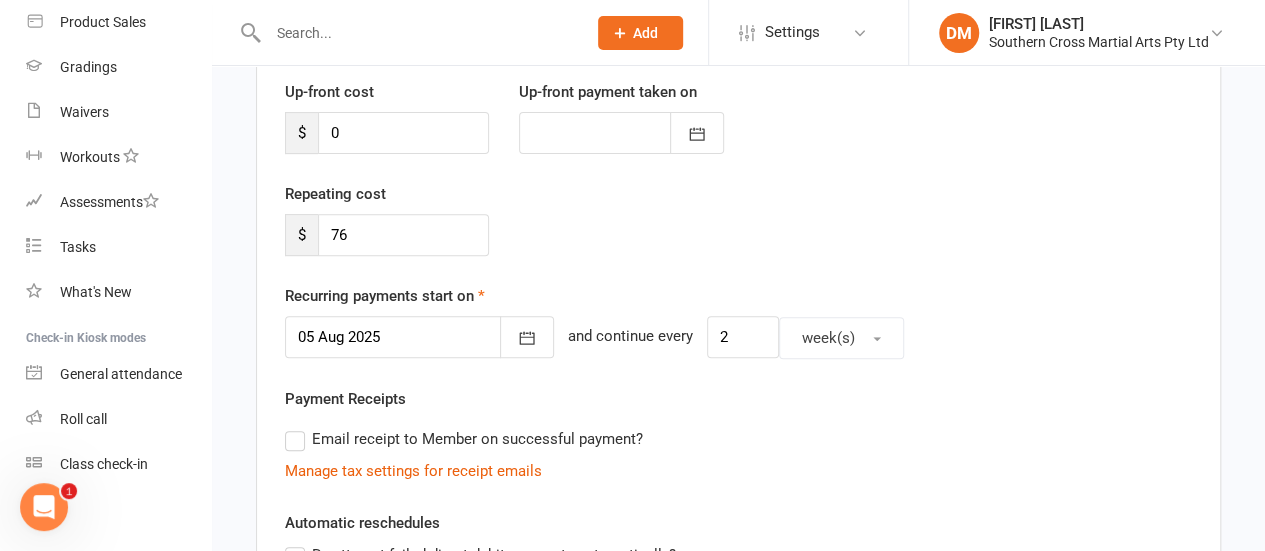 scroll, scrollTop: 300, scrollLeft: 0, axis: vertical 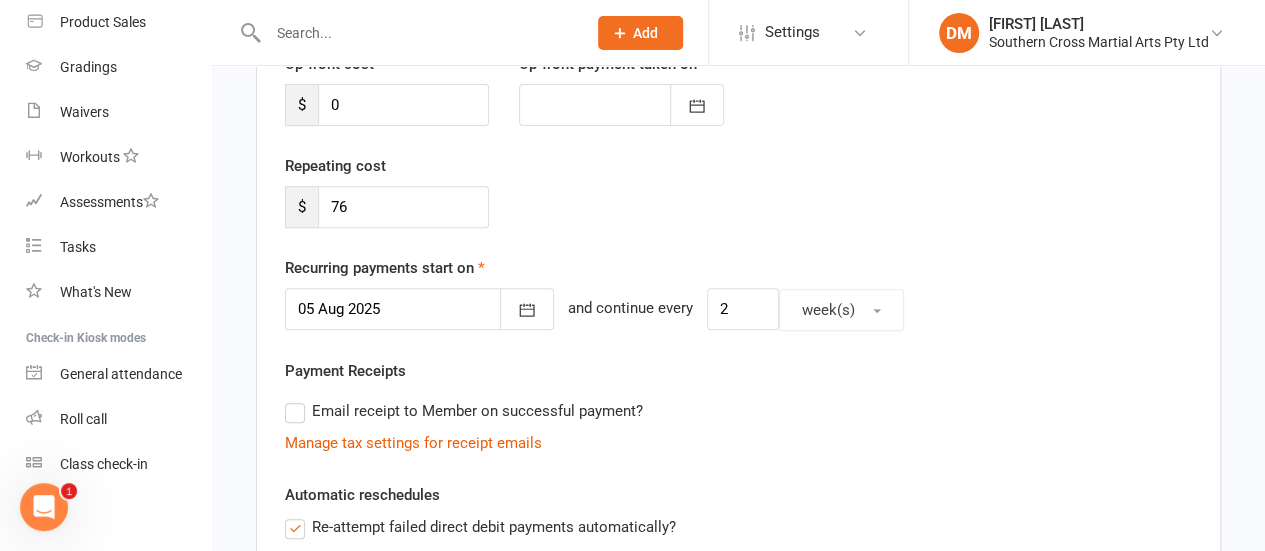 click at bounding box center (419, 309) 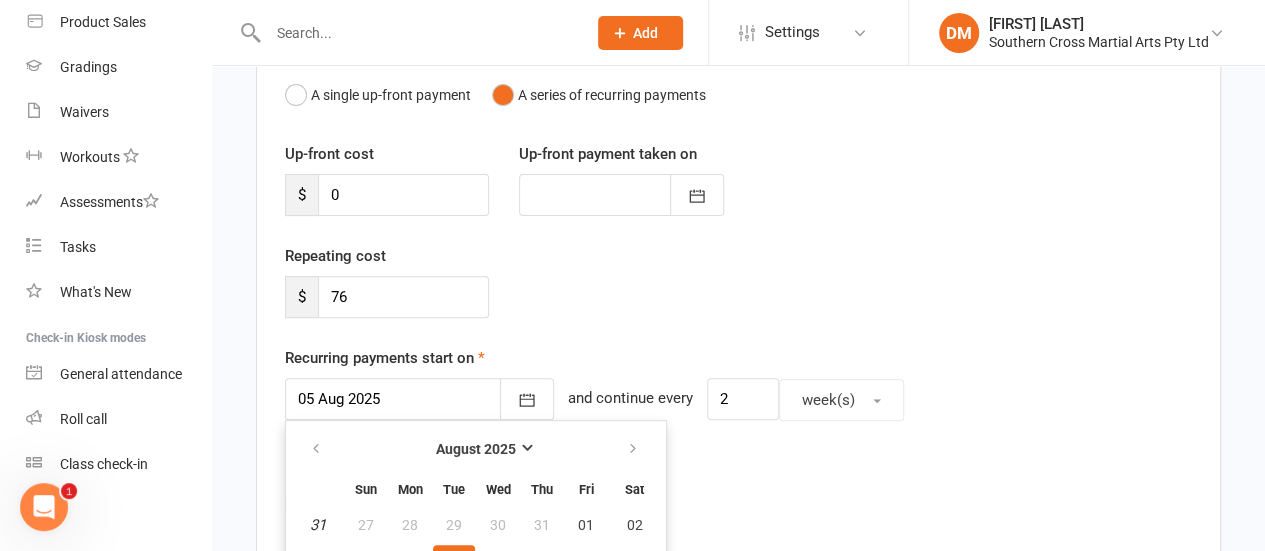 scroll, scrollTop: 191, scrollLeft: 0, axis: vertical 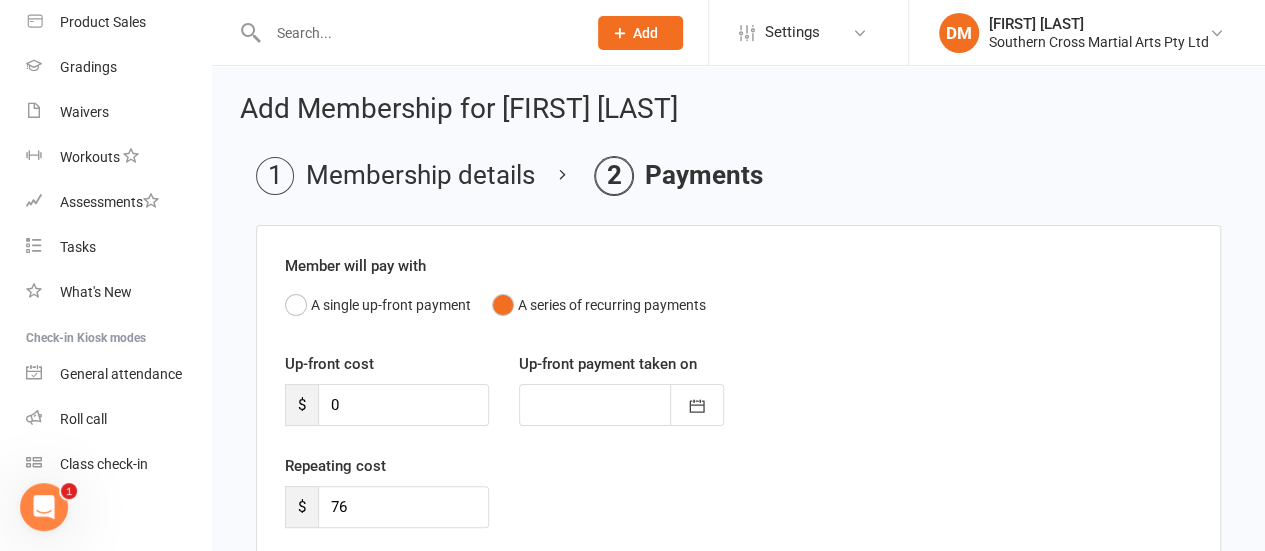 select on "100" 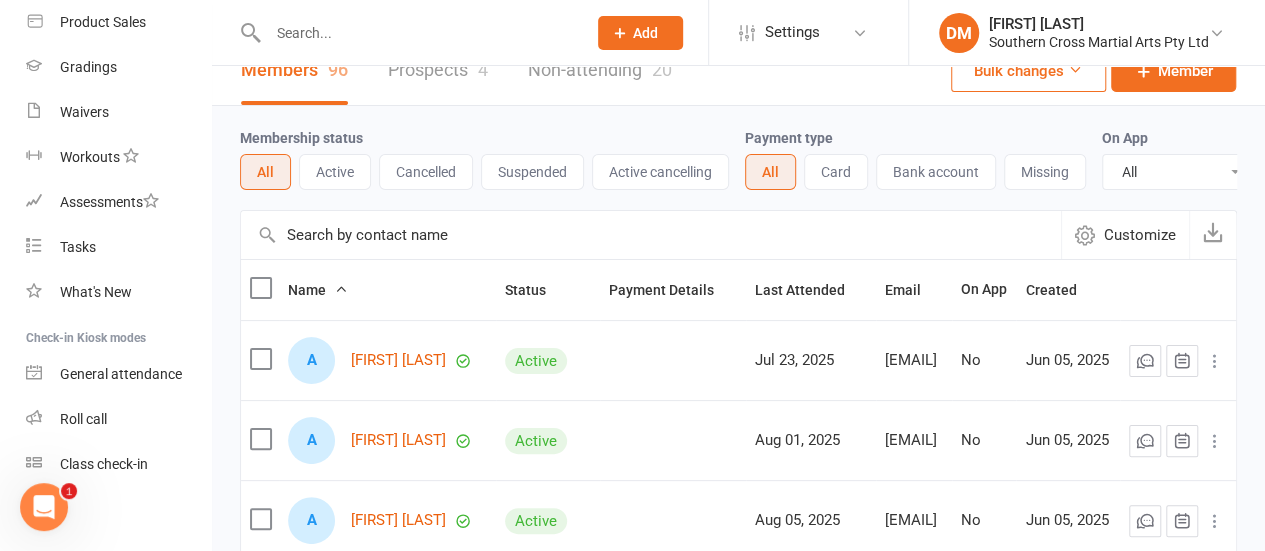 scroll, scrollTop: 0, scrollLeft: 0, axis: both 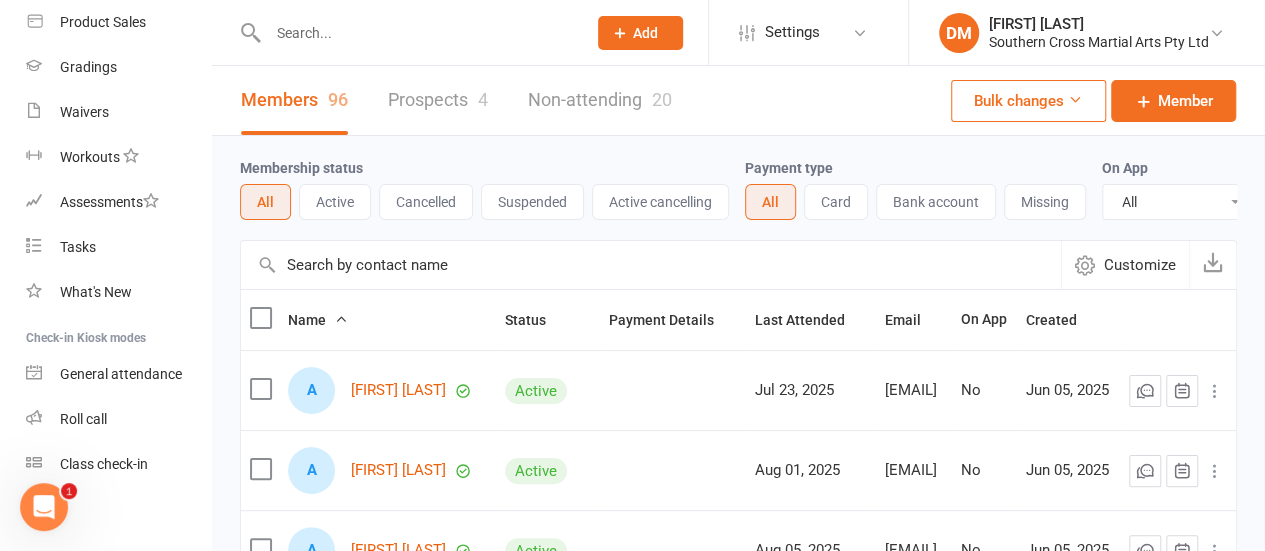 click at bounding box center [417, 33] 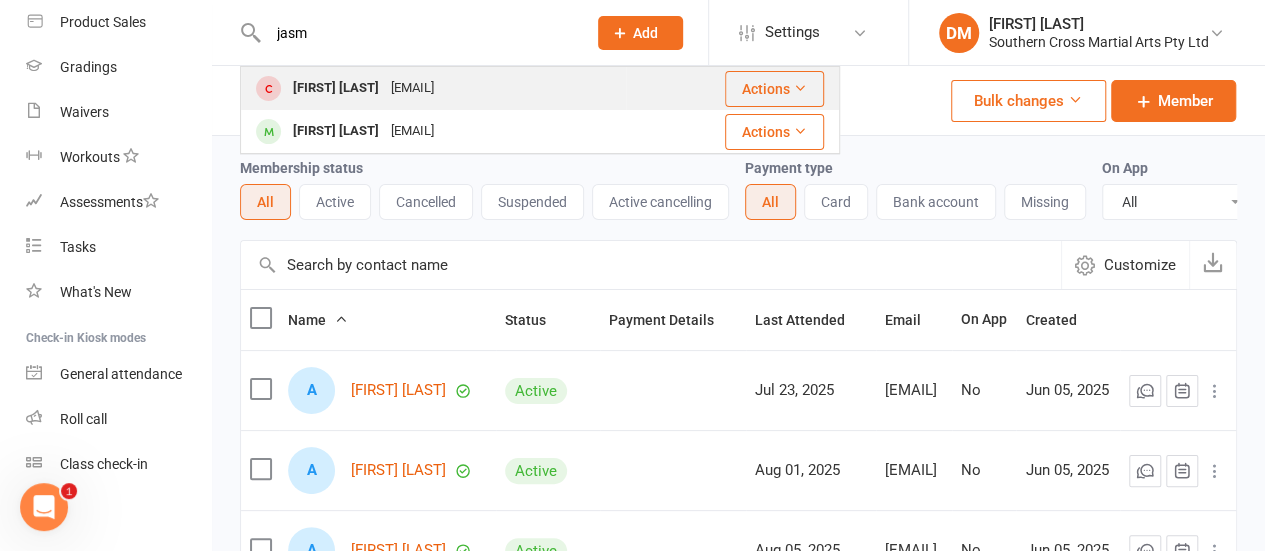 type on "jasm" 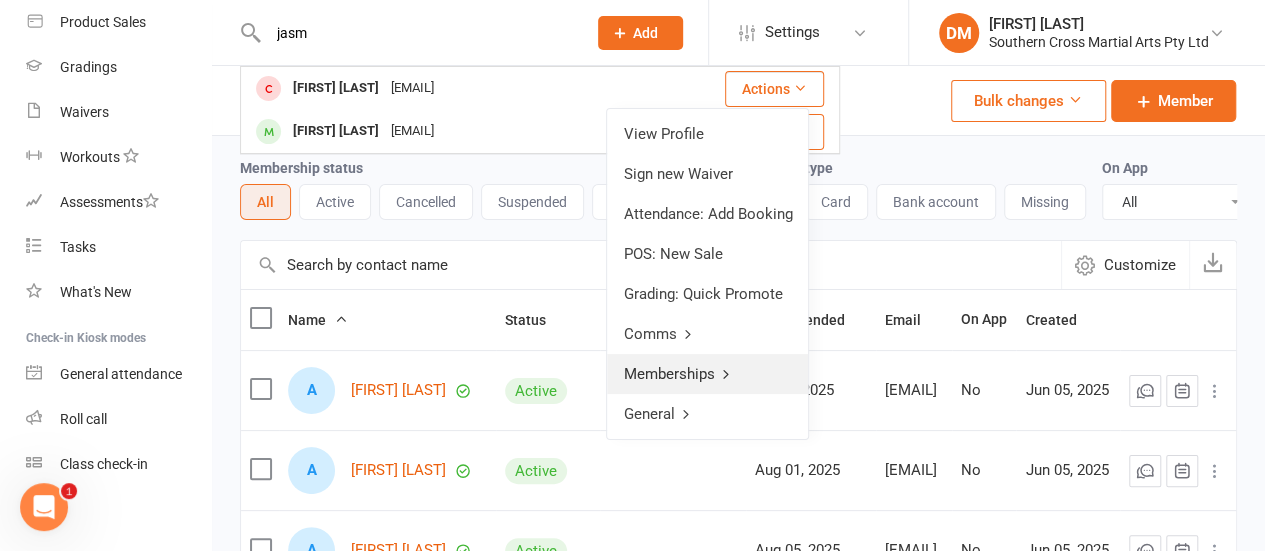 click on "Memberships" at bounding box center [707, 374] 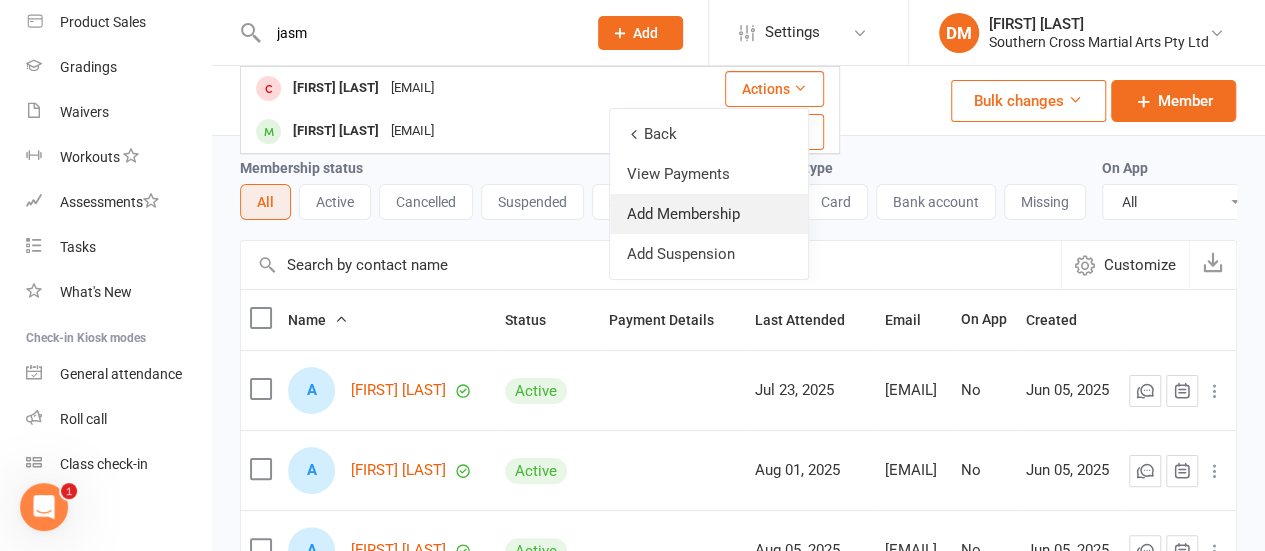 click on "Add Membership" at bounding box center [709, 214] 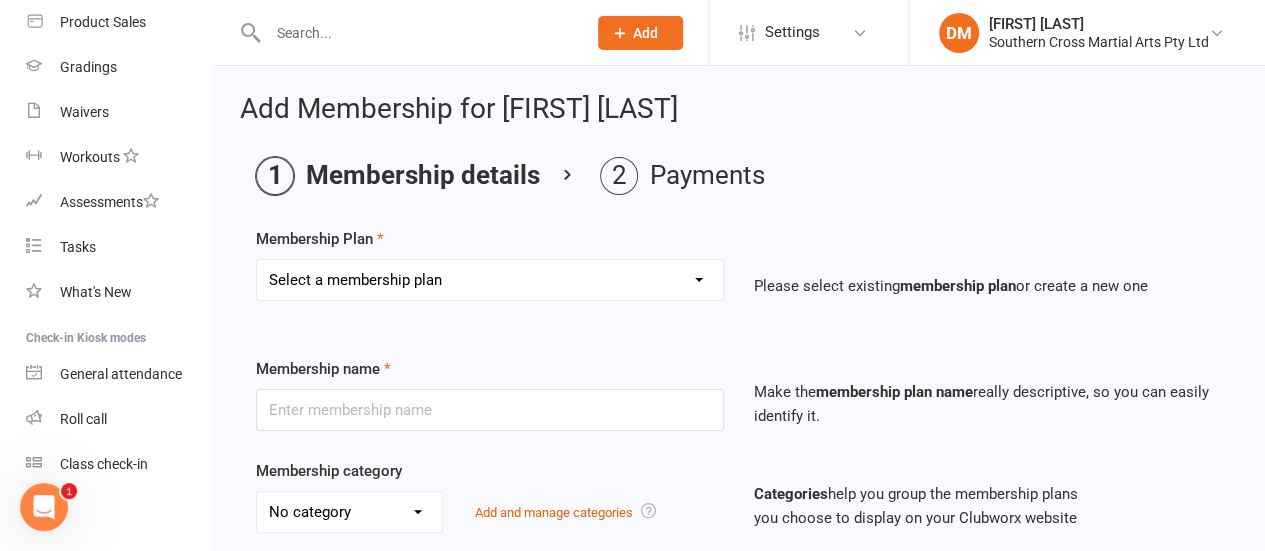 click on "Select a membership plan Create new Membership Plan Basic Membership - Karate - DD/week Basic Membership - Karate - DD/fortnight Basic Membership - Karate - DD/month Premium Membership - Karate -  DD/week Premium Membership - Weapons -  DD/week Premium Membership - Karate - DD/fortnight Premium Membership - Weapons - DD/fortnight Premium Membership - Karate - DD/month Premium Membership - Weapons - DD/month Ultimate Membership DD/week Ultimate Membership DD/fortnight Ultimate Membership DD/month Trial Membership Ryukyu Kobudo Hozonkai Australia - Annual membership Basic Membership - Karate - Term fee 6 Month Membership Annual Membership - Karate Casual Membership NDIS Membership - Annual NDIS - Term Lifetime GC Licence Monthly Invoice - Karate Basic - Family of 2 - DD/Monthly Basic - Family of 2 - DD/Weekly 10 Class Card Basic - Family of 2 - DD/Fortnightly" at bounding box center [490, 280] 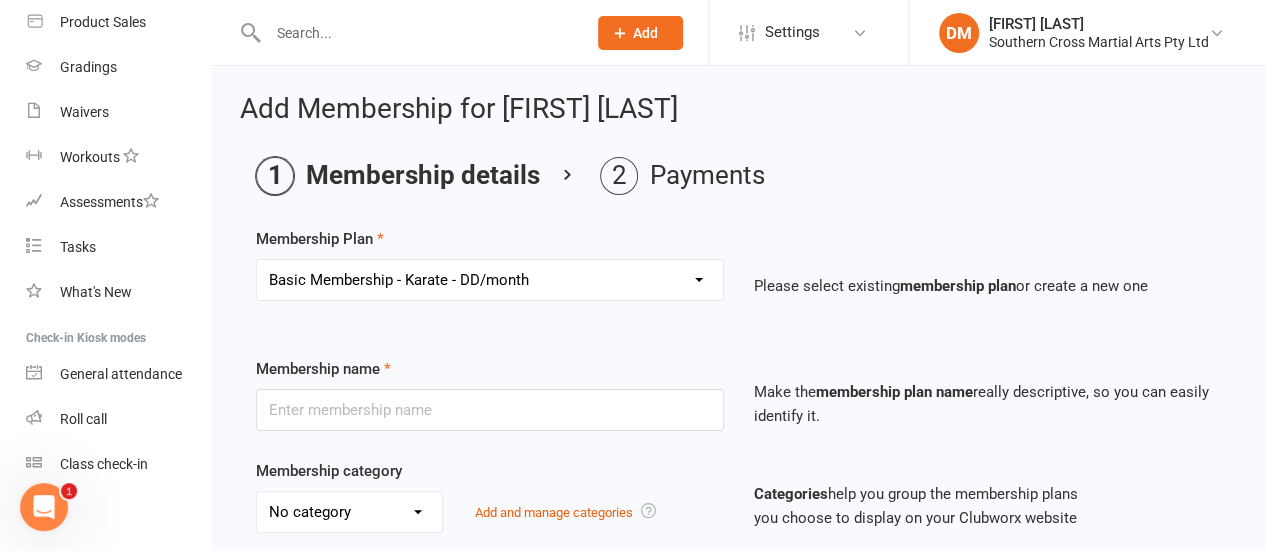 click on "Select a membership plan Create new Membership Plan Basic Membership - Karate - DD/week Basic Membership - Karate - DD/fortnight Basic Membership - Karate - DD/month Premium Membership - Karate -  DD/week Premium Membership - Weapons -  DD/week Premium Membership - Karate - DD/fortnight Premium Membership - Weapons - DD/fortnight Premium Membership - Karate - DD/month Premium Membership - Weapons - DD/month Ultimate Membership DD/week Ultimate Membership DD/fortnight Ultimate Membership DD/month Trial Membership Ryukyu Kobudo Hozonkai Australia - Annual membership Basic Membership - Karate - Term fee 6 Month Membership Annual Membership - Karate Casual Membership NDIS Membership - Annual NDIS - Term Lifetime GC Licence Monthly Invoice - Karate Basic - Family of 2 - DD/Monthly Basic - Family of 2 - DD/Weekly 10 Class Card Basic - Family of 2 - DD/Fortnightly" at bounding box center (490, 280) 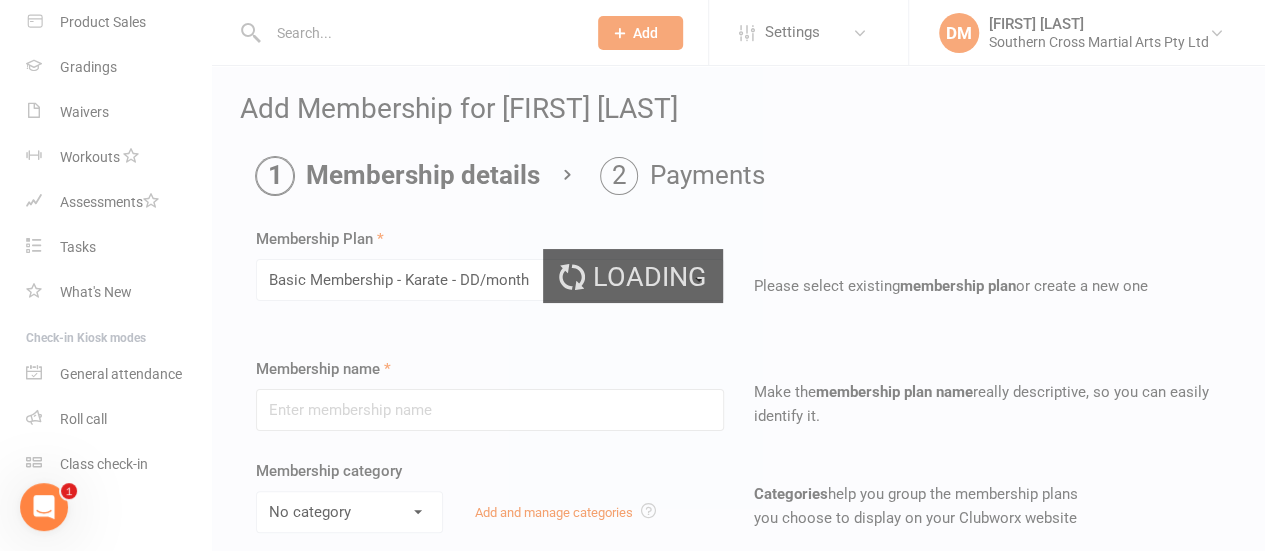 type on "Basic Membership - Karate - DD/month" 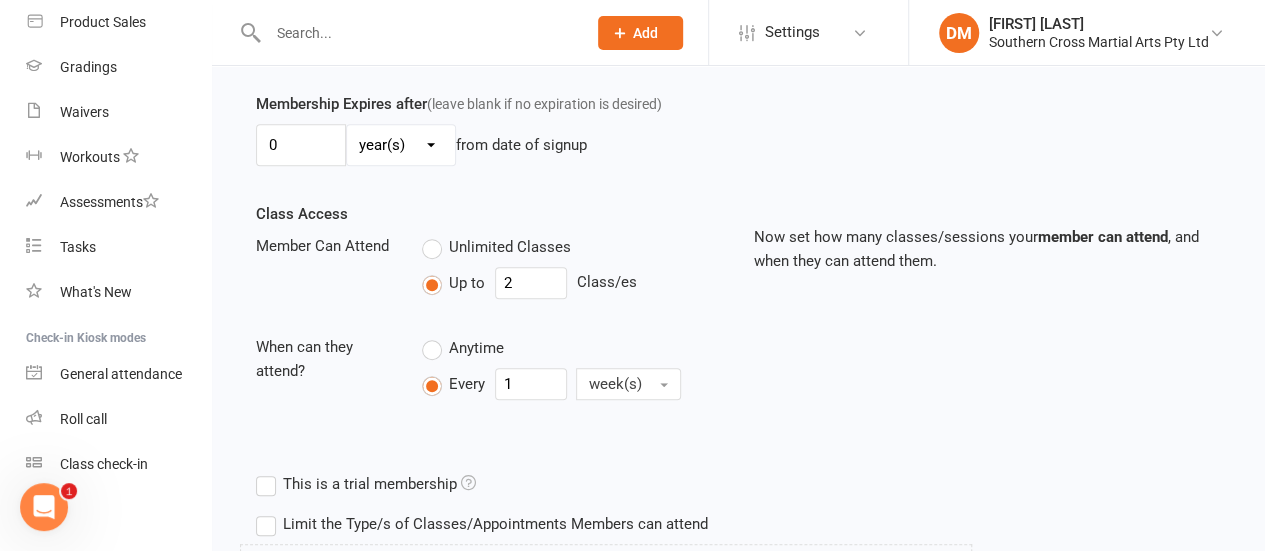 scroll, scrollTop: 600, scrollLeft: 0, axis: vertical 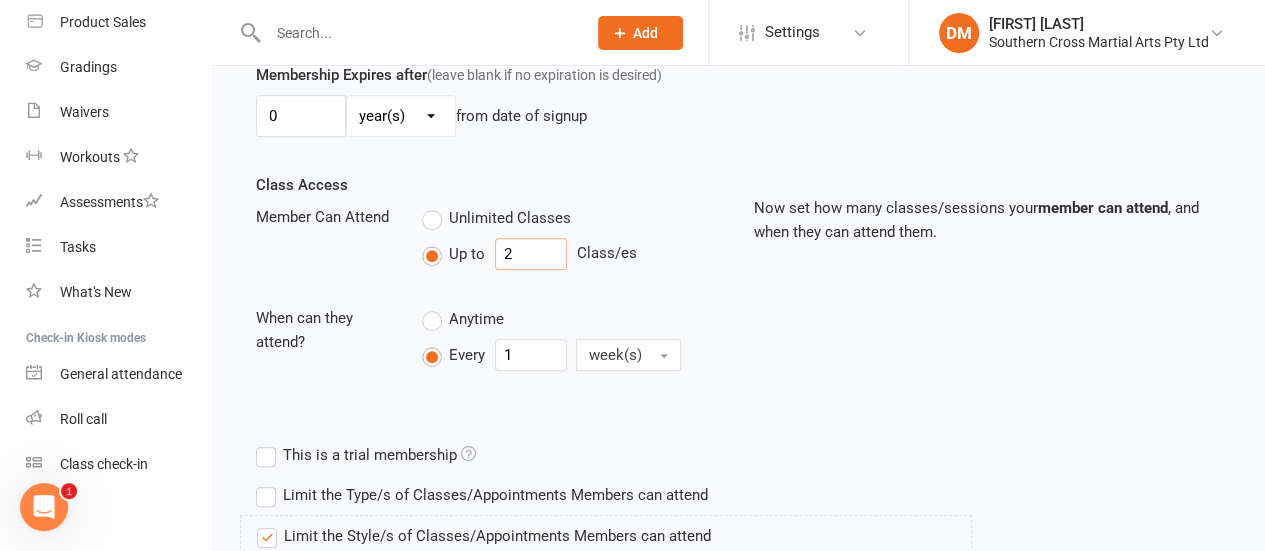 drag, startPoint x: 518, startPoint y: 244, endPoint x: 498, endPoint y: 239, distance: 20.615528 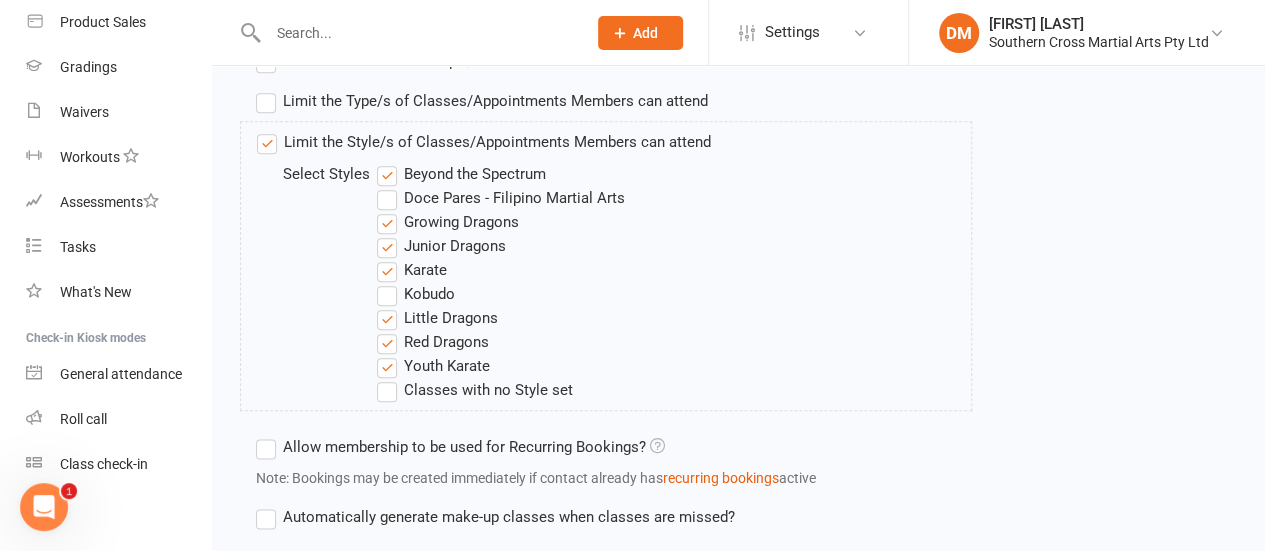 scroll, scrollTop: 1000, scrollLeft: 0, axis: vertical 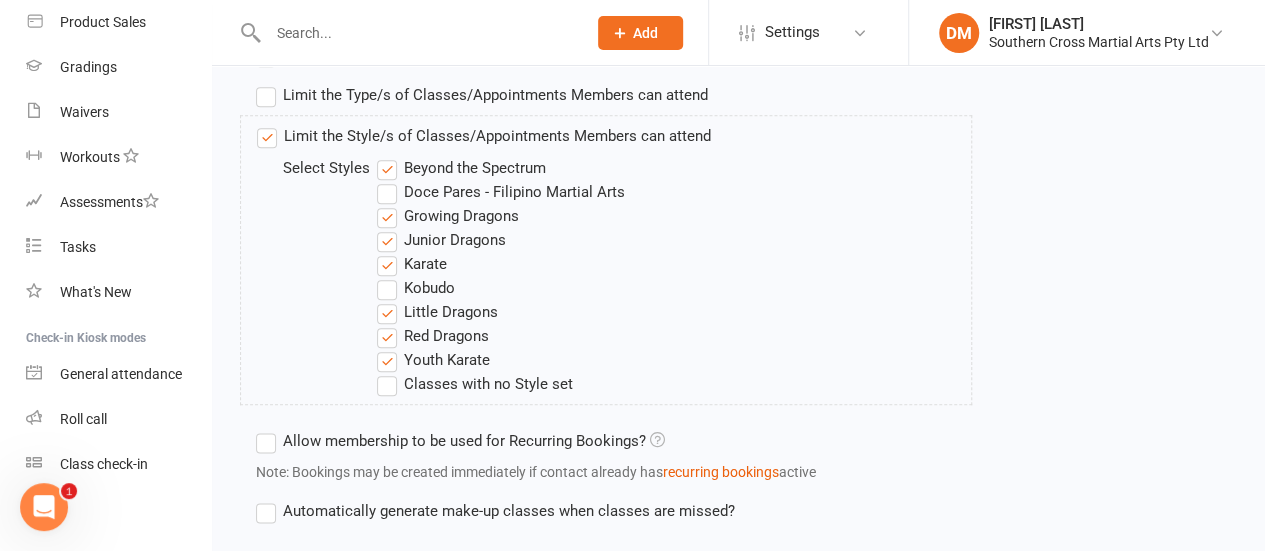 type on "3" 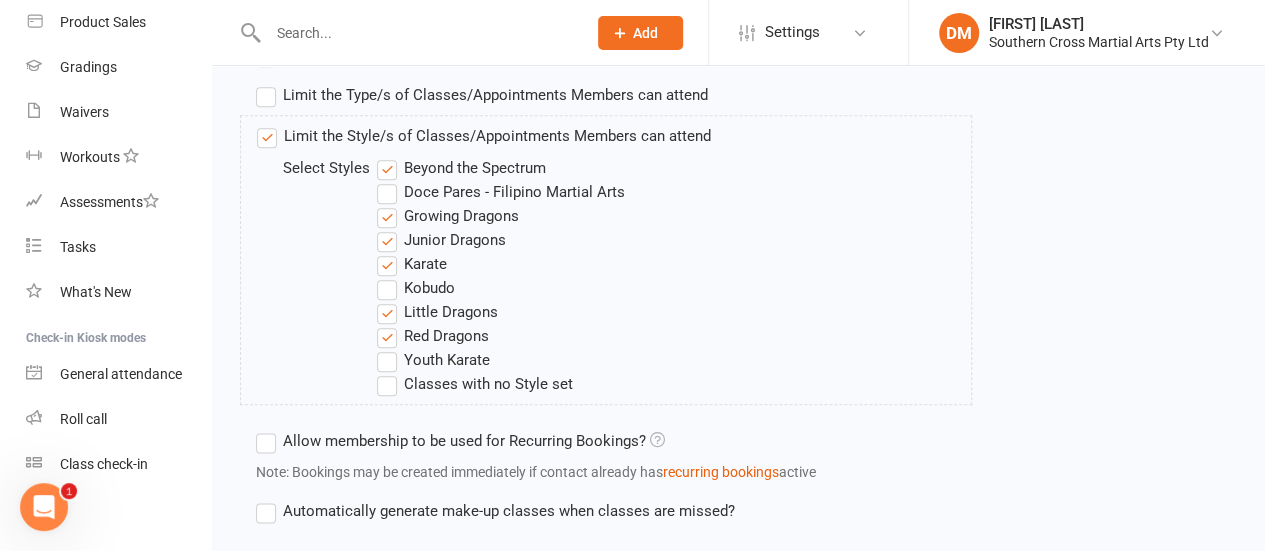 click on "Red Dragons" at bounding box center [433, 336] 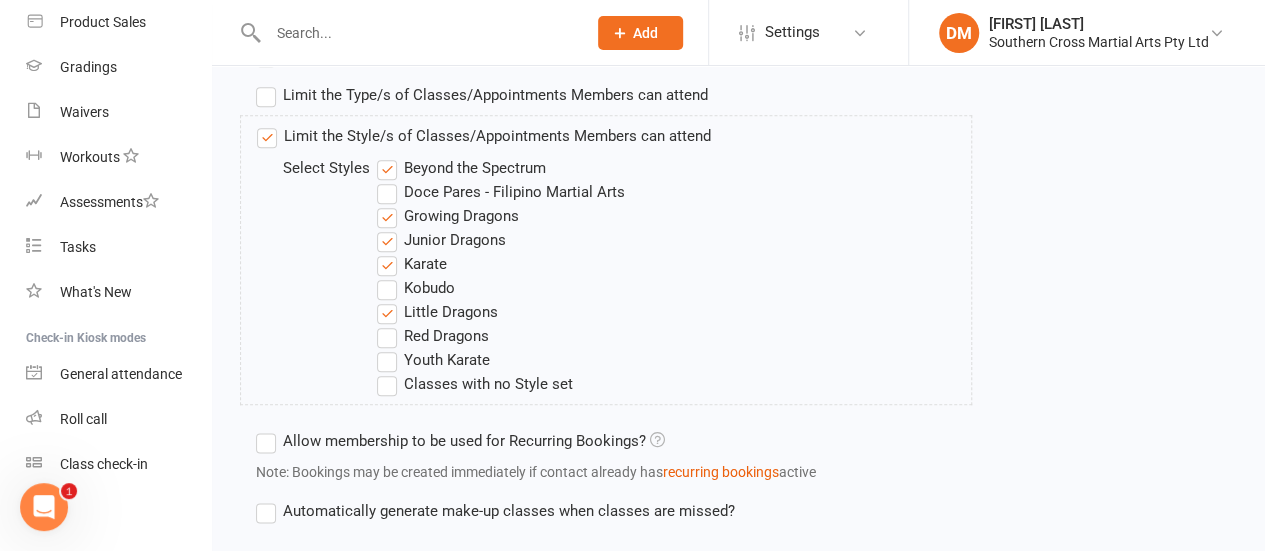 click on "Little Dragons" at bounding box center [437, 312] 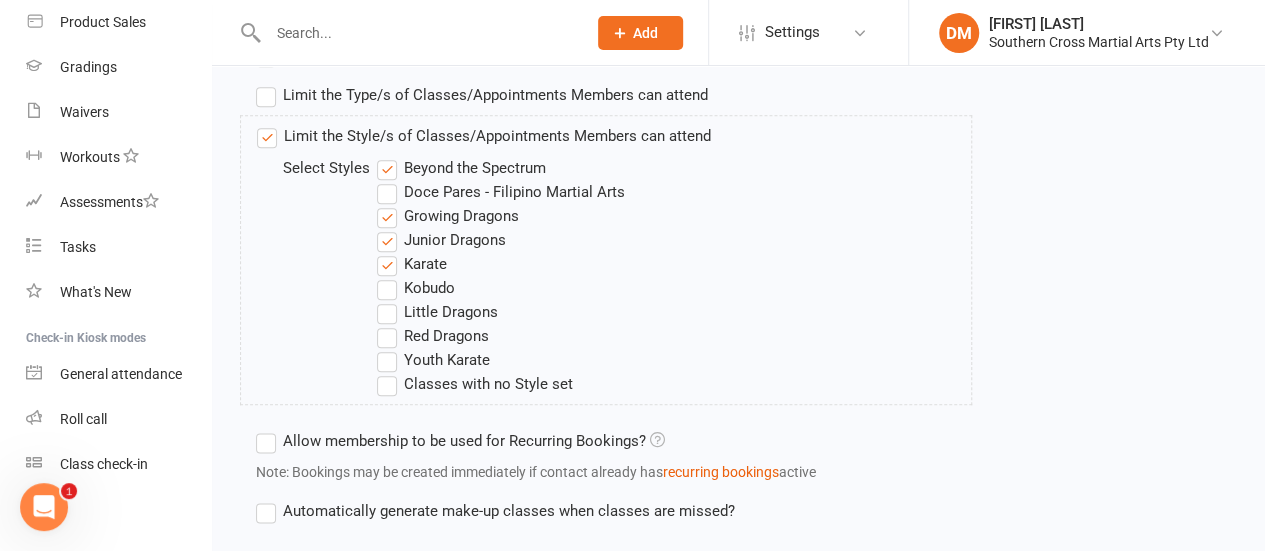 click on "Karate" at bounding box center (412, 264) 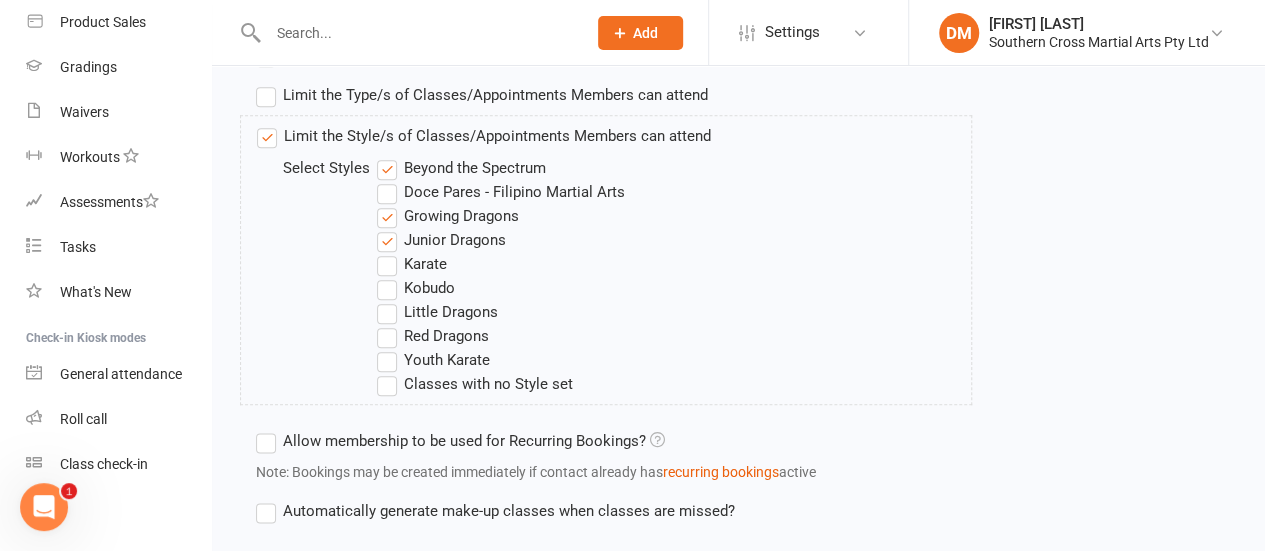 click on "Junior Dragons" at bounding box center (441, 240) 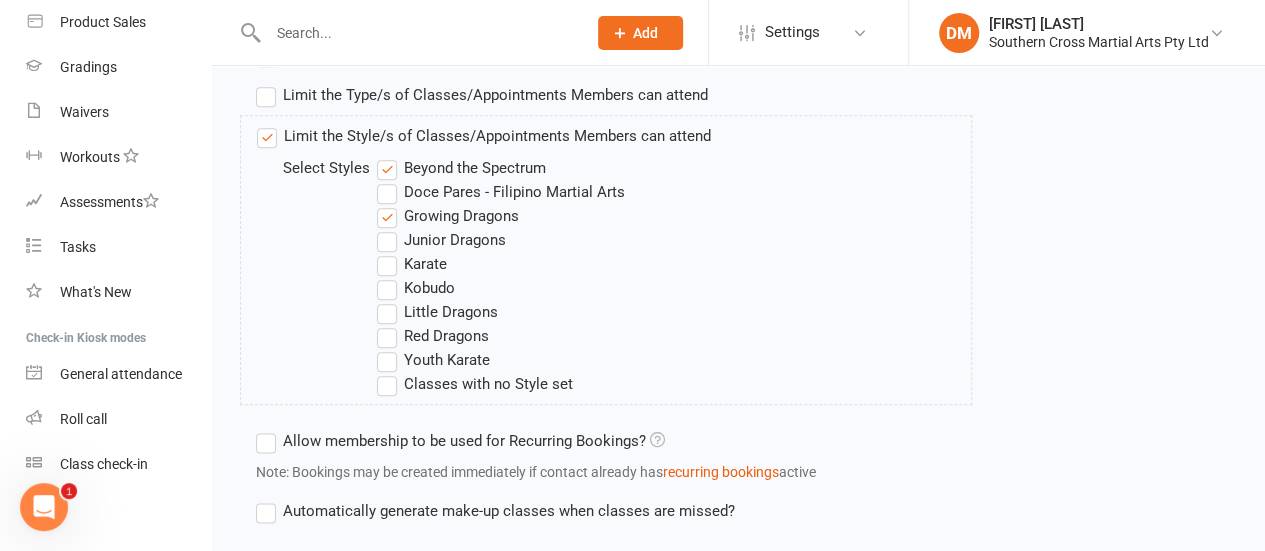 click on "Beyond the Spectrum" at bounding box center (461, 168) 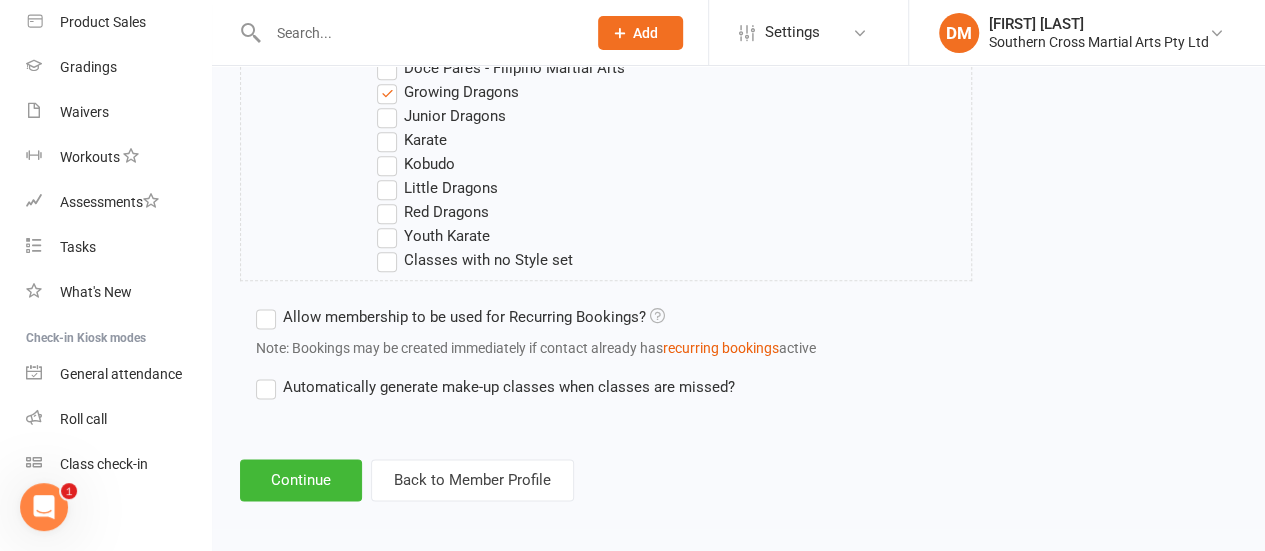 scroll, scrollTop: 1124, scrollLeft: 0, axis: vertical 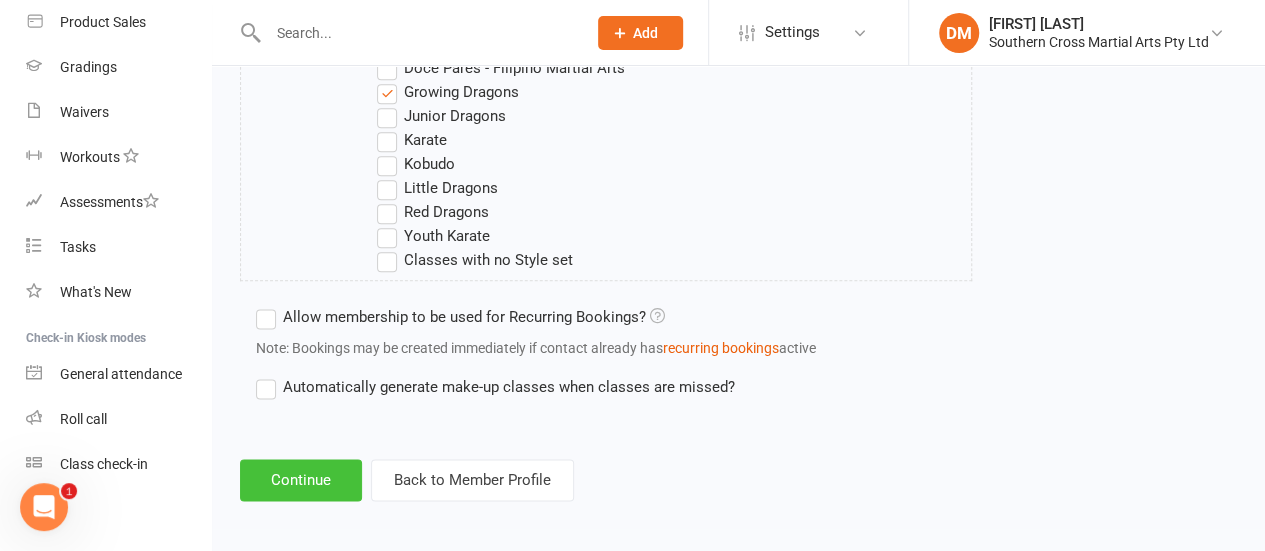 click on "Continue" at bounding box center [301, 480] 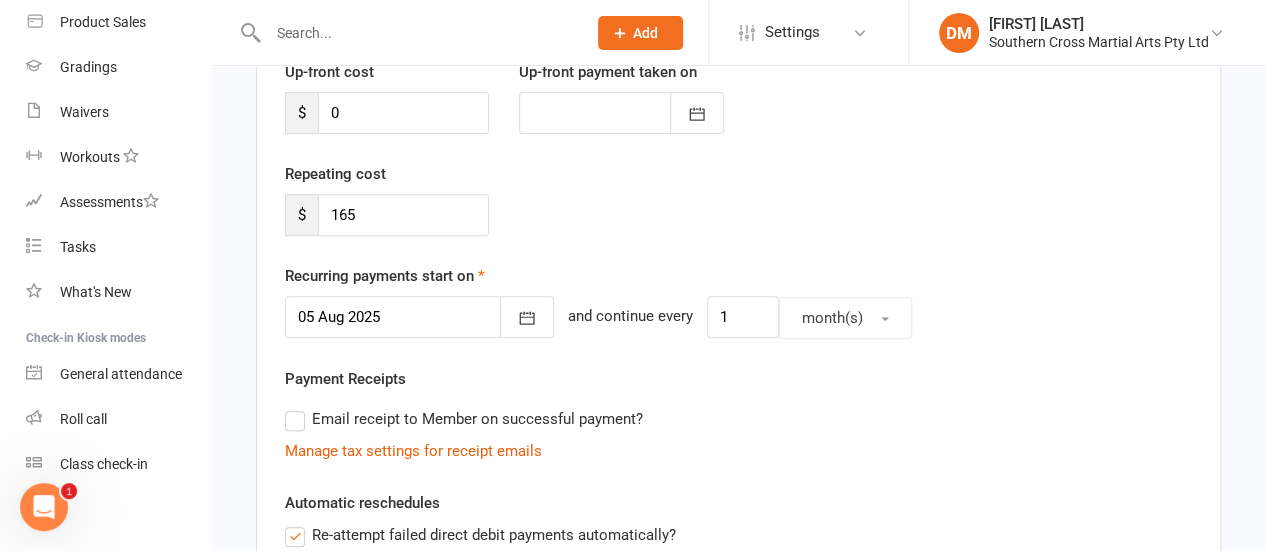 scroll, scrollTop: 300, scrollLeft: 0, axis: vertical 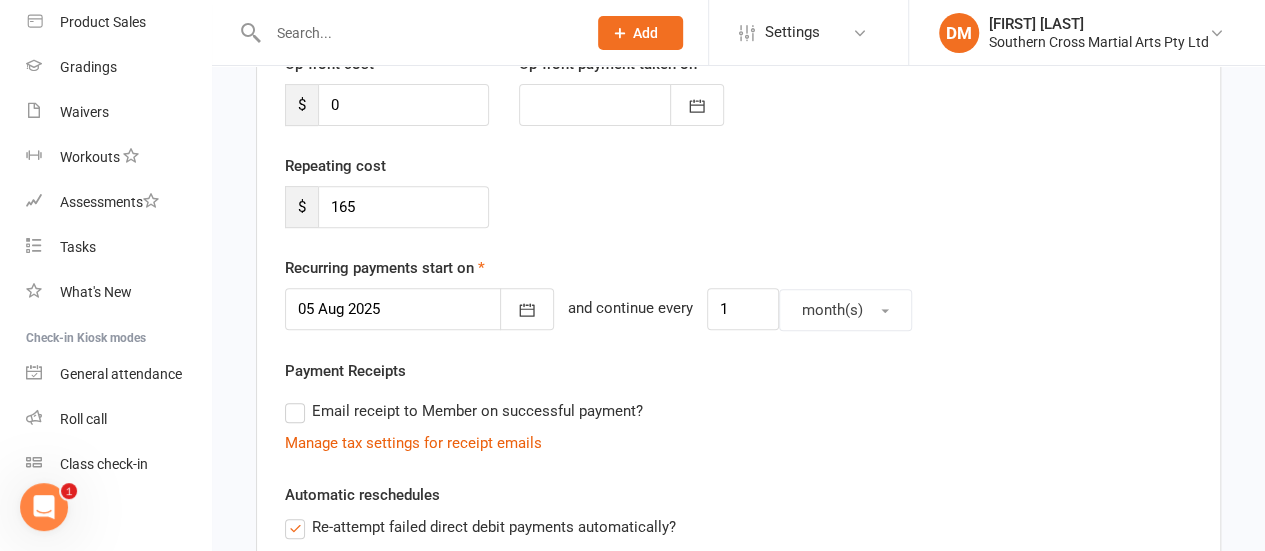 click at bounding box center [419, 309] 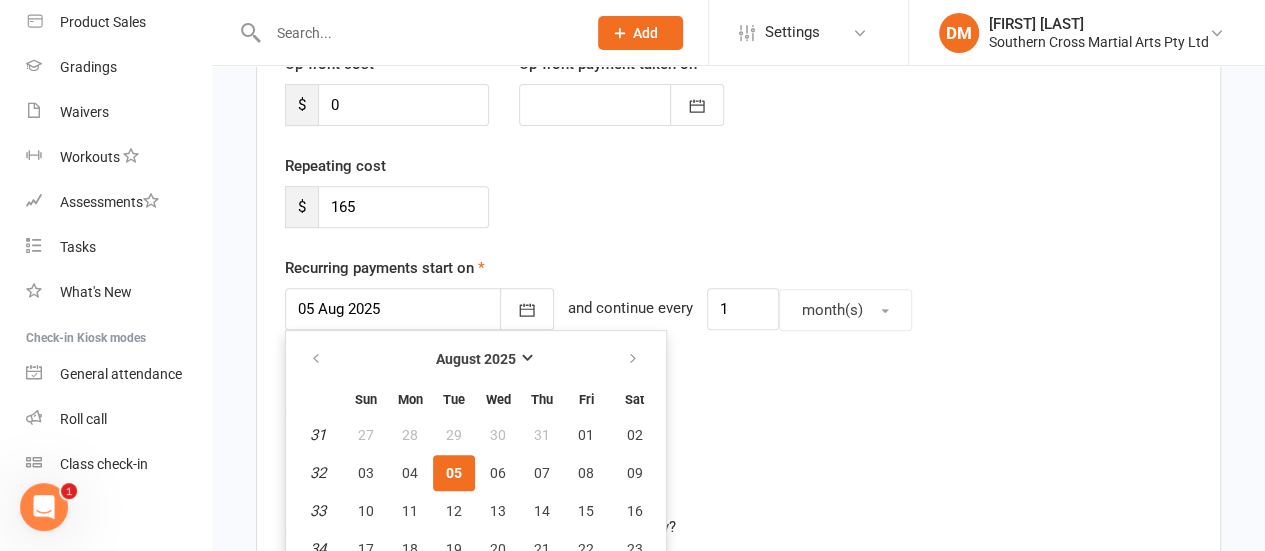 scroll, scrollTop: 391, scrollLeft: 0, axis: vertical 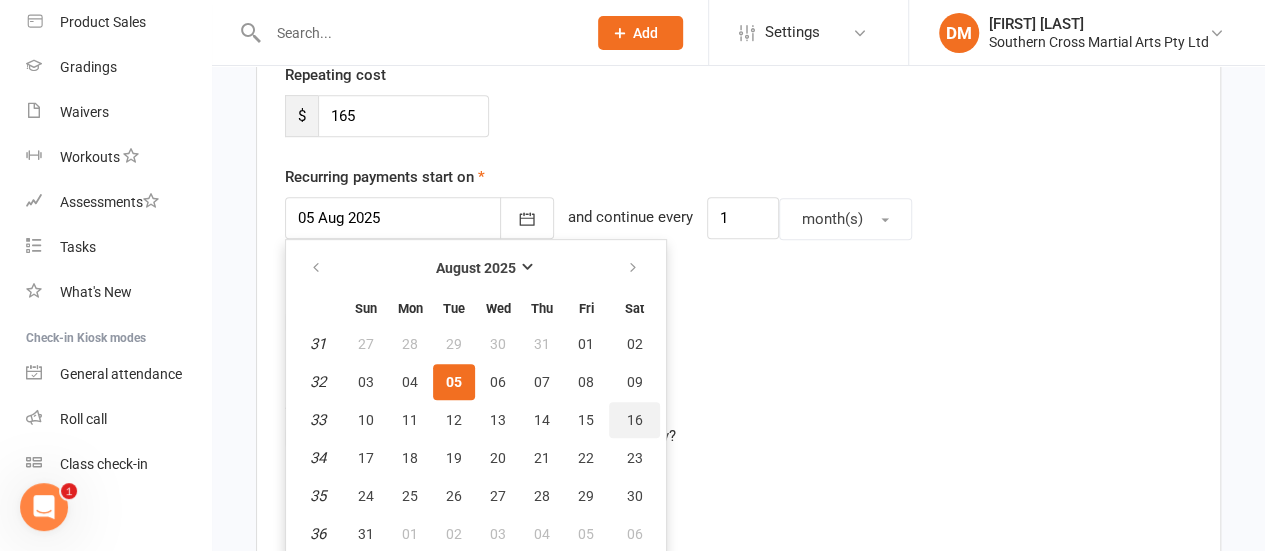 click on "16" at bounding box center (635, 420) 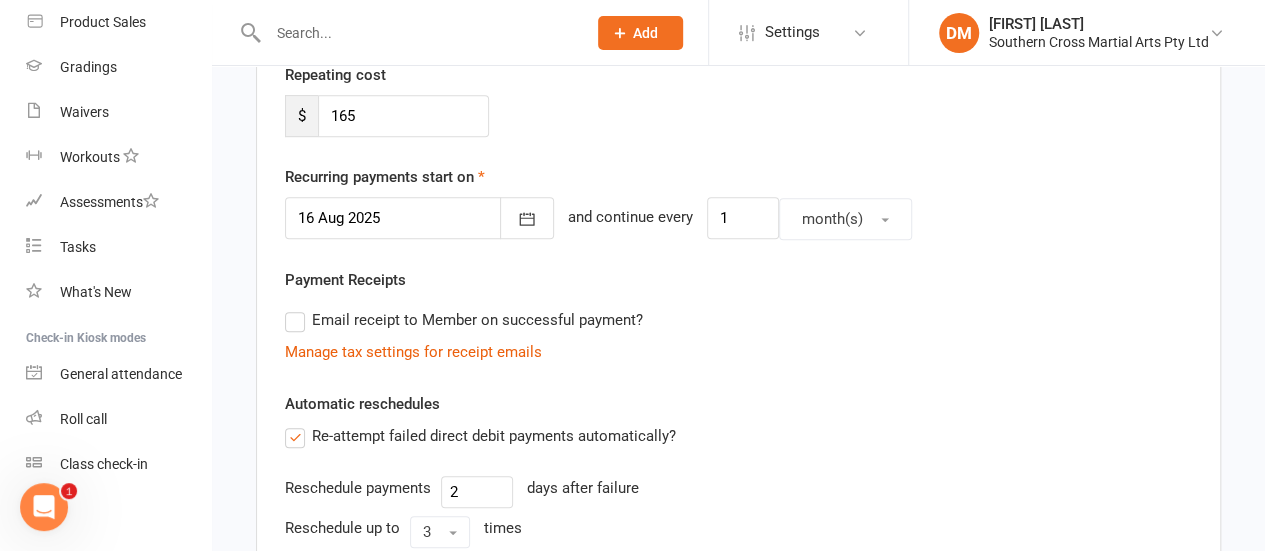 click on "Email receipt to Member on successful payment?" at bounding box center (730, 320) 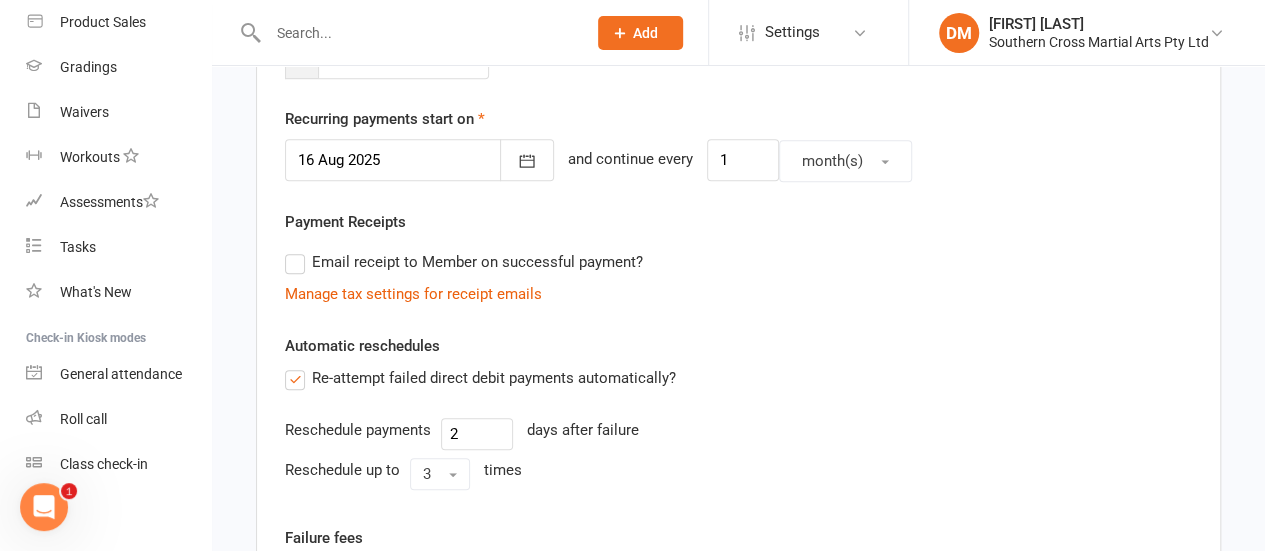 scroll, scrollTop: 491, scrollLeft: 0, axis: vertical 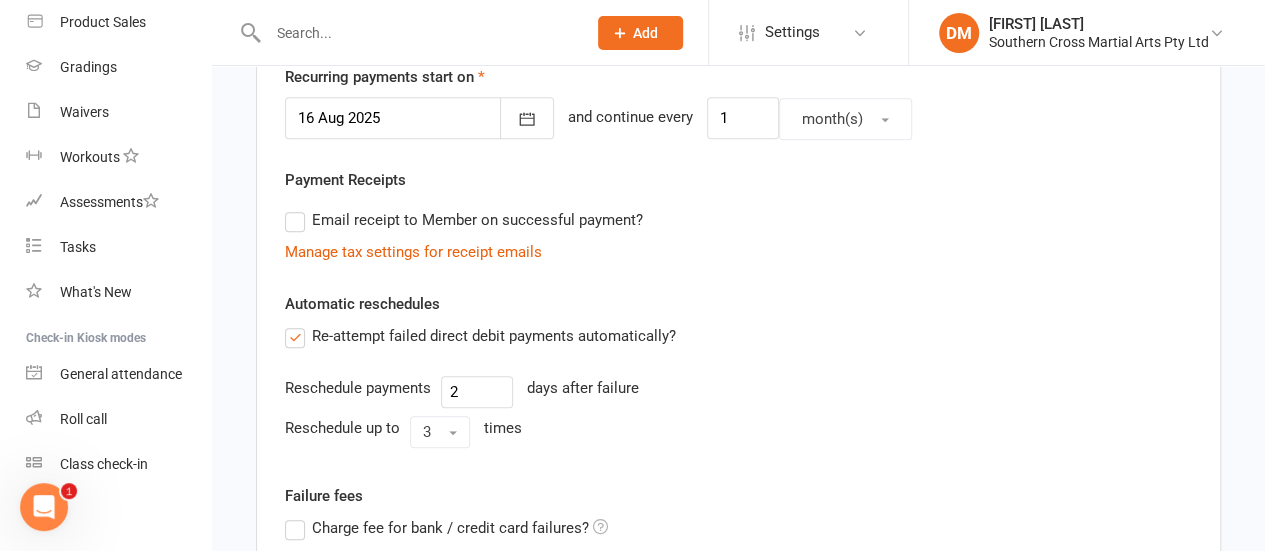 click on "Email receipt to Member on successful payment?" at bounding box center [464, 220] 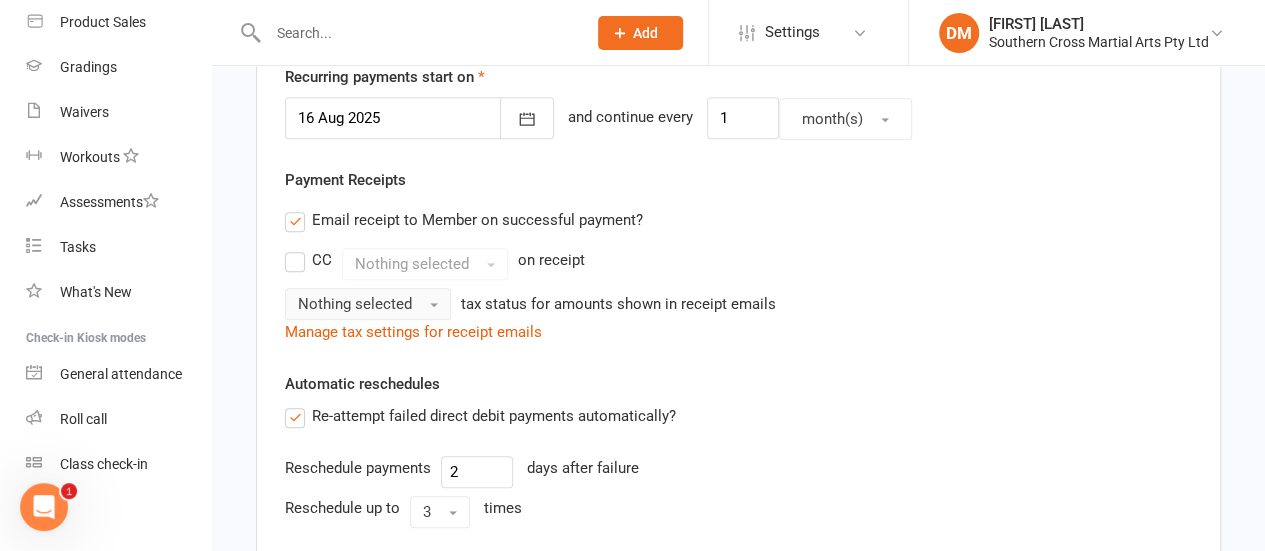 click on "Nothing selected" at bounding box center [368, 304] 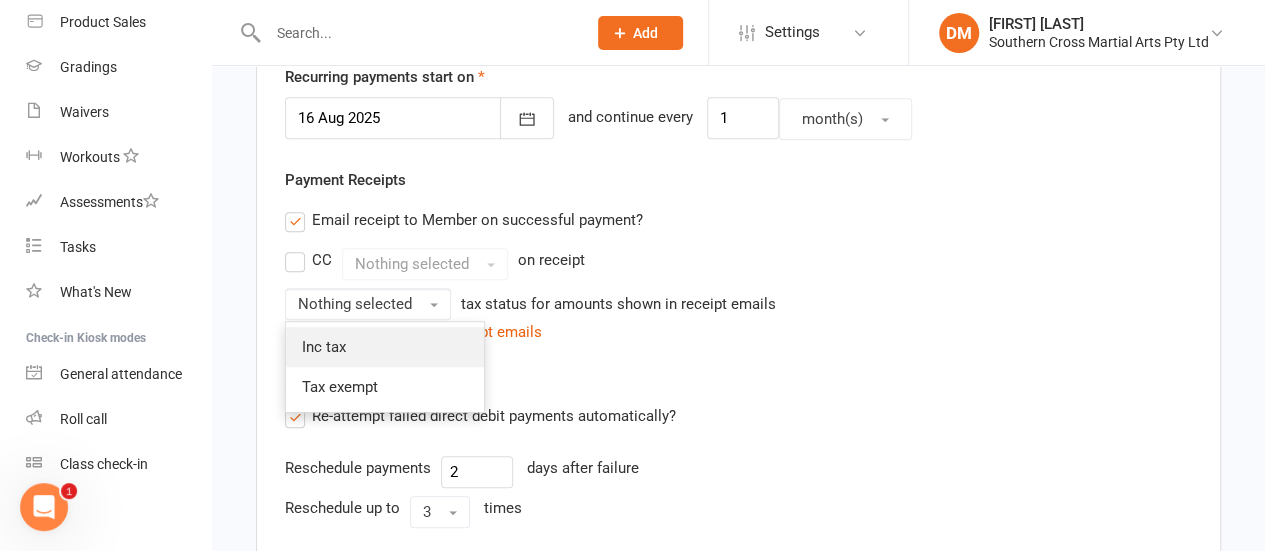 click on "Inc tax" at bounding box center (385, 347) 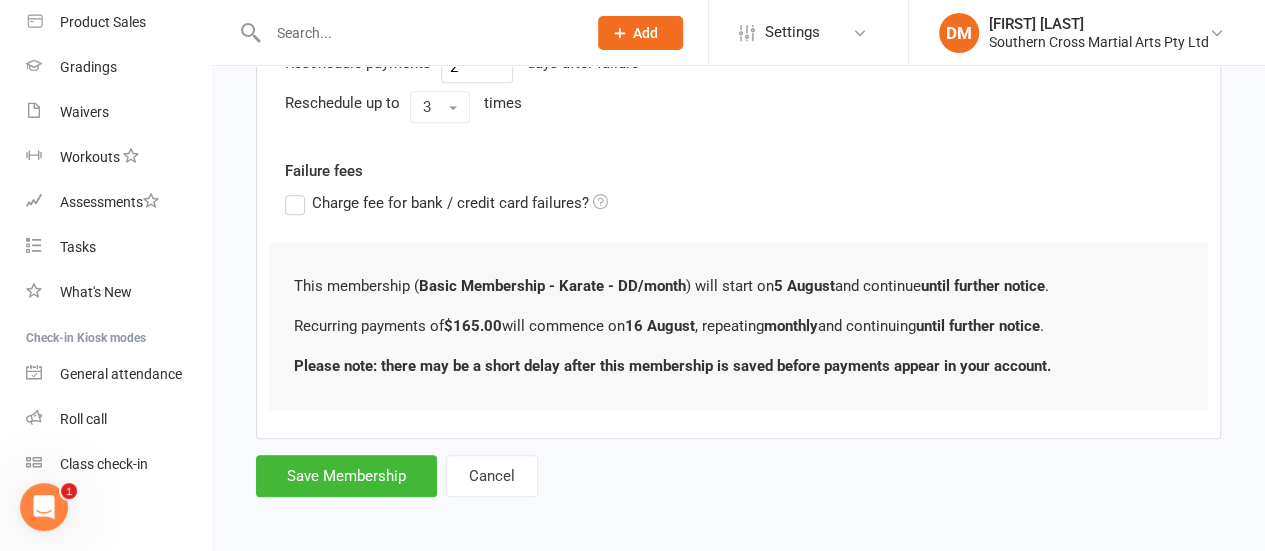 scroll, scrollTop: 896, scrollLeft: 0, axis: vertical 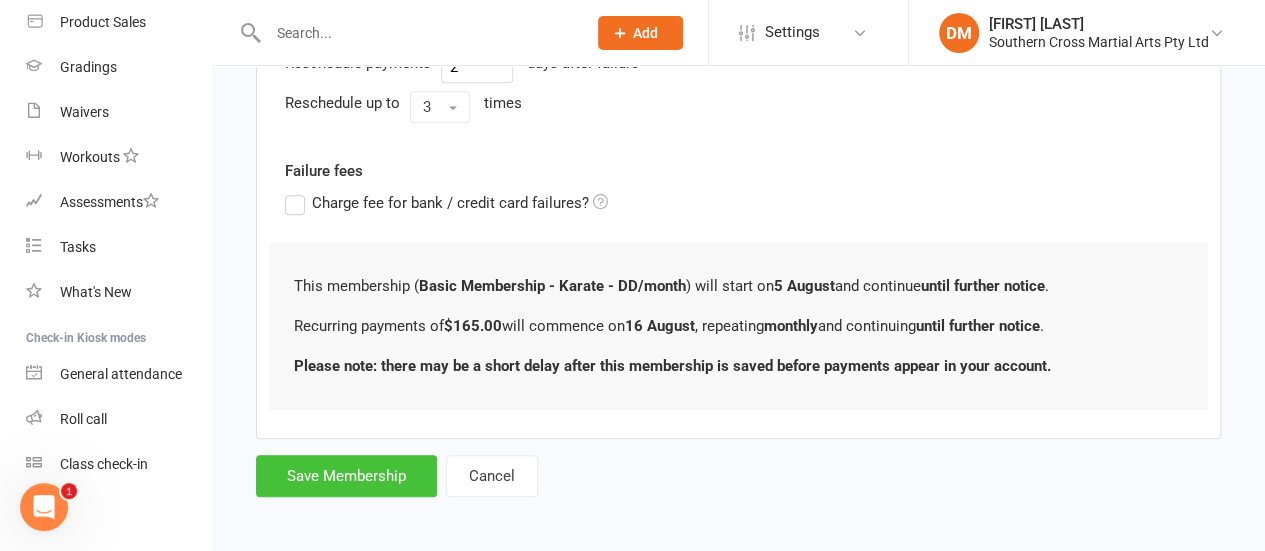 click on "Save Membership" at bounding box center [346, 476] 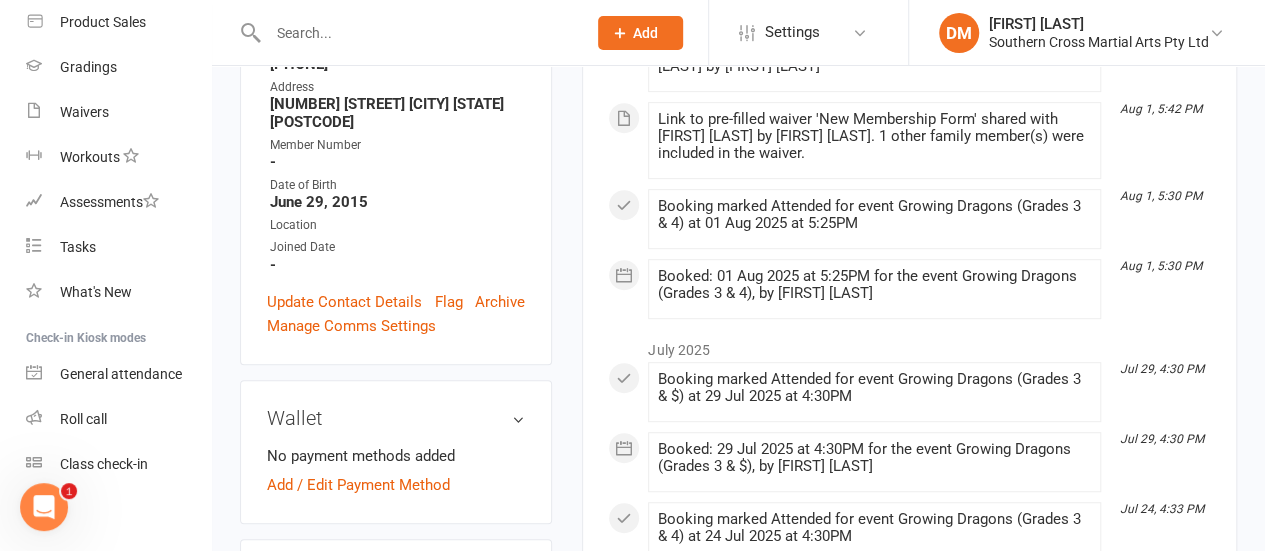 scroll, scrollTop: 500, scrollLeft: 0, axis: vertical 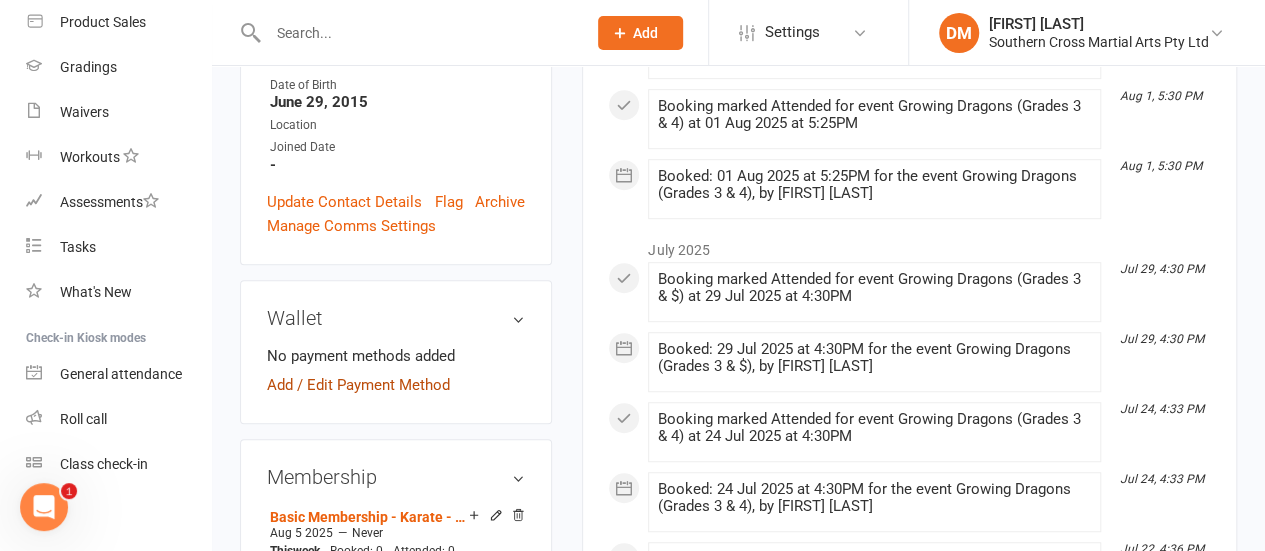 click on "Add / Edit Payment Method" at bounding box center [358, 385] 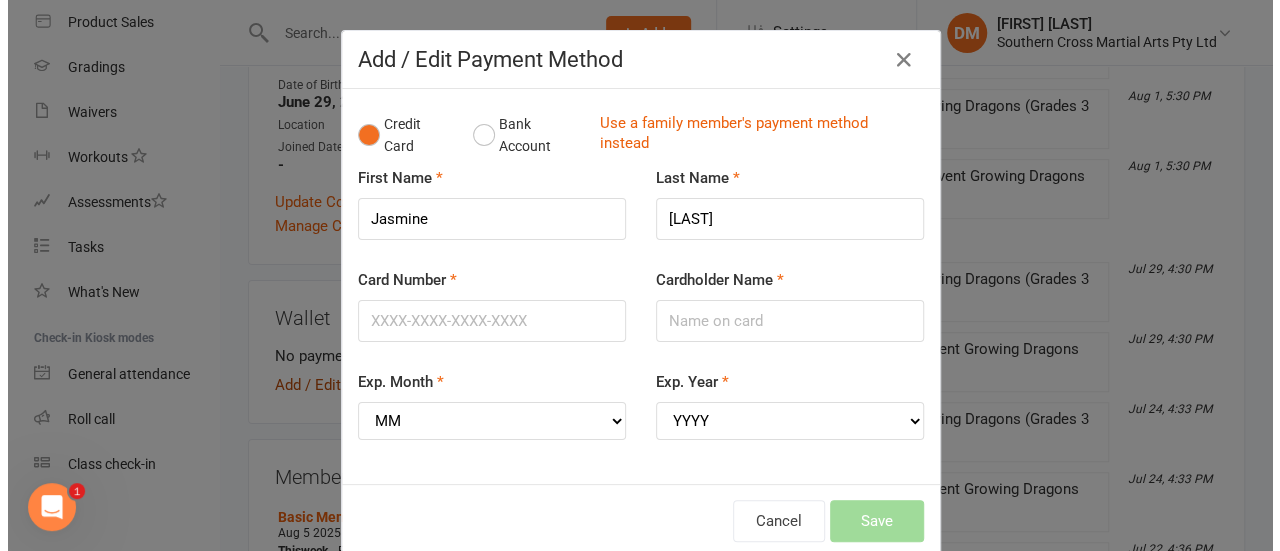 scroll, scrollTop: 454, scrollLeft: 0, axis: vertical 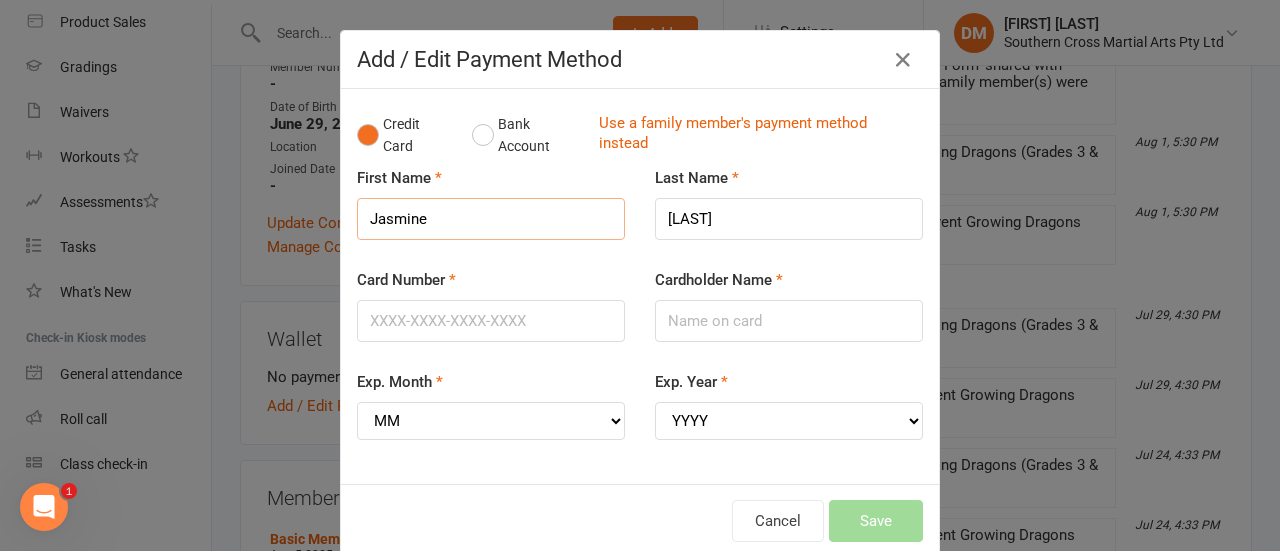 drag, startPoint x: 444, startPoint y: 211, endPoint x: 299, endPoint y: 220, distance: 145.27904 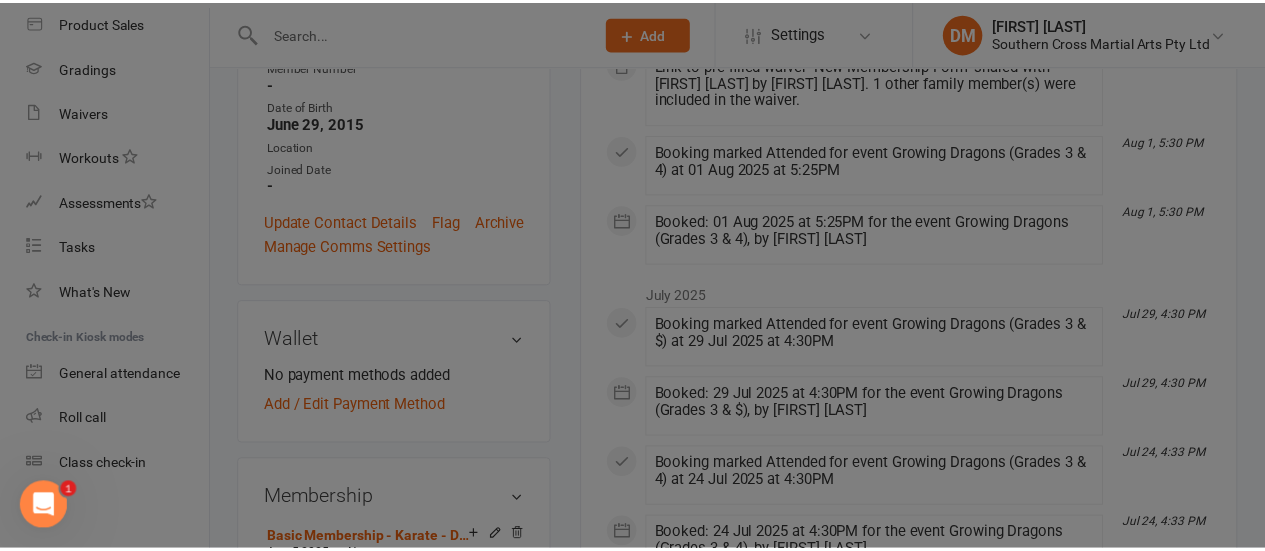 scroll, scrollTop: 500, scrollLeft: 0, axis: vertical 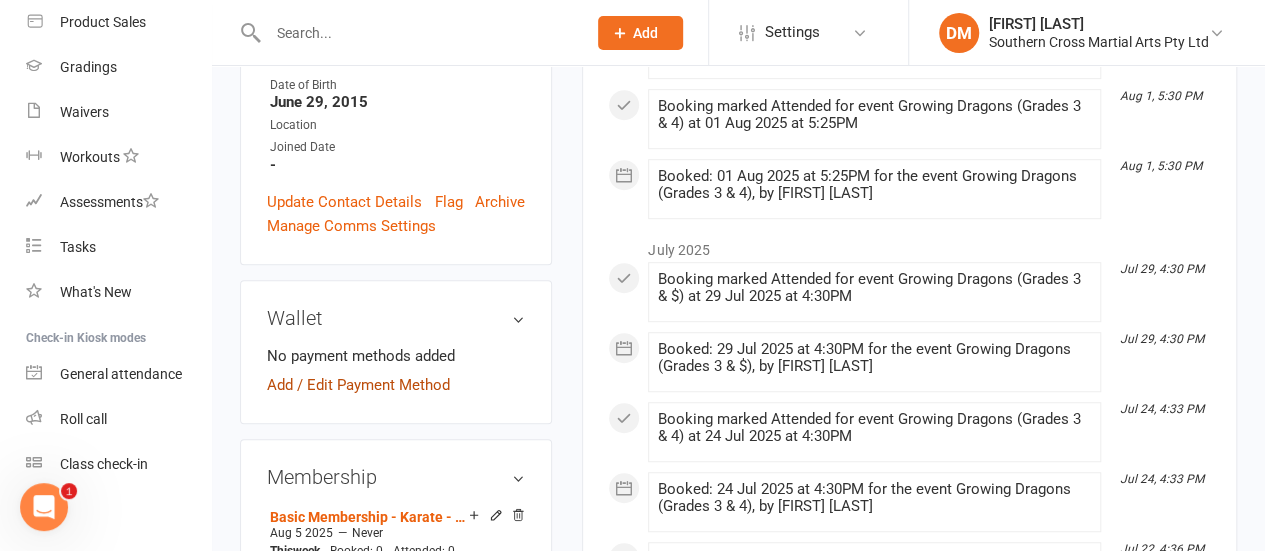 click on "Add / Edit Payment Method" at bounding box center [358, 385] 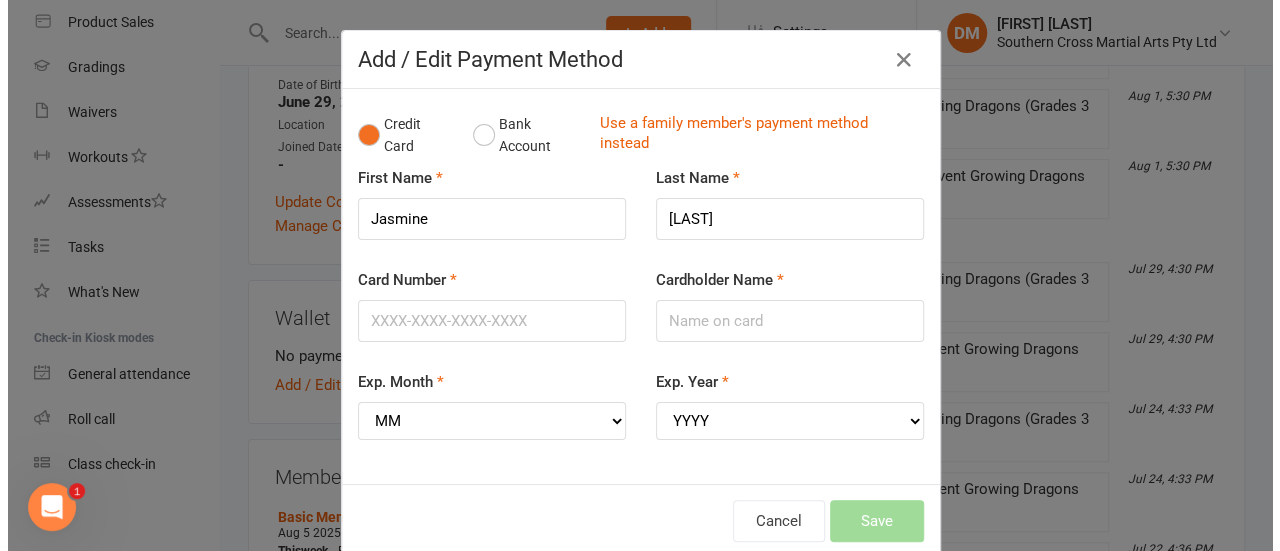 scroll, scrollTop: 454, scrollLeft: 0, axis: vertical 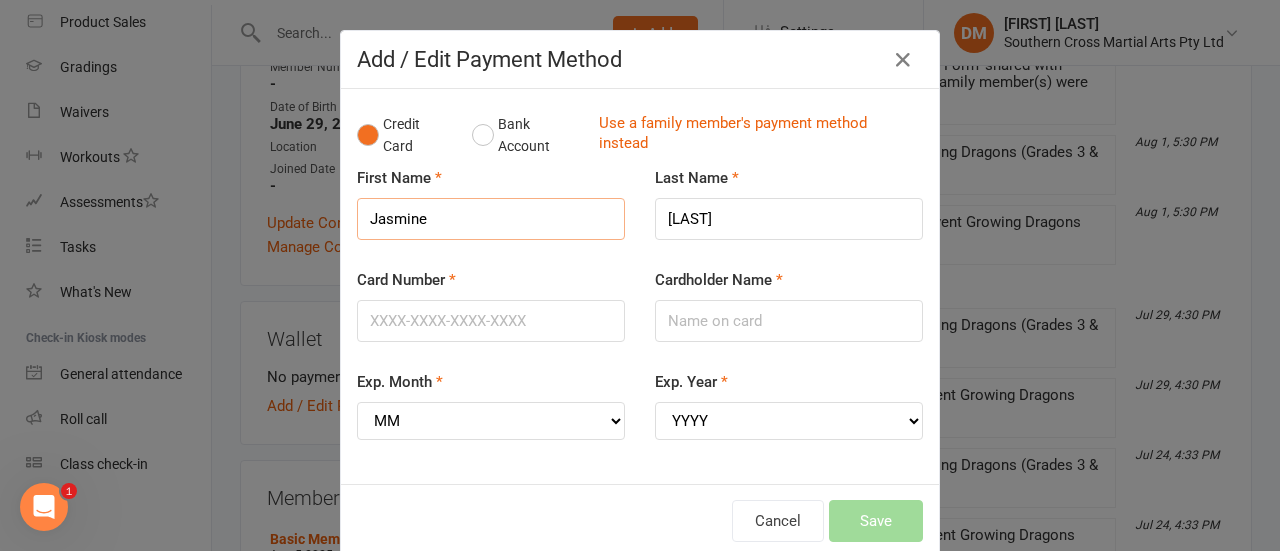 click on "Jasmine" at bounding box center [491, 219] 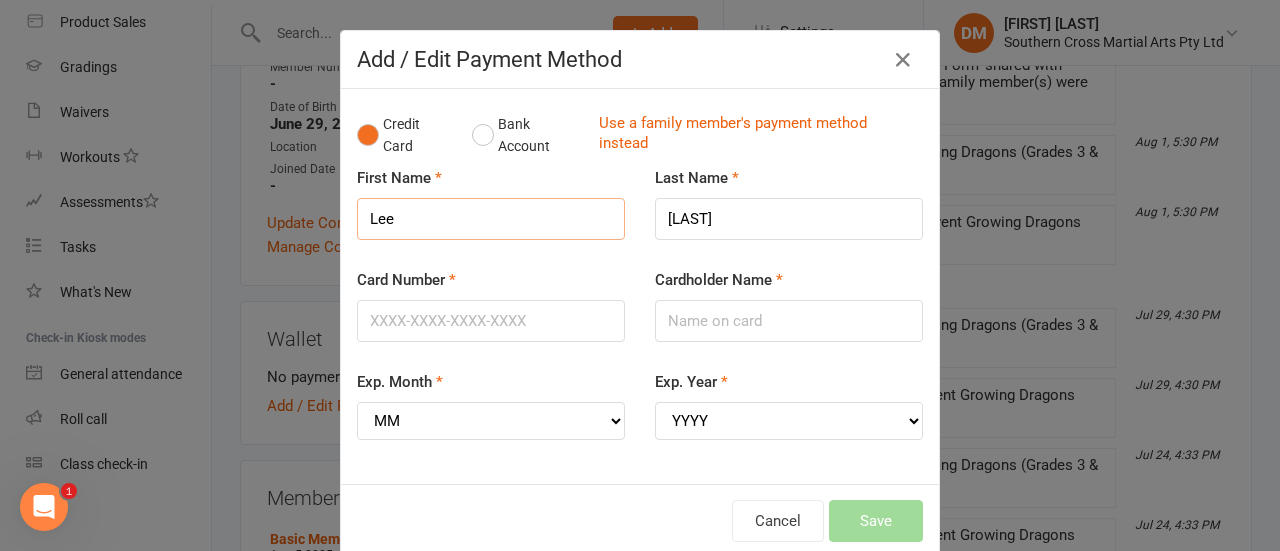 type on "Lee" 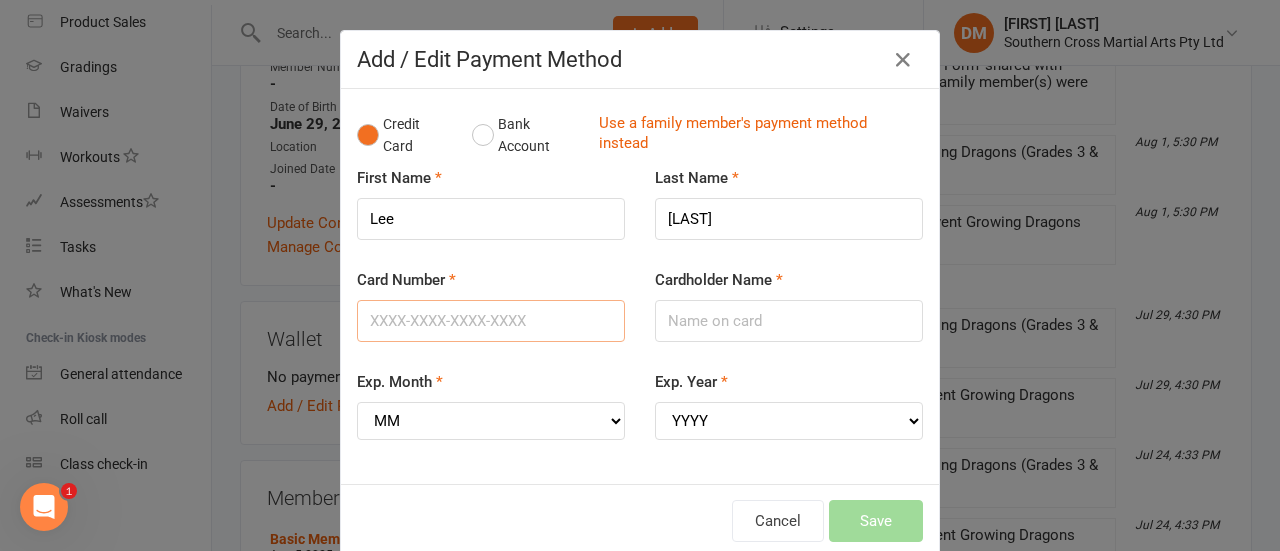 click on "Card Number" at bounding box center (491, 321) 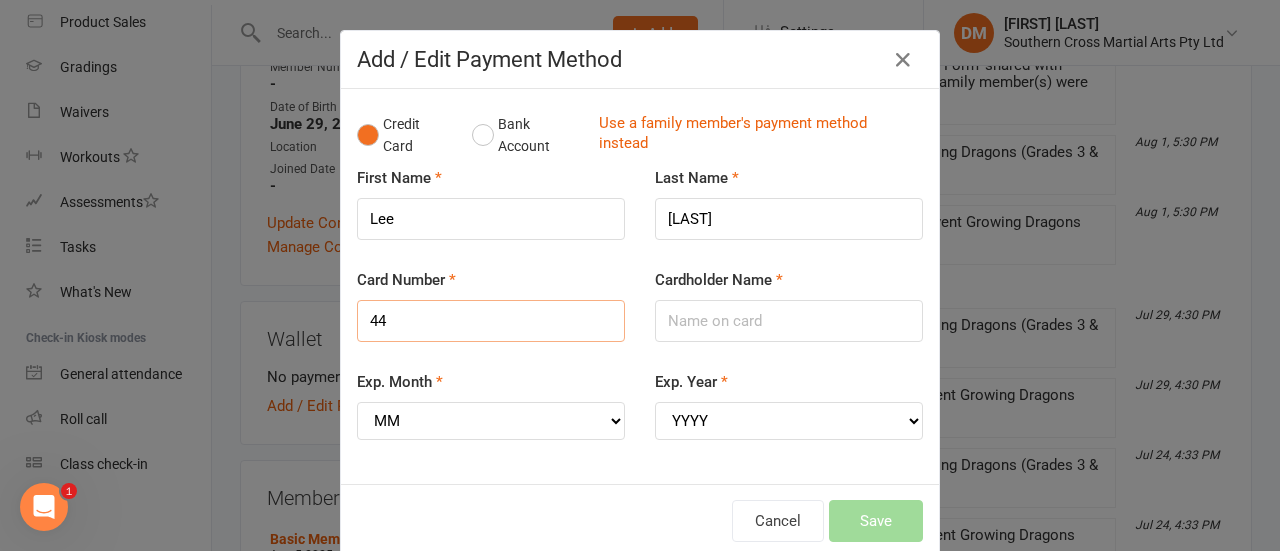 scroll, scrollTop: 489, scrollLeft: 0, axis: vertical 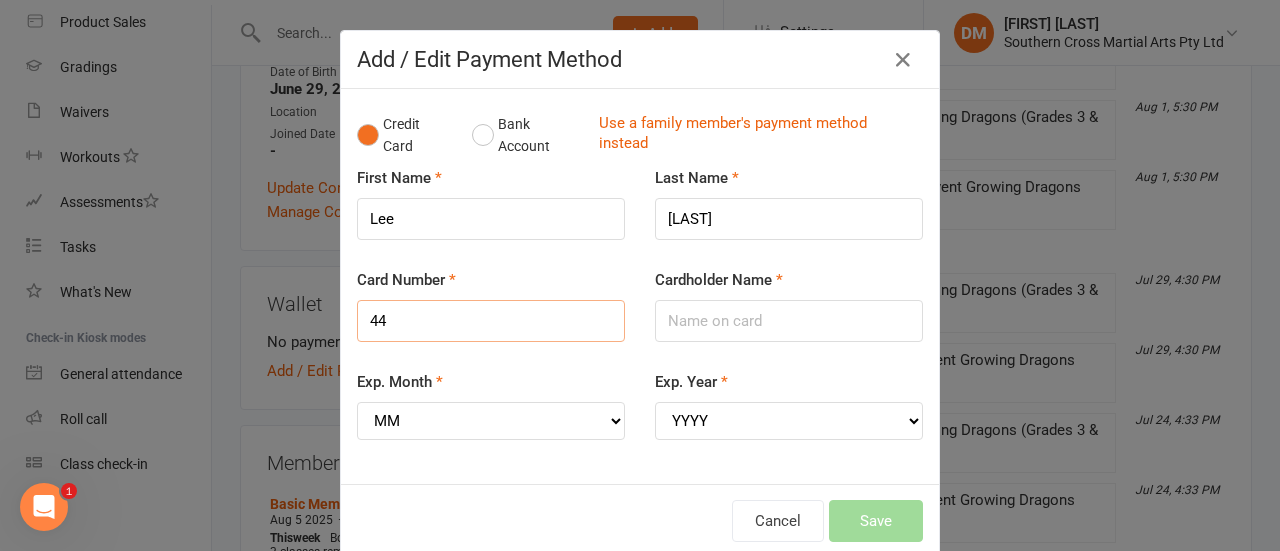 type on "4" 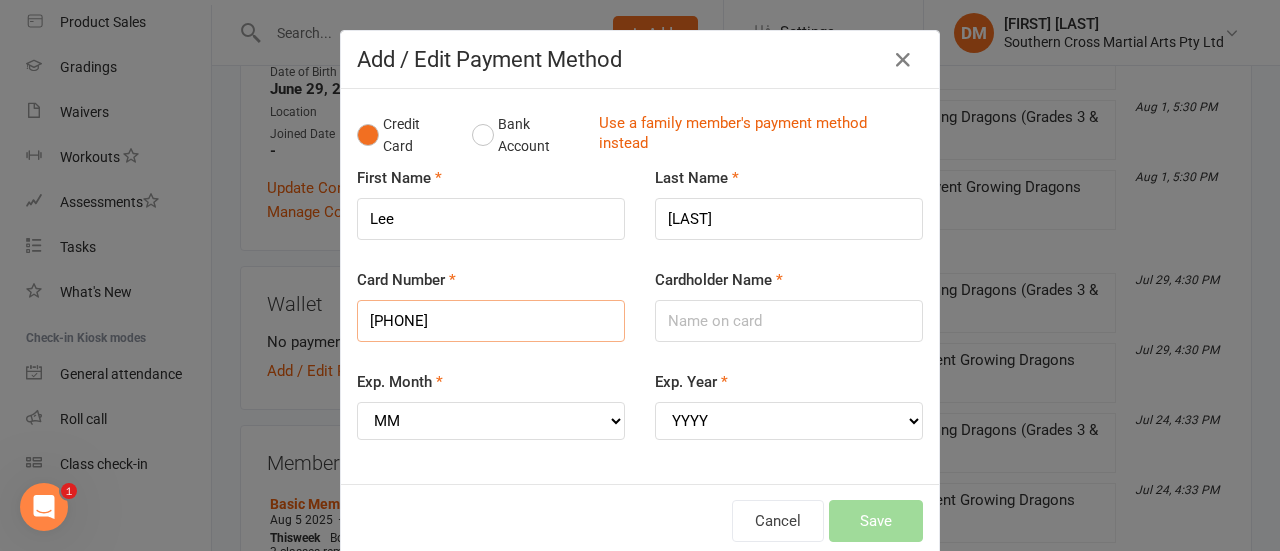 type on "[PHONE]" 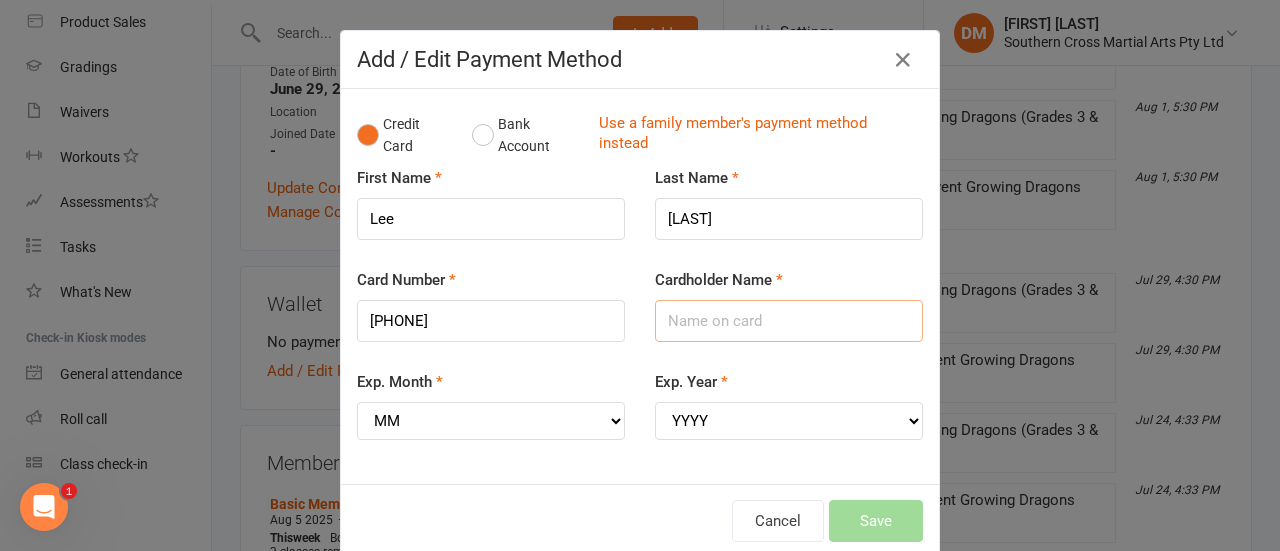 click on "Cardholder Name" at bounding box center (789, 321) 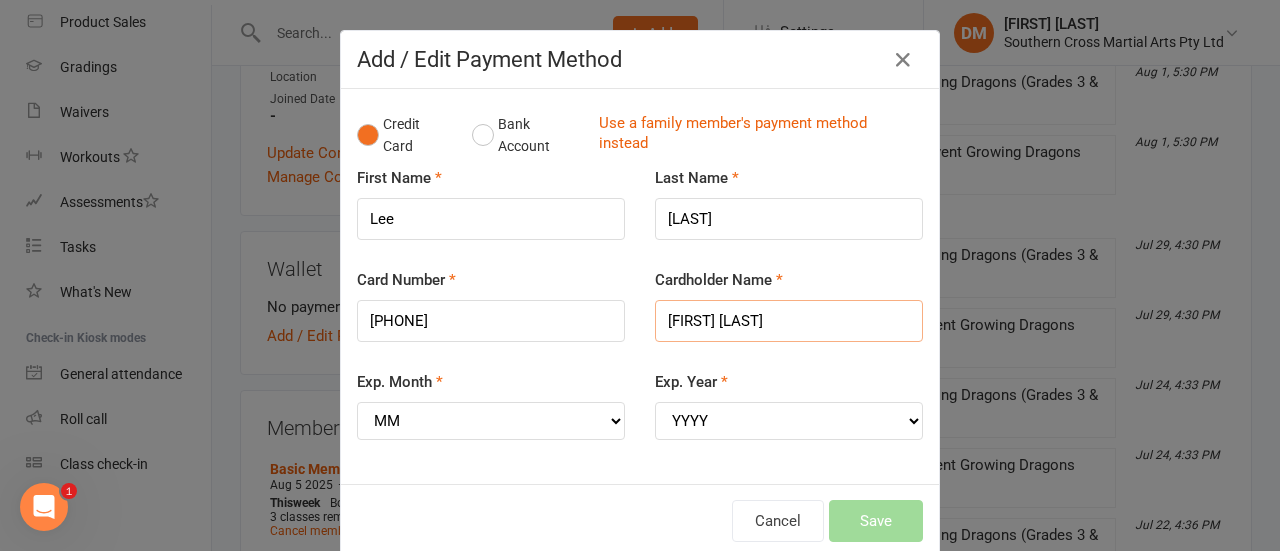 type on "[FIRST] [LAST]" 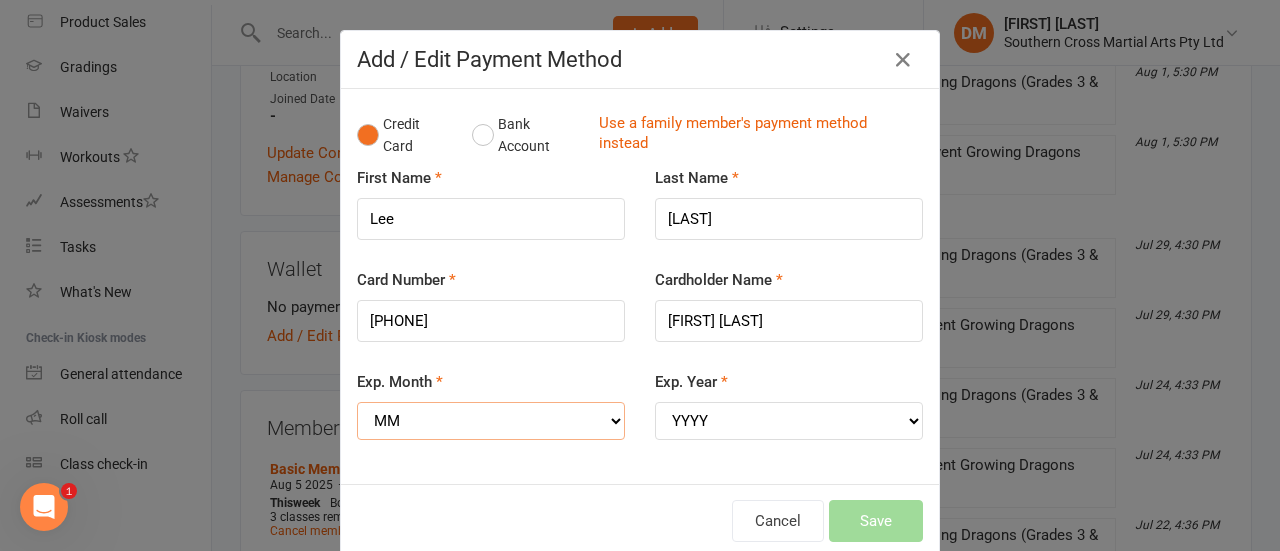 click on "MM 01 02 03 04 05 06 07 08 09 10 11 12" at bounding box center (491, 421) 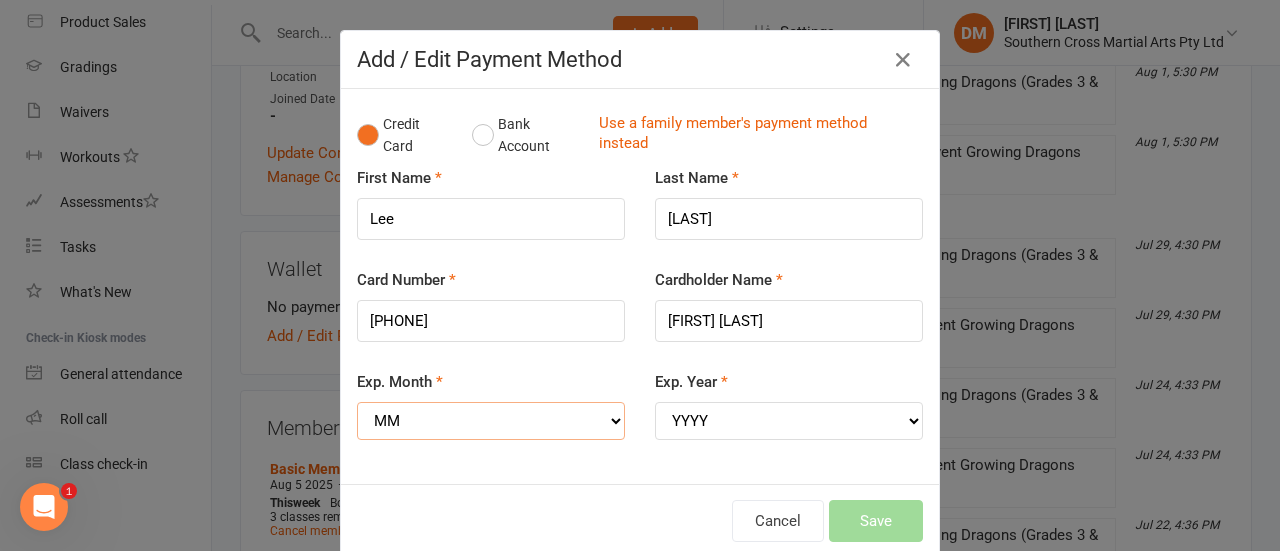 select on "04" 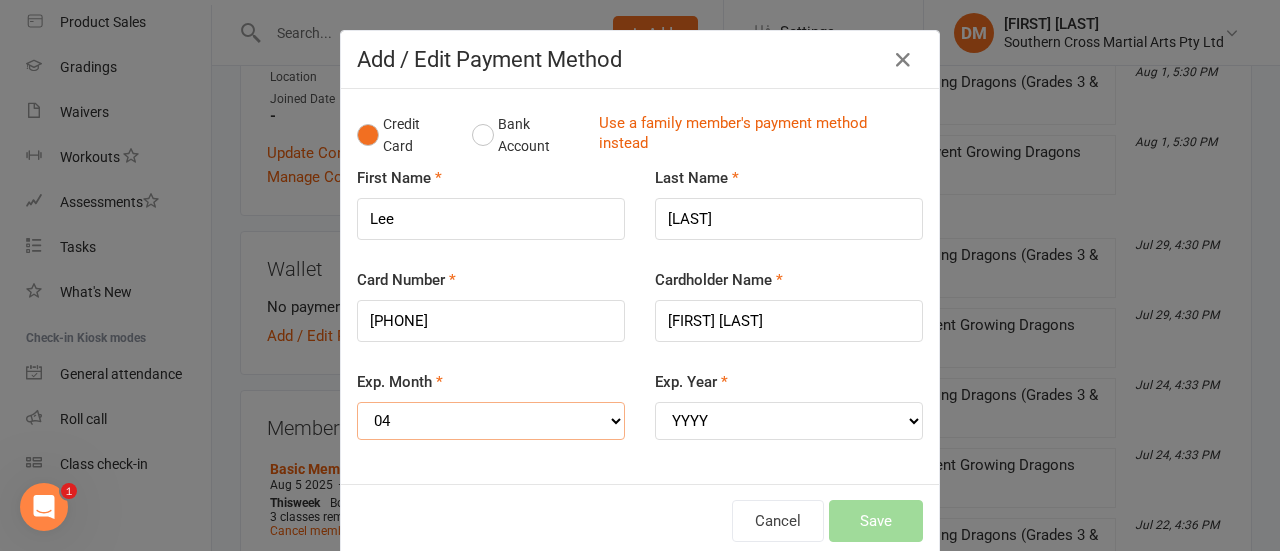 click on "MM 01 02 03 04 05 06 07 08 09 10 11 12" at bounding box center [491, 421] 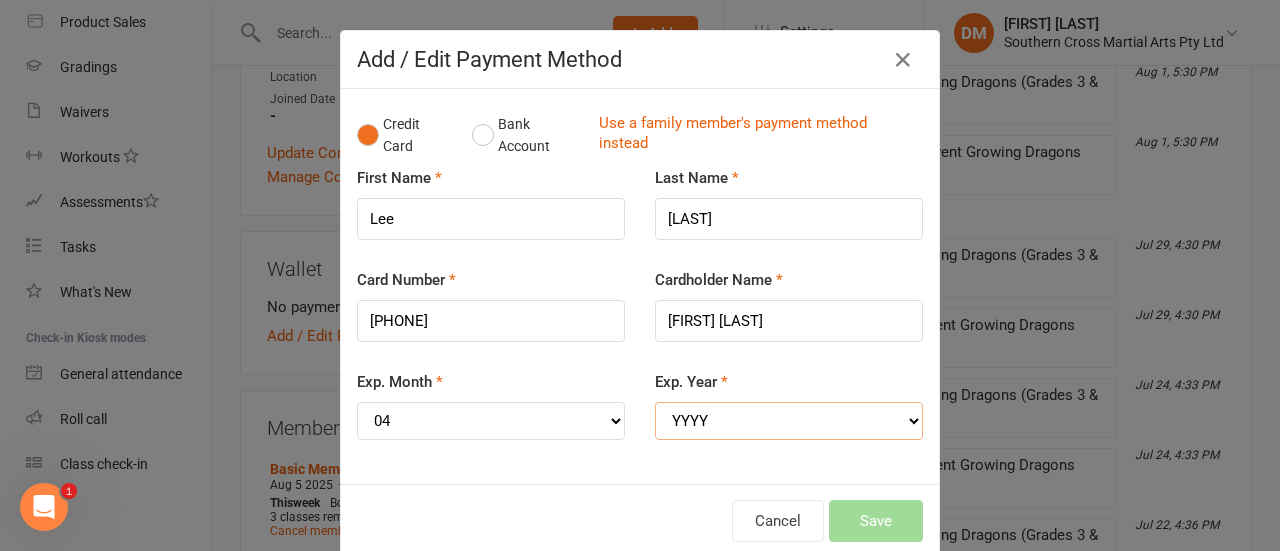 click on "YYYY 2025 2026 2027 2028 2029 2030 2031 2032 2033 2034" at bounding box center (789, 421) 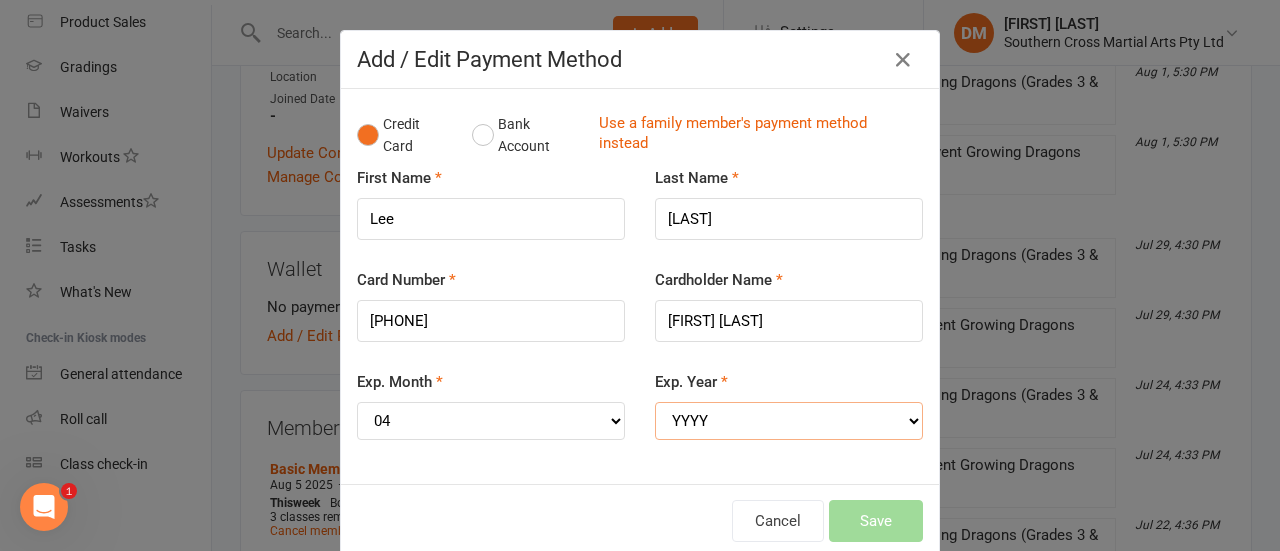 select on "2026" 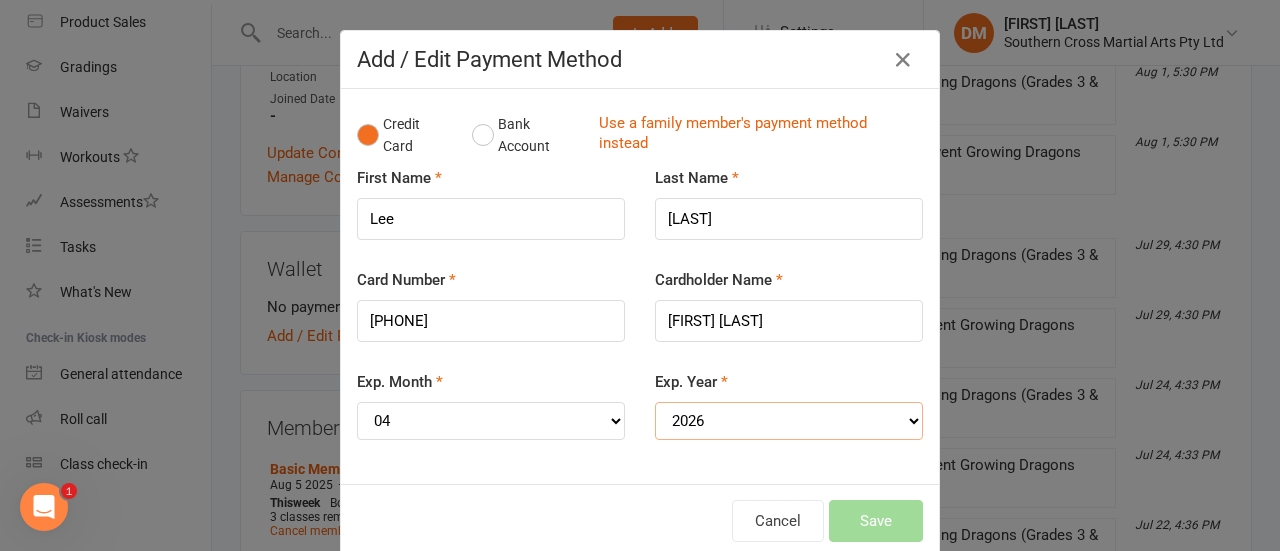 click on "YYYY 2025 2026 2027 2028 2029 2030 2031 2032 2033 2034" at bounding box center (789, 421) 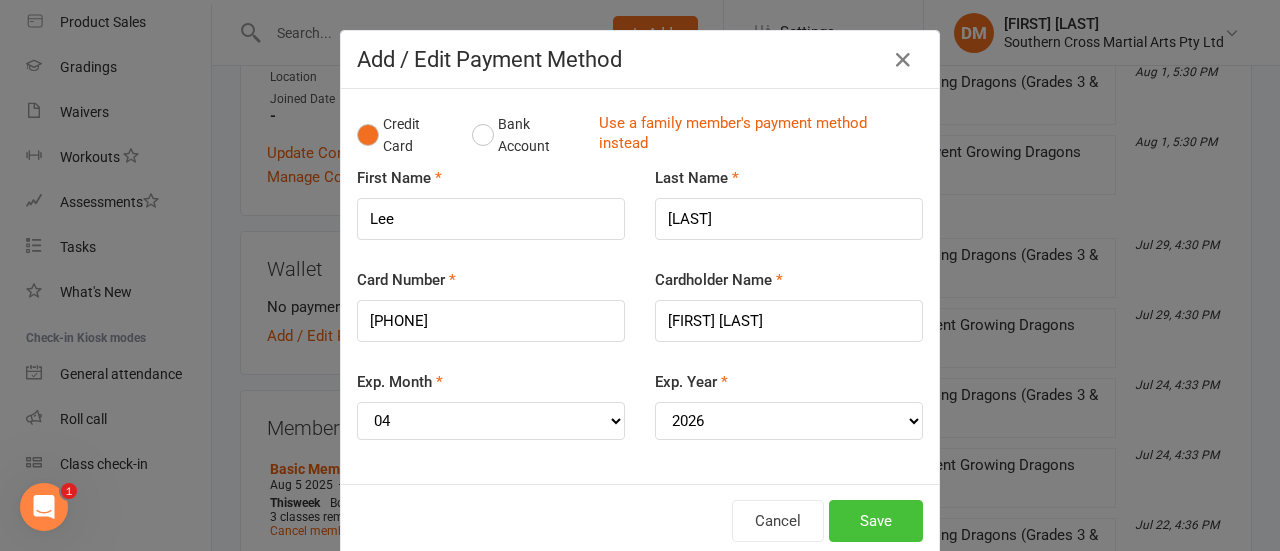 click on "Save" at bounding box center (876, 521) 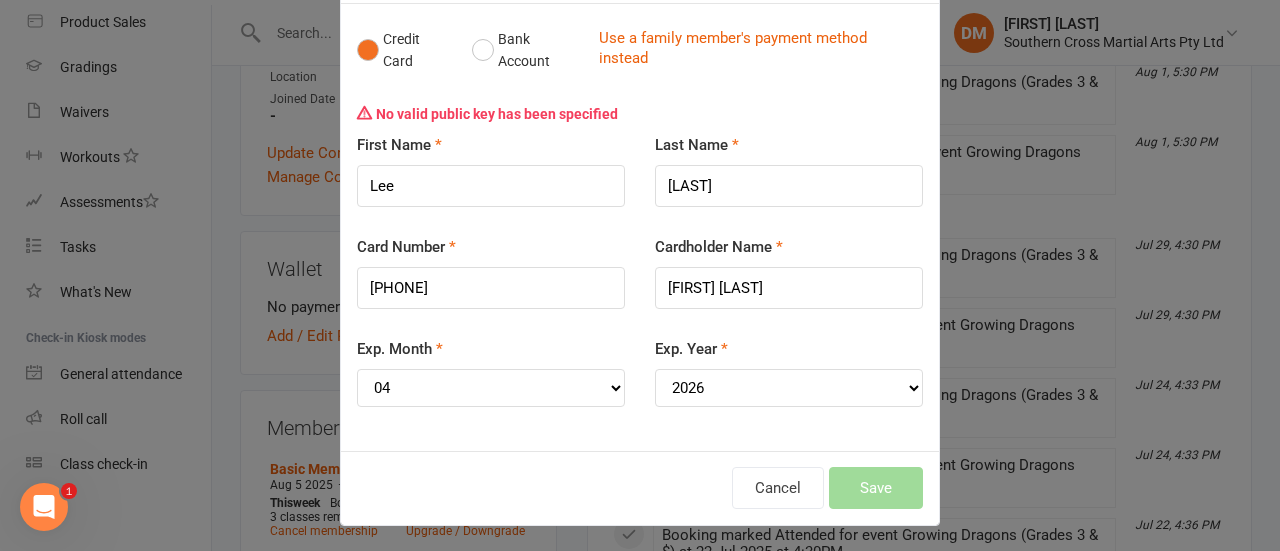 scroll, scrollTop: 0, scrollLeft: 0, axis: both 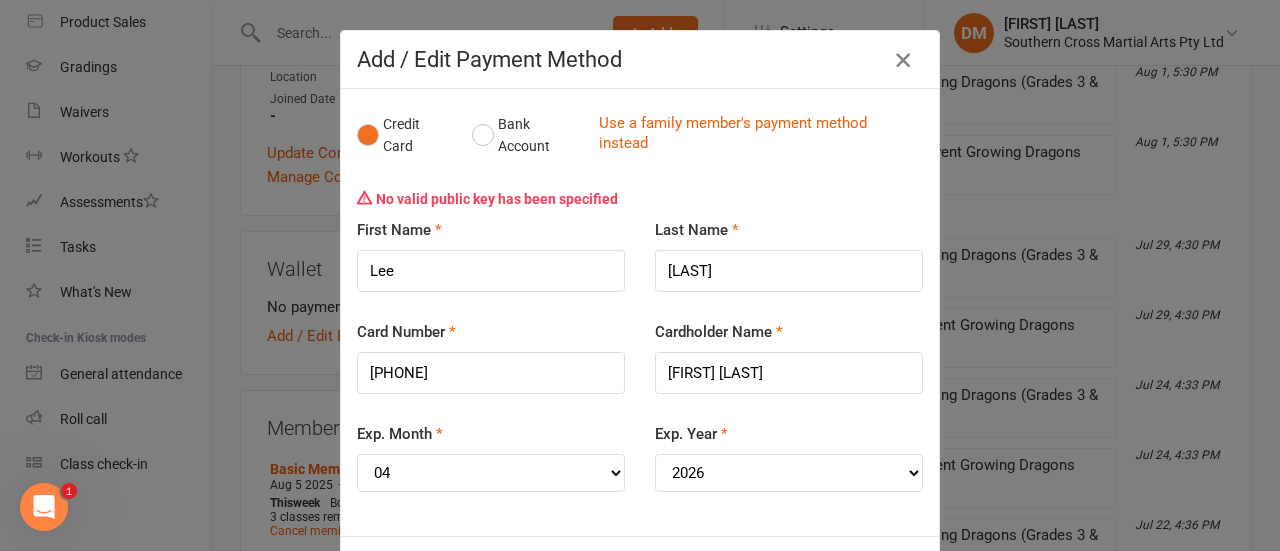 click at bounding box center [903, 60] 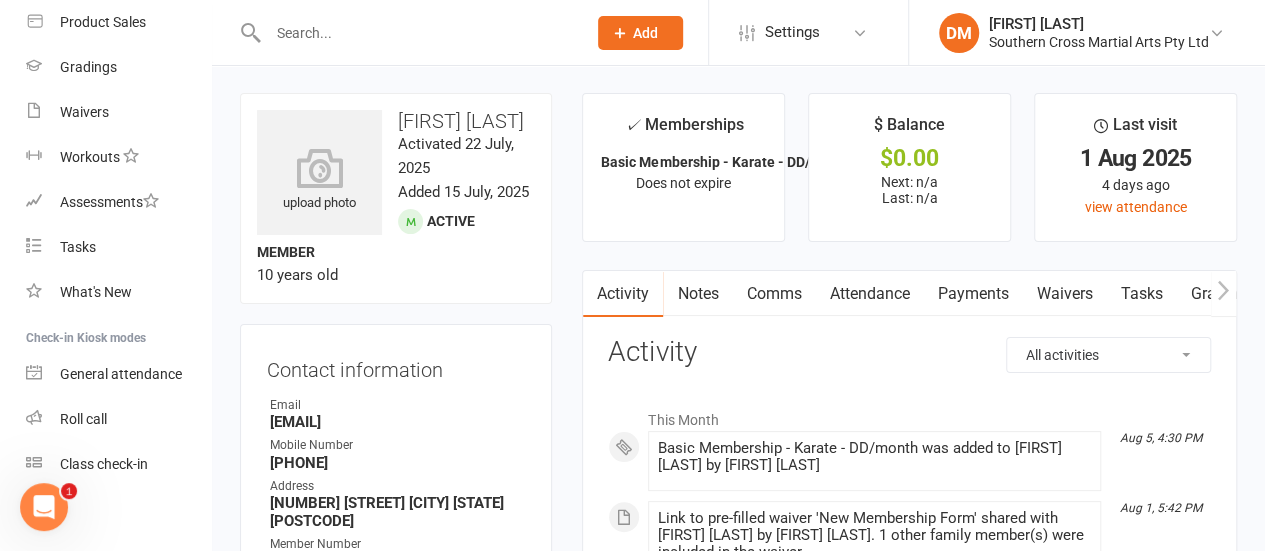 scroll, scrollTop: 0, scrollLeft: 0, axis: both 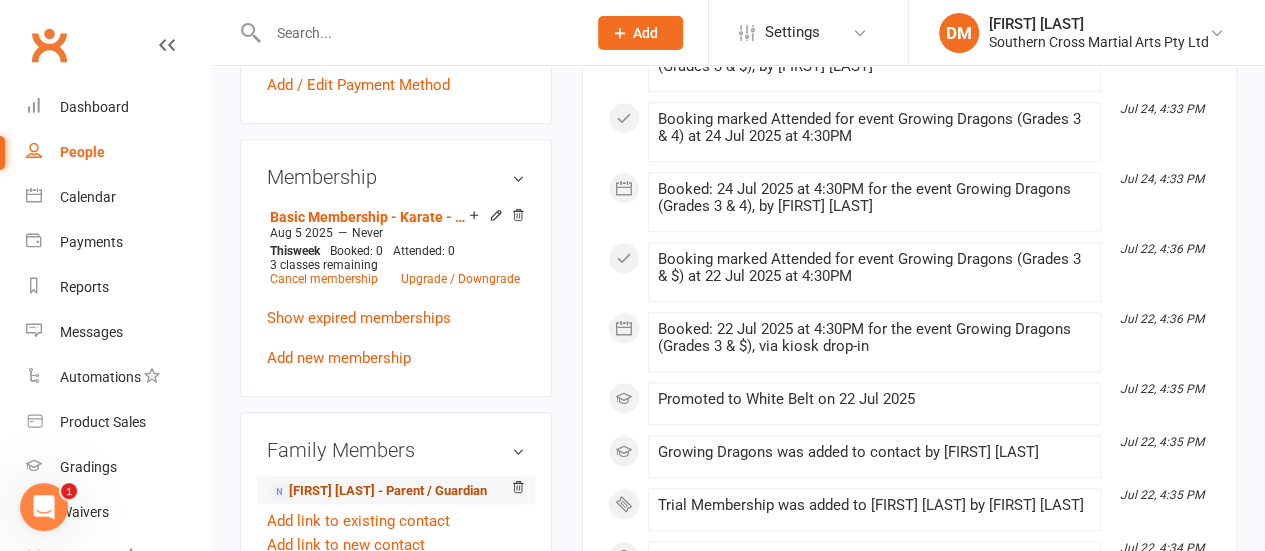 click on "[FIRST] [LAST] - Parent / Guardian" at bounding box center [378, 491] 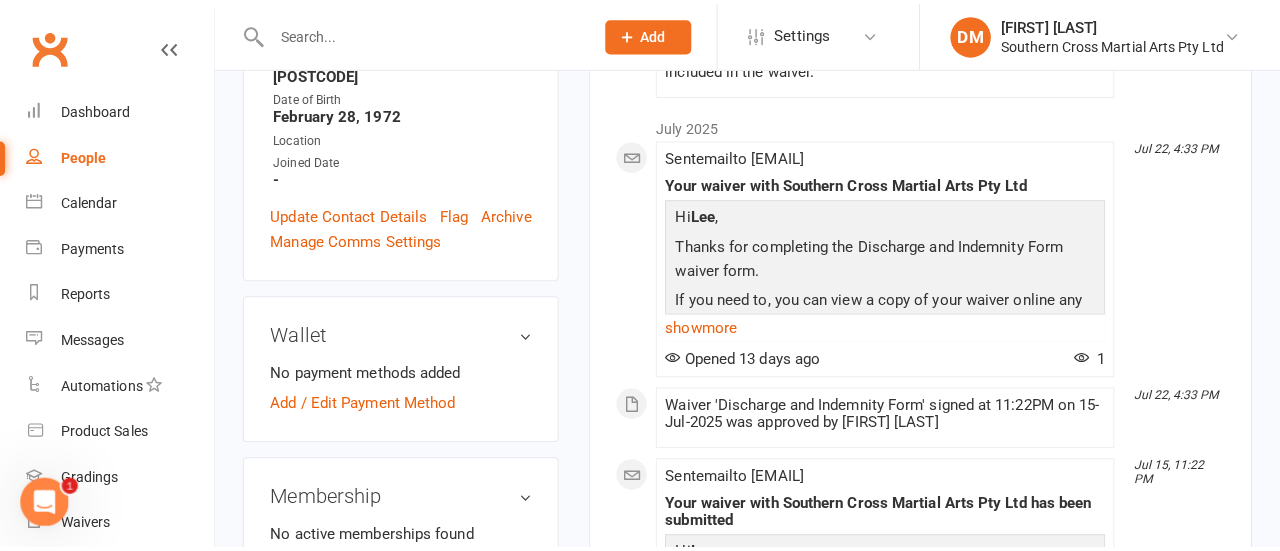scroll, scrollTop: 400, scrollLeft: 0, axis: vertical 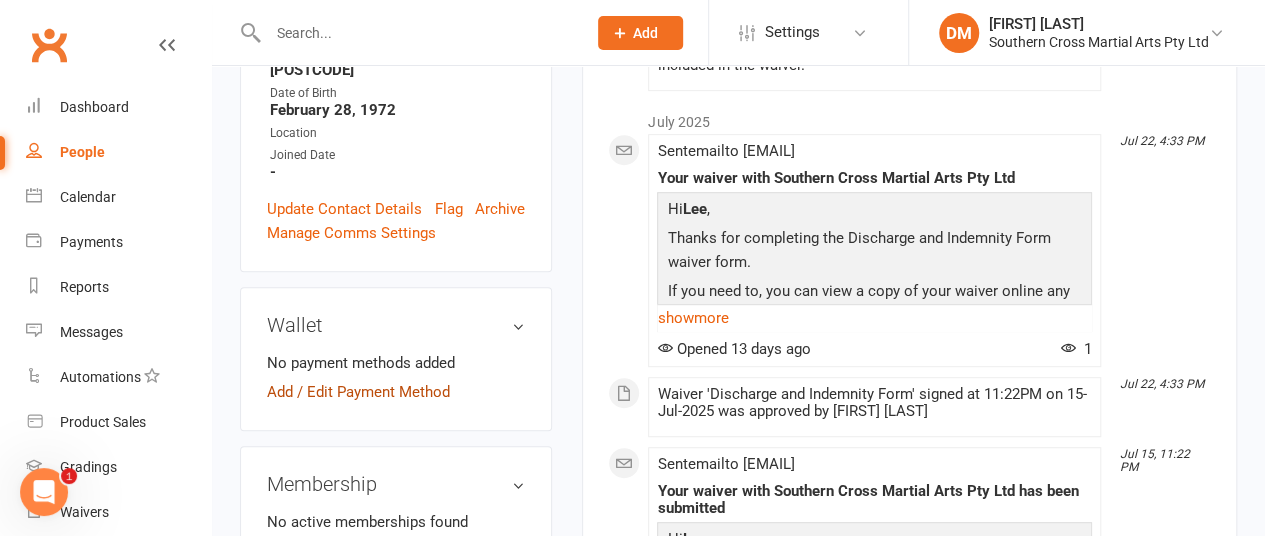 click on "Add / Edit Payment Method" at bounding box center (358, 392) 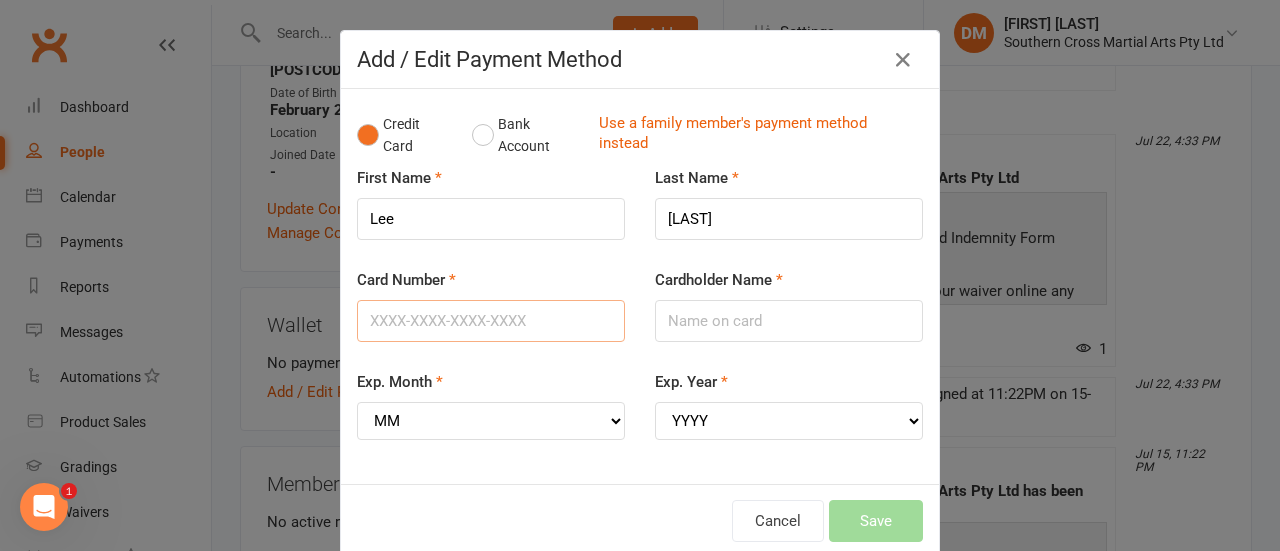 click on "Card Number" at bounding box center [491, 321] 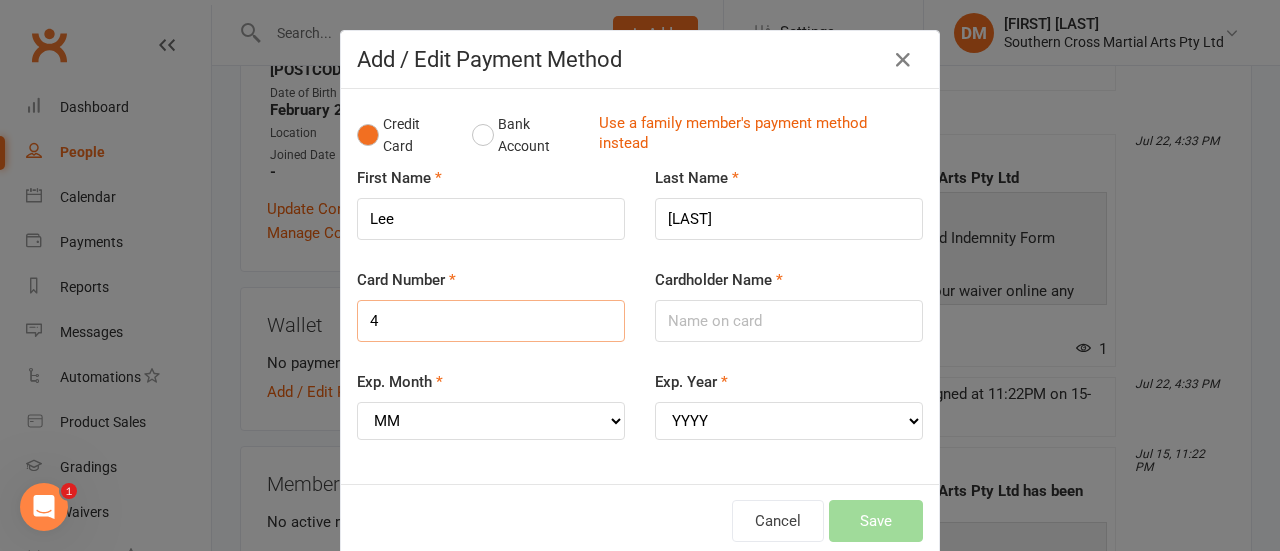 scroll, scrollTop: 435, scrollLeft: 0, axis: vertical 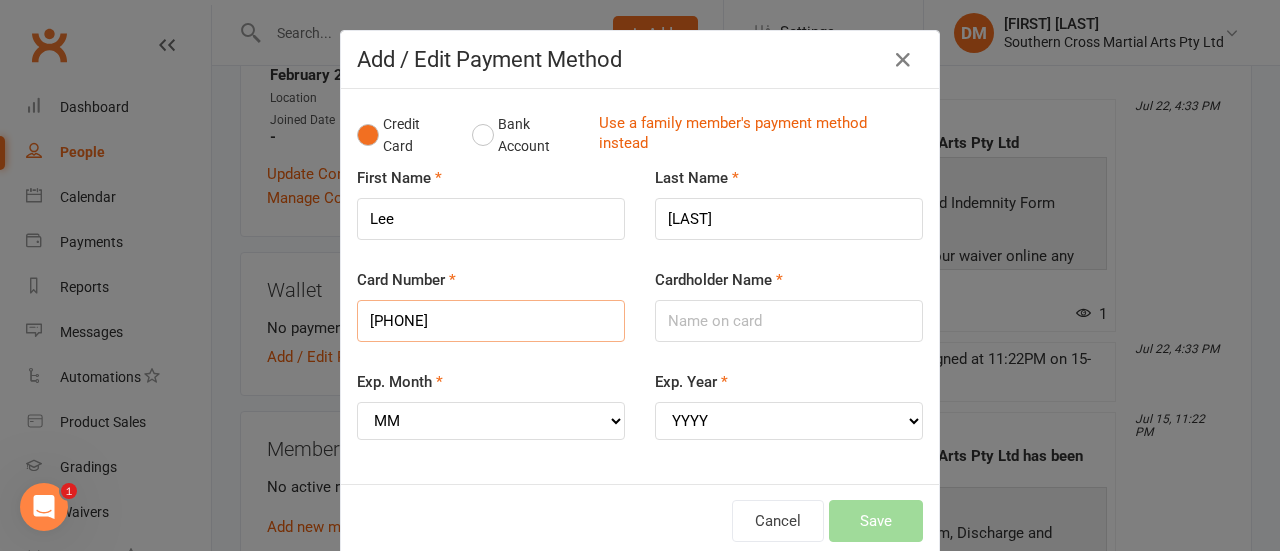 type on "[PHONE]" 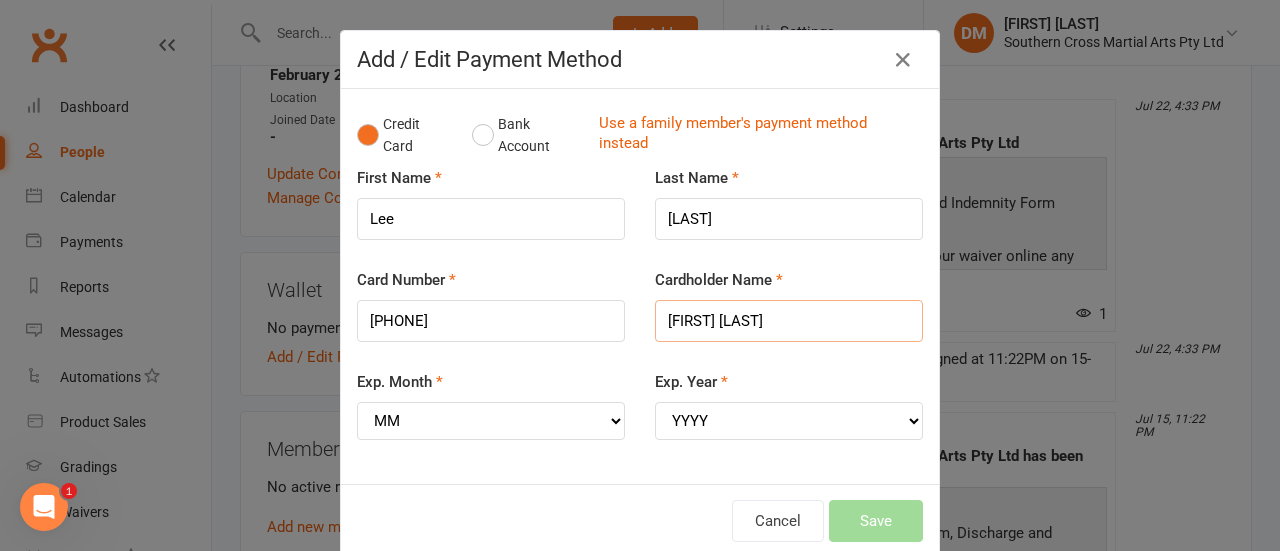 type on "[FIRST] [LAST]" 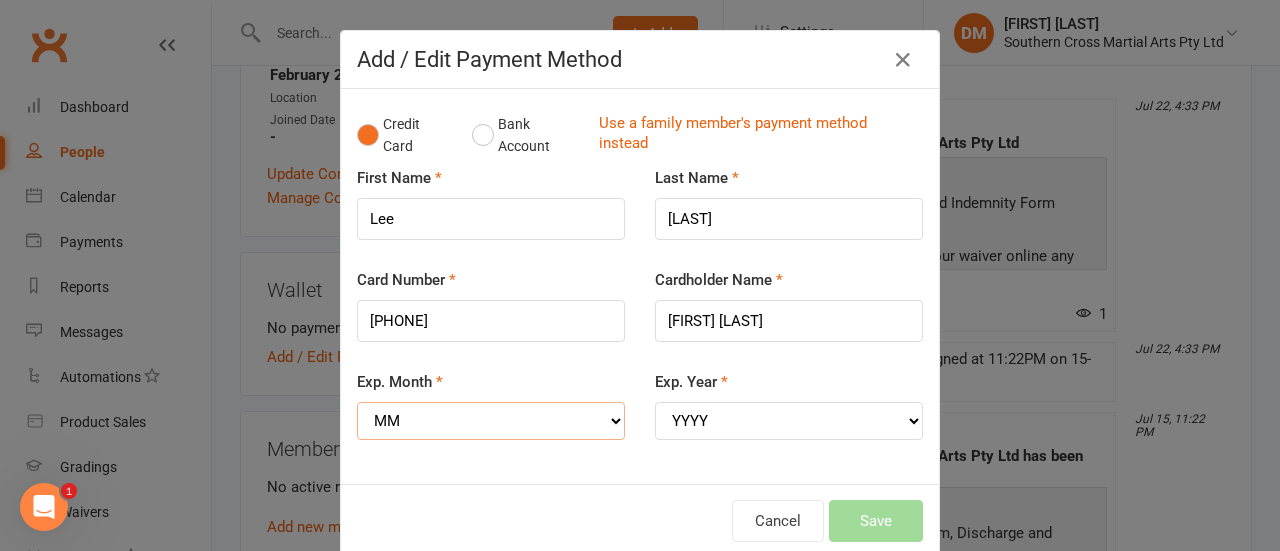 click on "MM 01 02 03 04 05 06 07 08 09 10 11 12" at bounding box center [491, 421] 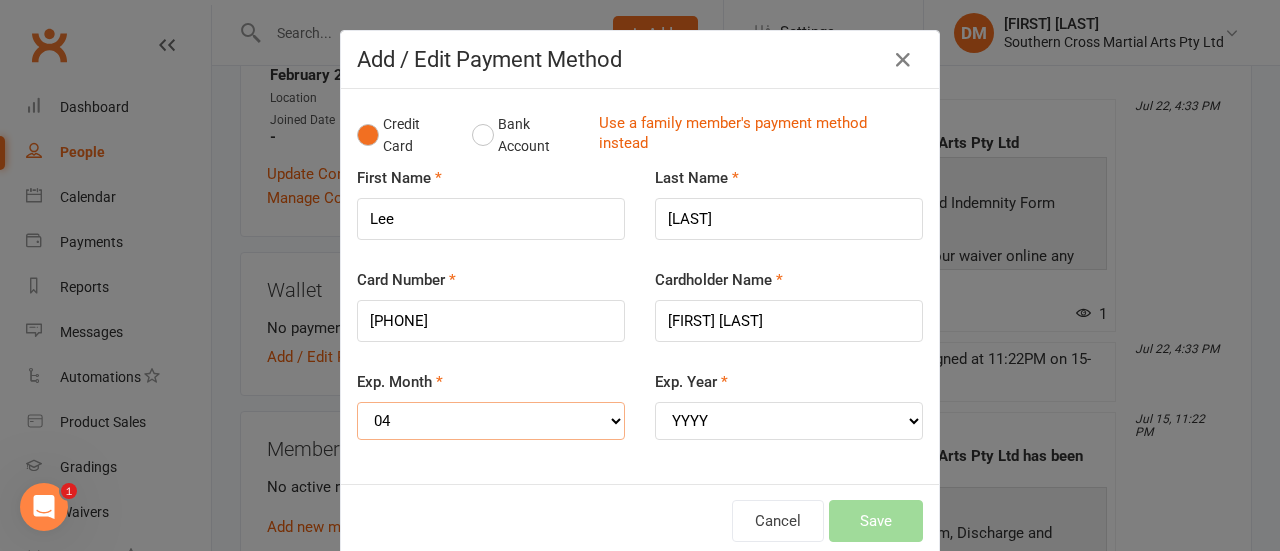 click on "MM 01 02 03 04 05 06 07 08 09 10 11 12" at bounding box center [491, 421] 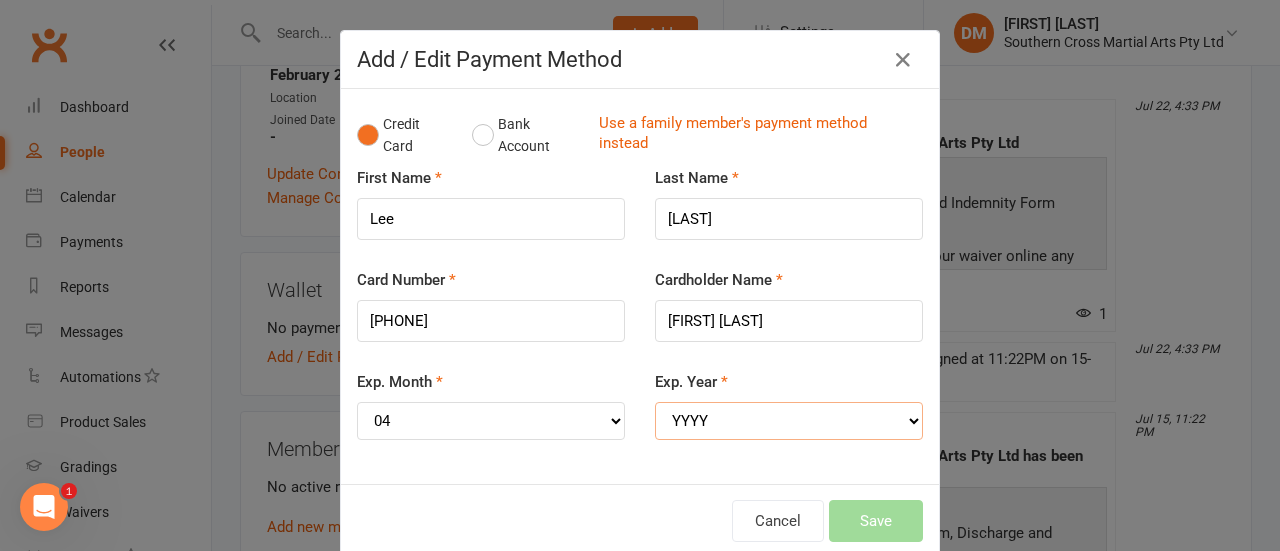 click on "YYYY 2025 2026 2027 2028 2029 2030 2031 2032 2033 2034" at bounding box center [789, 421] 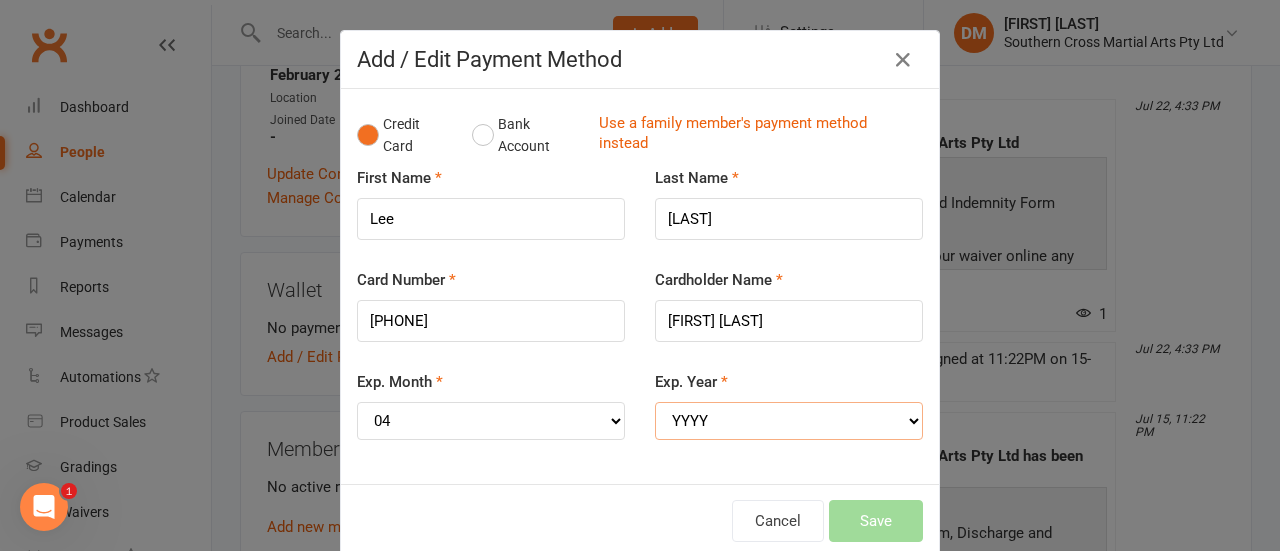 select on "2026" 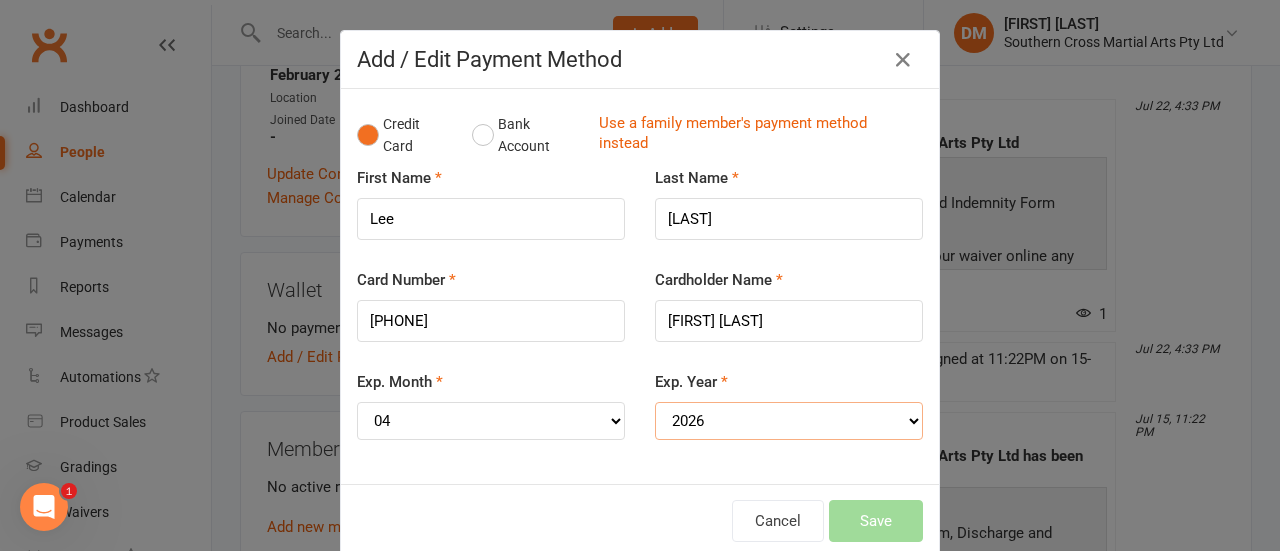 click on "YYYY 2025 2026 2027 2028 2029 2030 2031 2032 2033 2034" at bounding box center [789, 421] 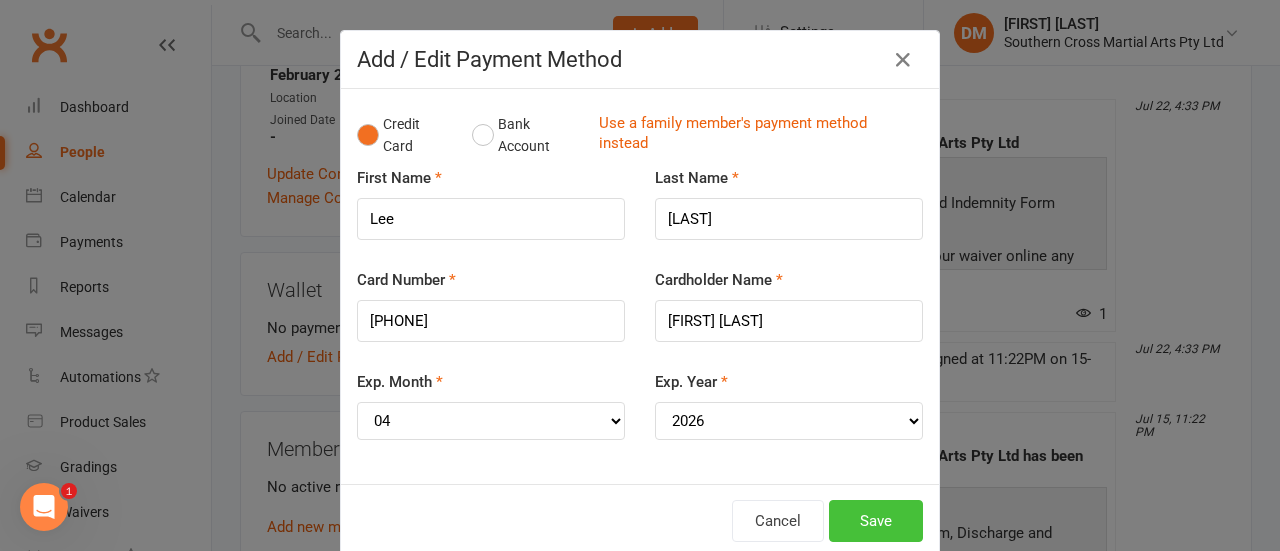click on "Save" at bounding box center [876, 521] 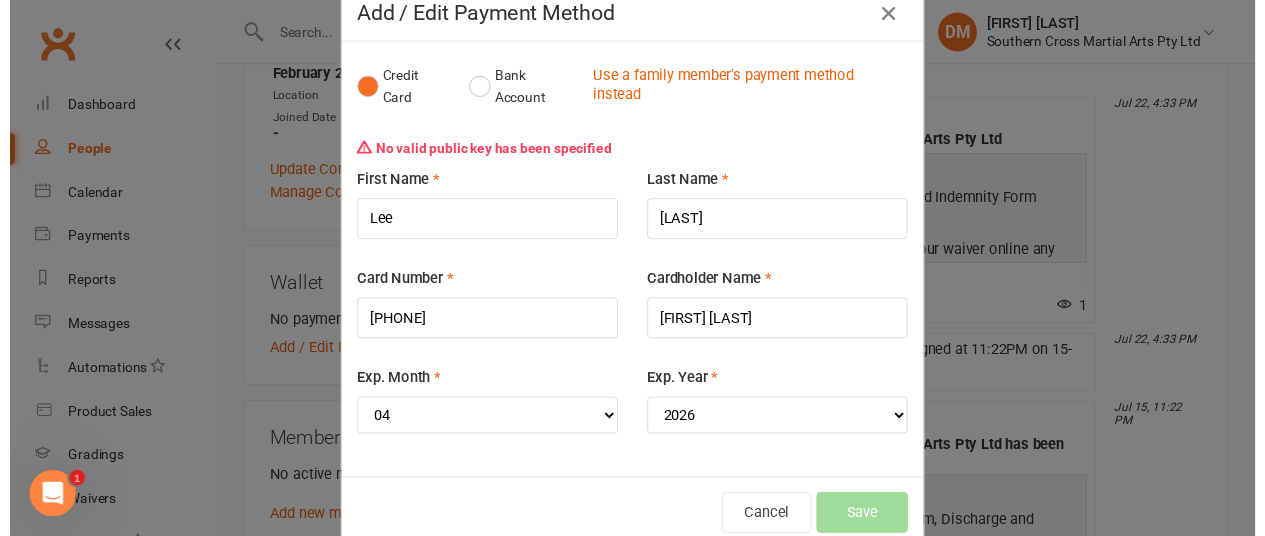 scroll, scrollTop: 85, scrollLeft: 0, axis: vertical 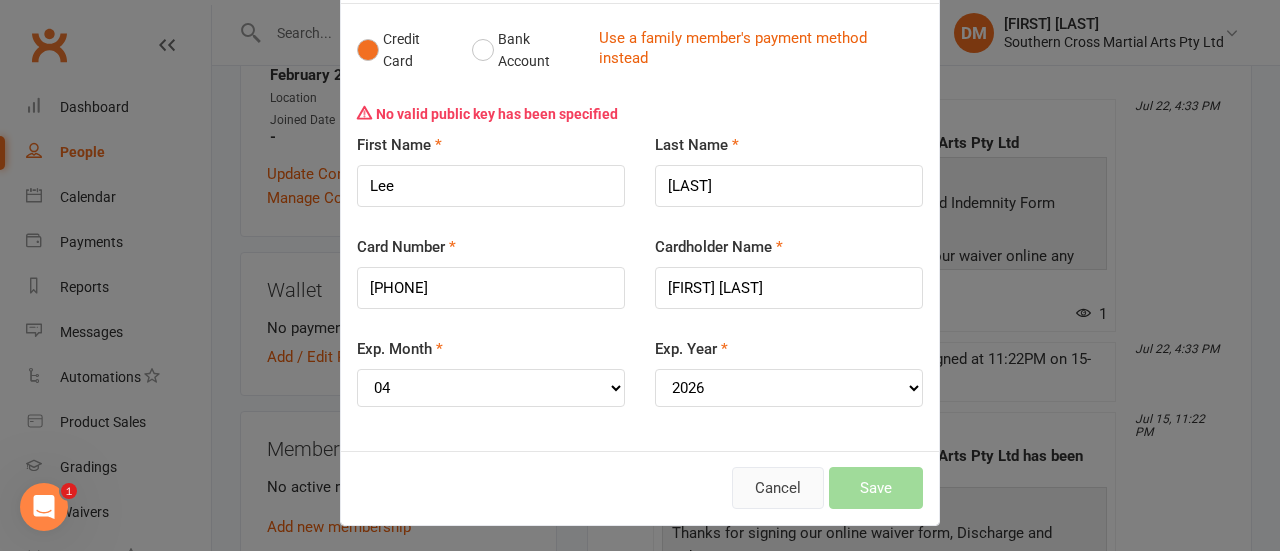 click on "Cancel" at bounding box center (778, 488) 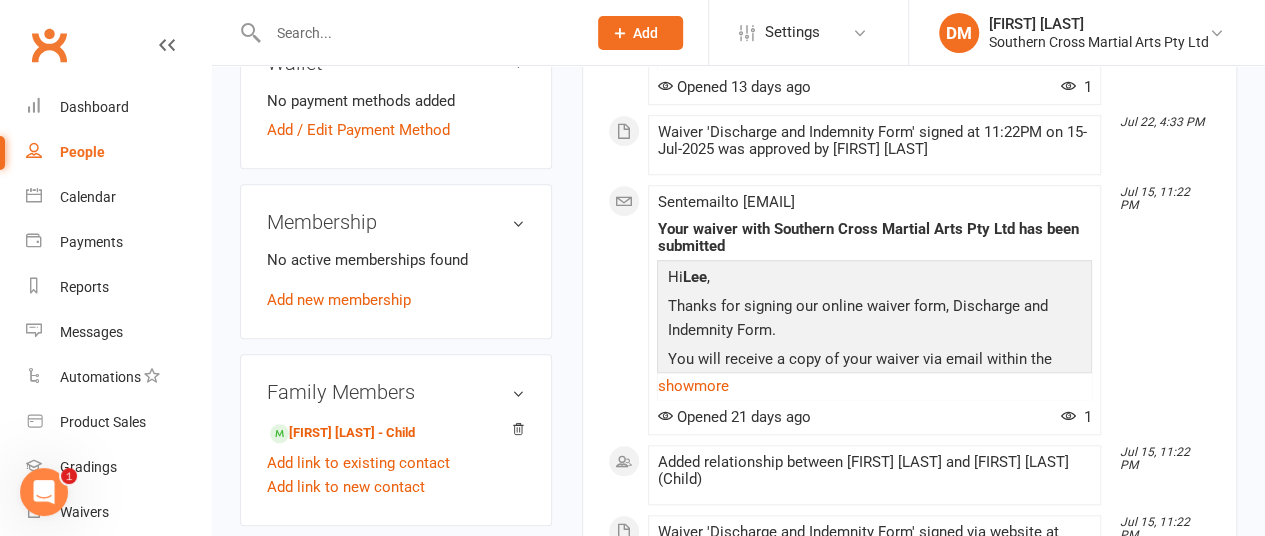 scroll, scrollTop: 635, scrollLeft: 0, axis: vertical 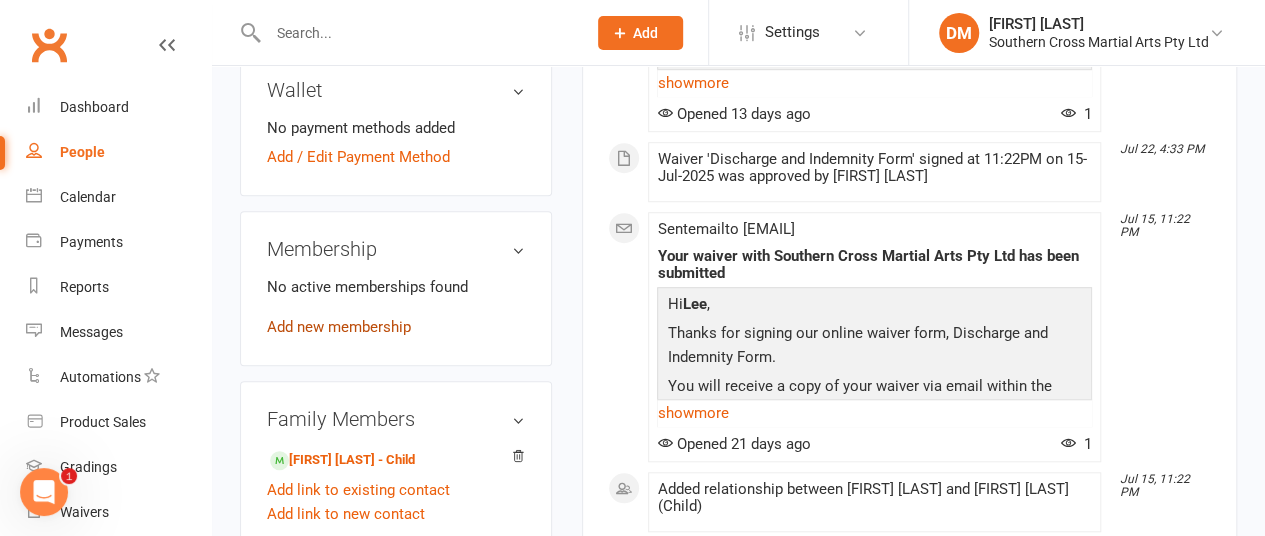 click on "Add new membership" at bounding box center (339, 327) 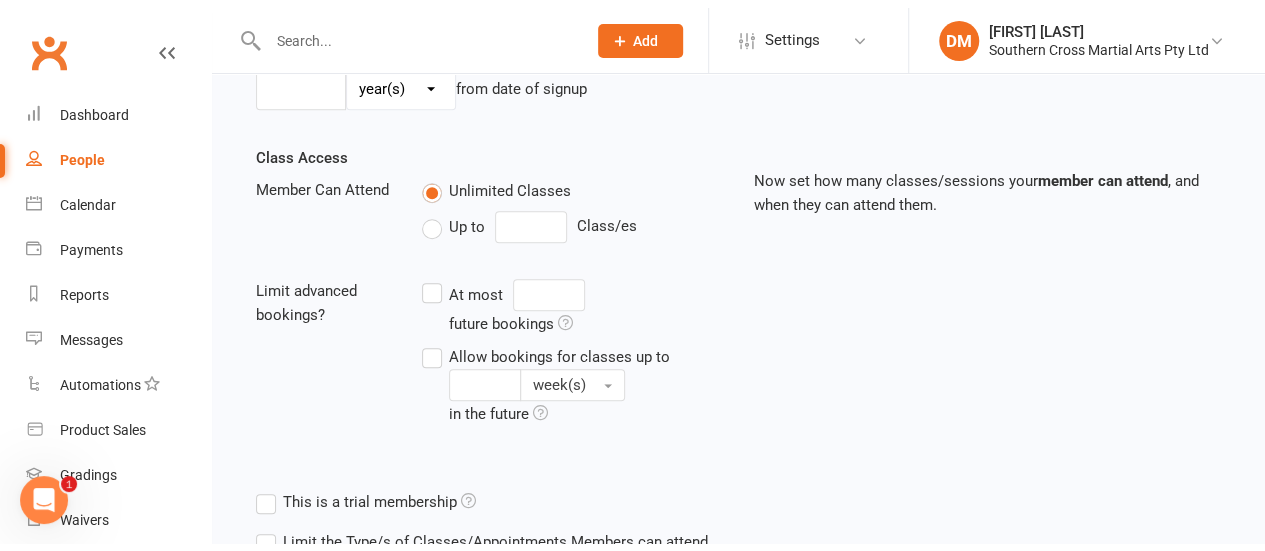 scroll, scrollTop: 0, scrollLeft: 0, axis: both 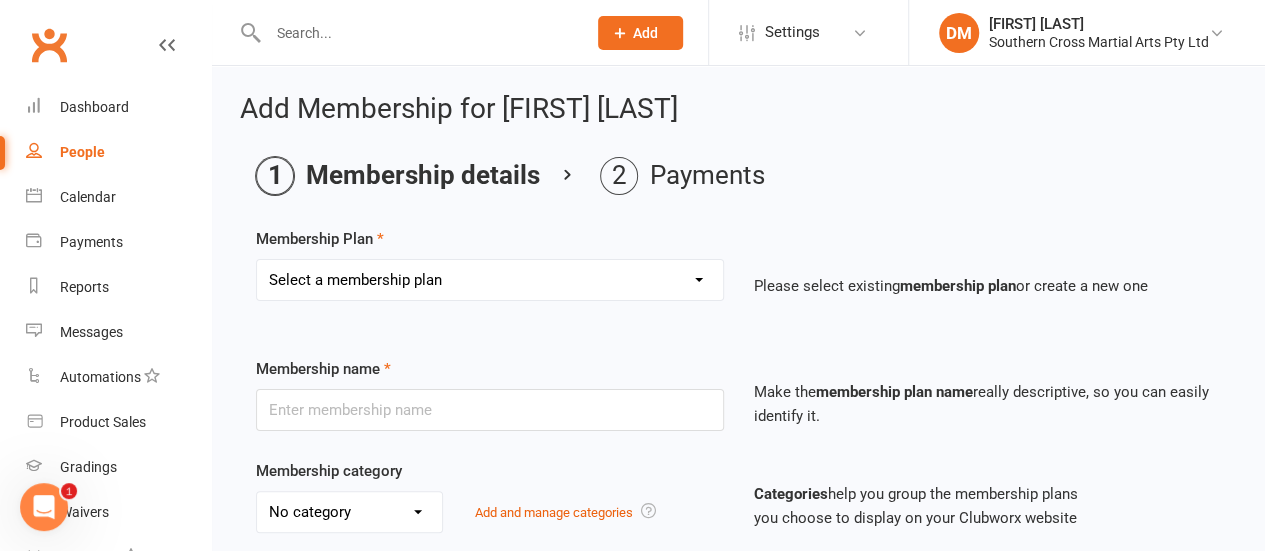 click on "Select a membership plan Create new Membership Plan Basic Membership - Karate - DD/week Basic Membership - Karate - DD/fortnight Basic Membership - Karate - DD/month Premium Membership - Karate -  DD/week Premium Membership - Weapons -  DD/week Premium Membership - Karate - DD/fortnight Premium Membership - Weapons - DD/fortnight Premium Membership - Karate - DD/month Premium Membership - Weapons - DD/month Ultimate Membership DD/week Ultimate Membership DD/fortnight Ultimate Membership DD/month Trial Membership Ryukyu Kobudo Hozonkai Australia - Annual membership Basic Membership - Karate - Term fee 6 Month Membership Annual Membership - Karate Casual Membership NDIS Membership - Annual NDIS - Term Lifetime GC Licence Monthly Invoice - Karate Basic - Family of 2 - DD/Monthly Basic - Family of 2 - DD/Weekly 10 Class Card Basic - Family of 2 - DD/Fortnightly" at bounding box center (490, 280) 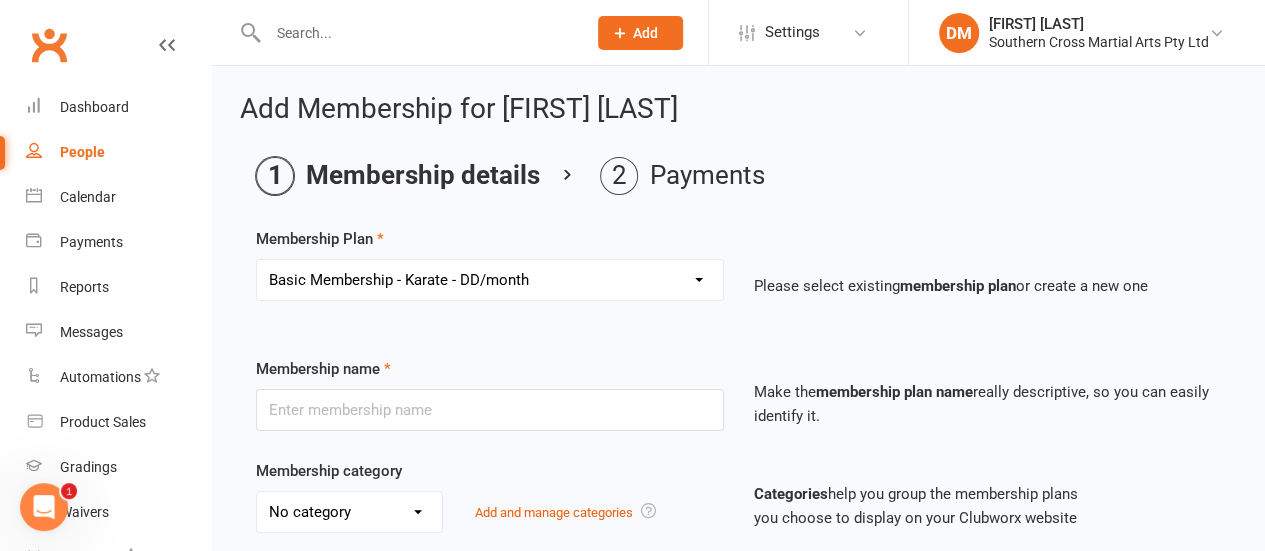 click on "Select a membership plan Create new Membership Plan Basic Membership - Karate - DD/week Basic Membership - Karate - DD/fortnight Basic Membership - Karate - DD/month Premium Membership - Karate -  DD/week Premium Membership - Weapons -  DD/week Premium Membership - Karate - DD/fortnight Premium Membership - Weapons - DD/fortnight Premium Membership - Karate - DD/month Premium Membership - Weapons - DD/month Ultimate Membership DD/week Ultimate Membership DD/fortnight Ultimate Membership DD/month Trial Membership Ryukyu Kobudo Hozonkai Australia - Annual membership Basic Membership - Karate - Term fee 6 Month Membership Annual Membership - Karate Casual Membership NDIS Membership - Annual NDIS - Term Lifetime GC Licence Monthly Invoice - Karate Basic - Family of 2 - DD/Monthly Basic - Family of 2 - DD/Weekly 10 Class Card Basic - Family of 2 - DD/Fortnightly" at bounding box center [490, 280] 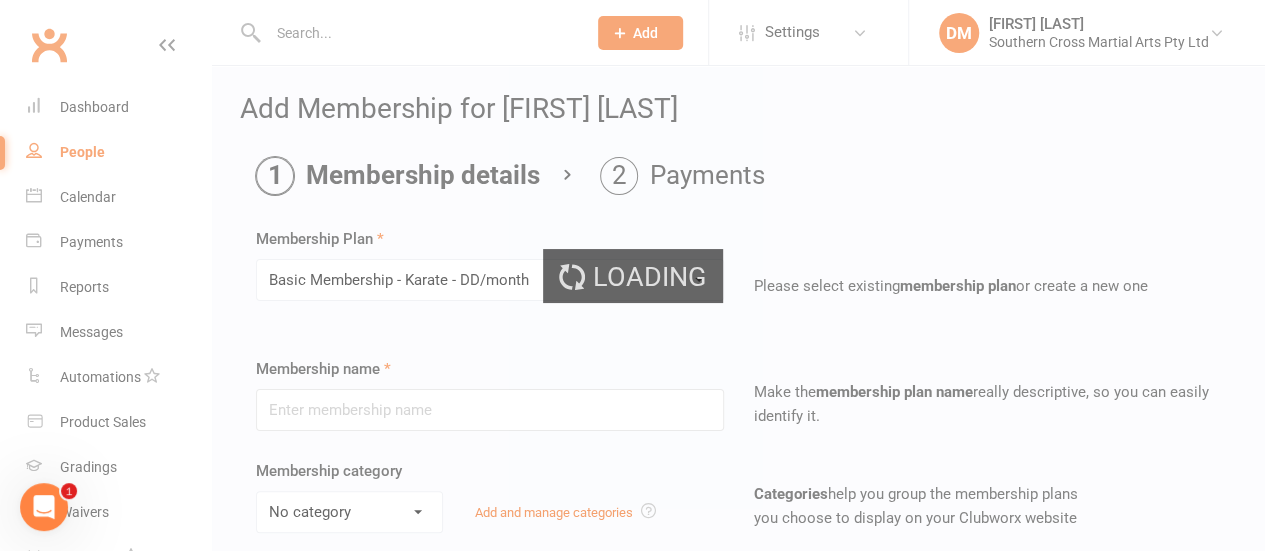 type on "Basic Membership - Karate - DD/month" 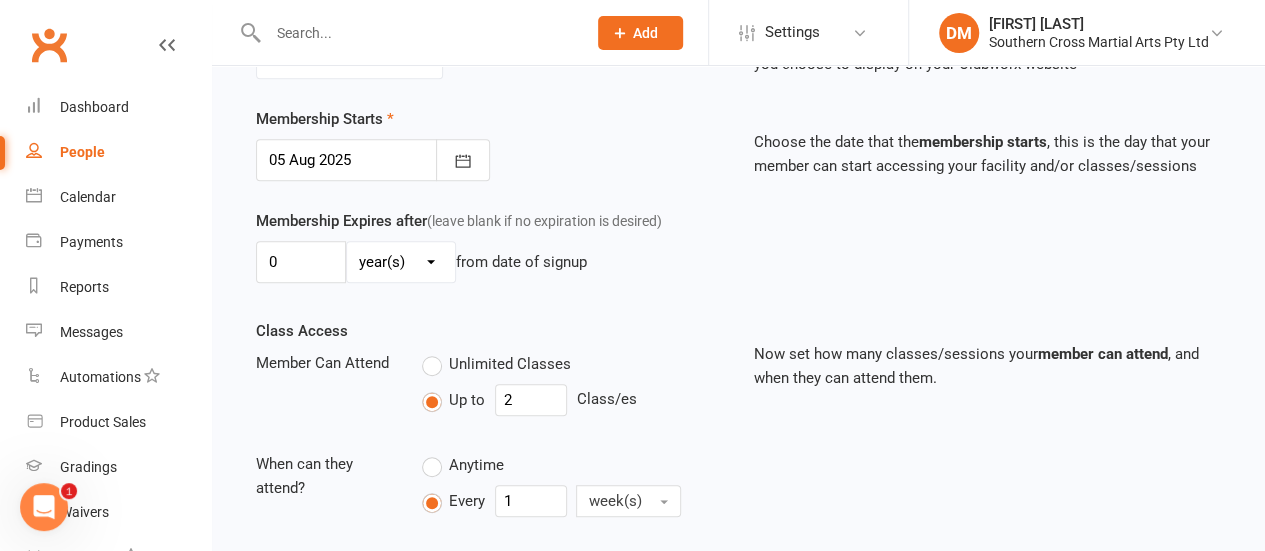 scroll, scrollTop: 500, scrollLeft: 0, axis: vertical 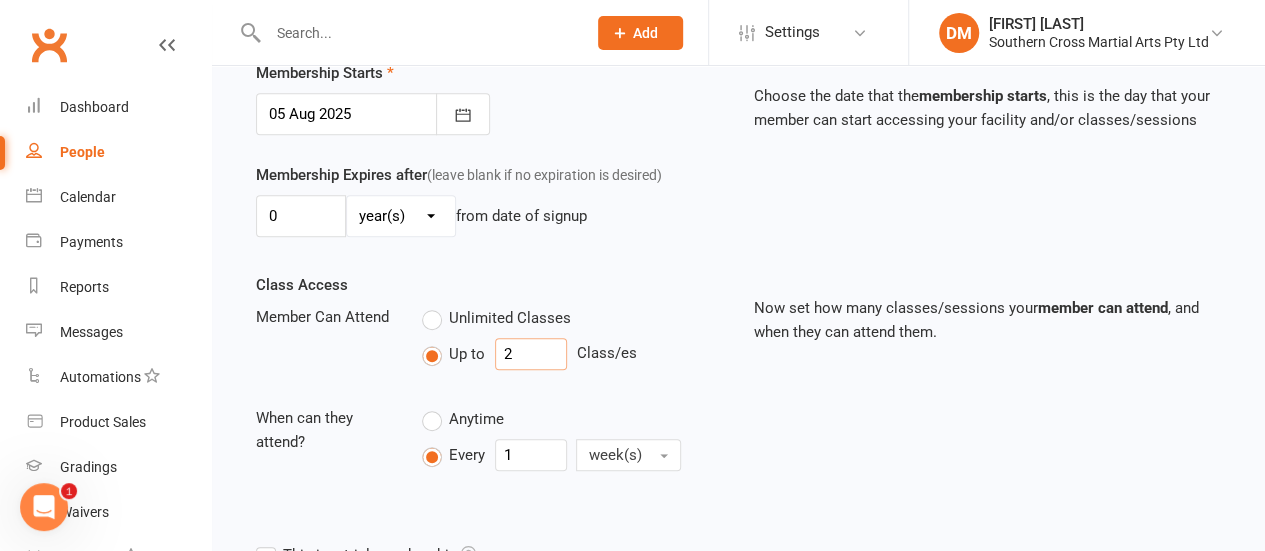 drag, startPoint x: 530, startPoint y: 351, endPoint x: 500, endPoint y: 351, distance: 30 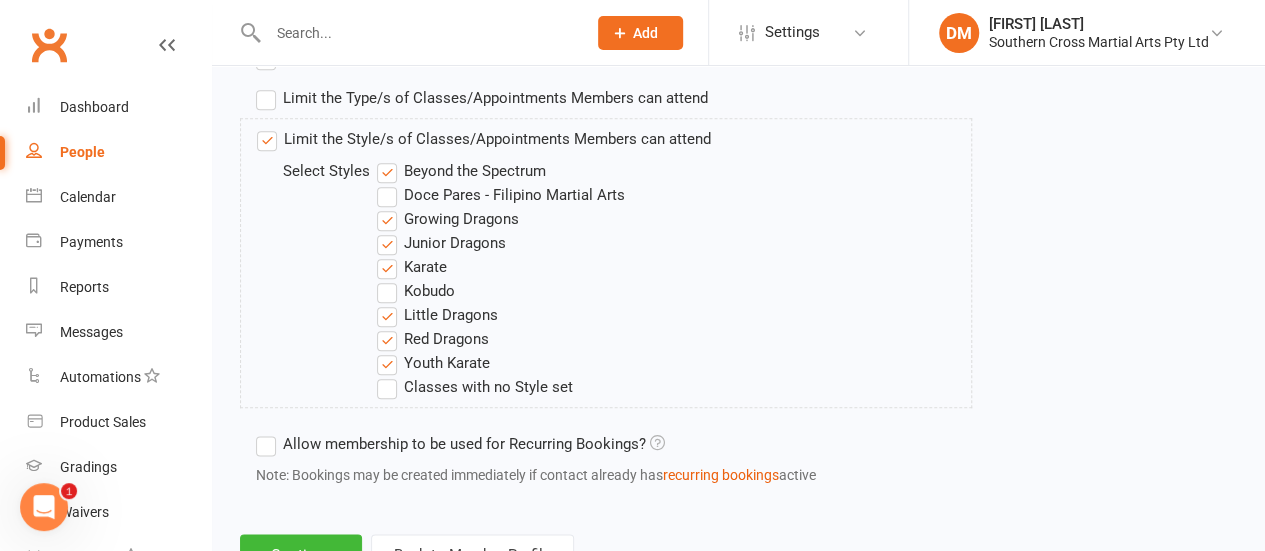 scroll, scrollTop: 1000, scrollLeft: 0, axis: vertical 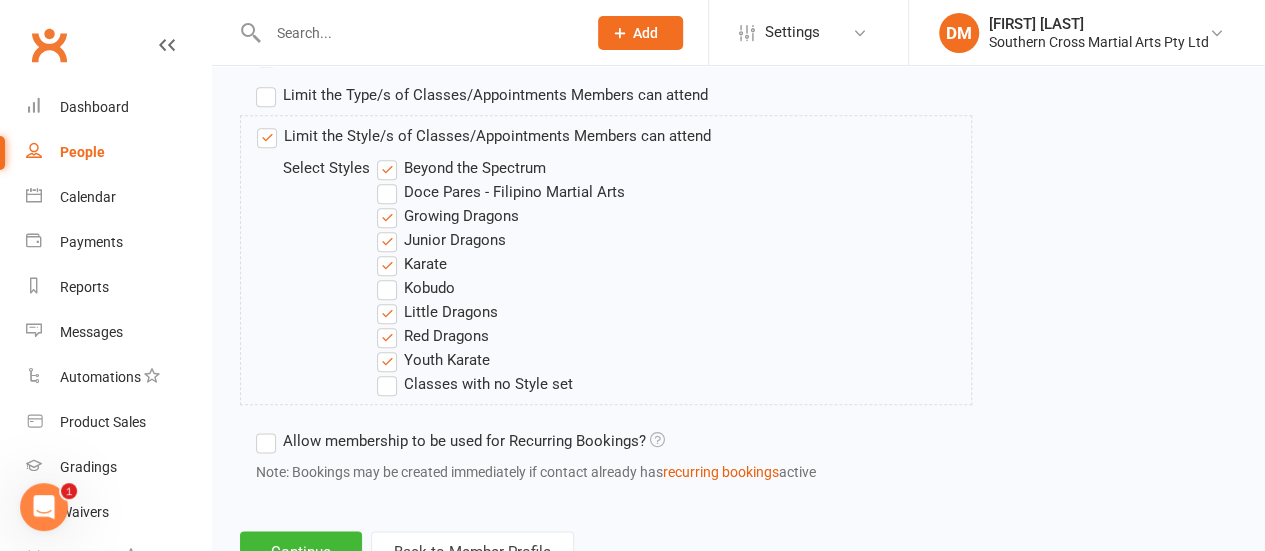 drag, startPoint x: 384, startPoint y: 351, endPoint x: 382, endPoint y: 339, distance: 12.165525 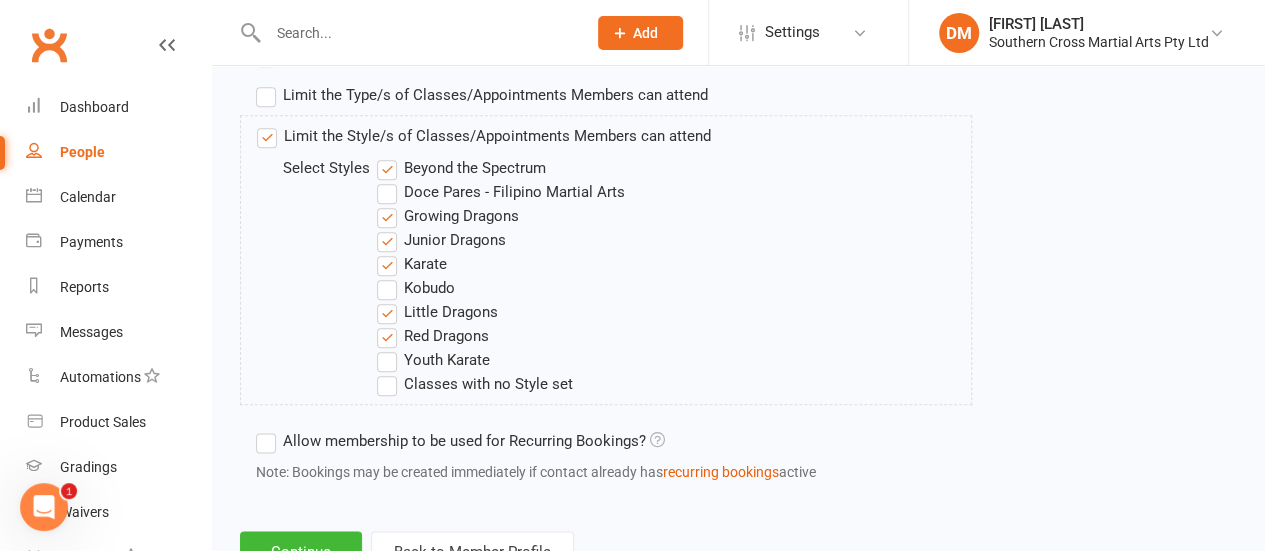 click on "Red Dragons" at bounding box center (433, 336) 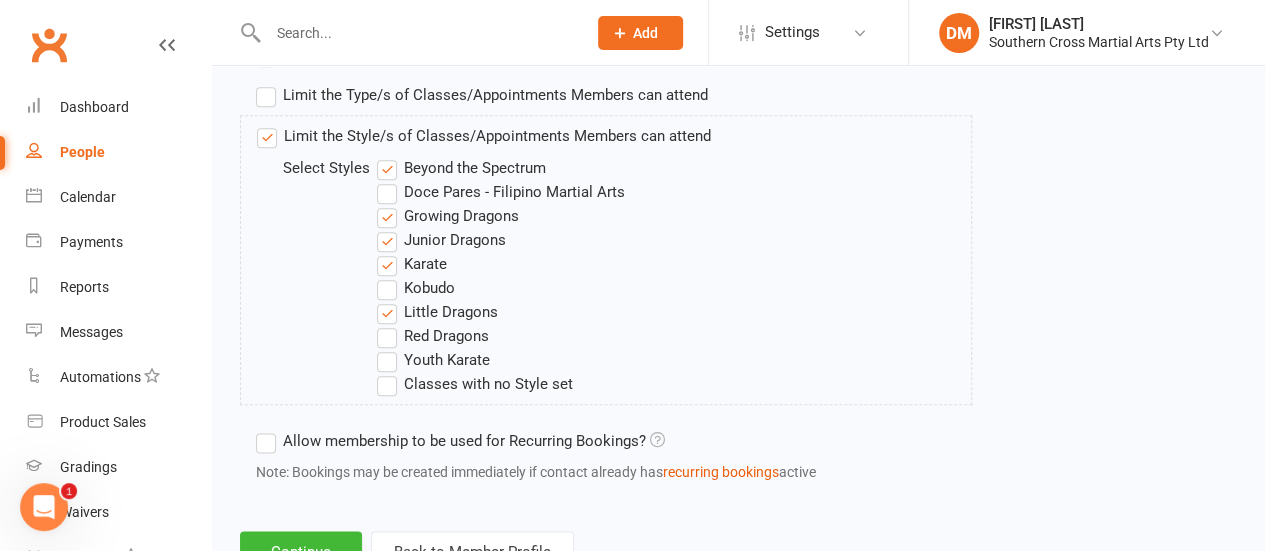 click on "Little Dragons" at bounding box center [437, 312] 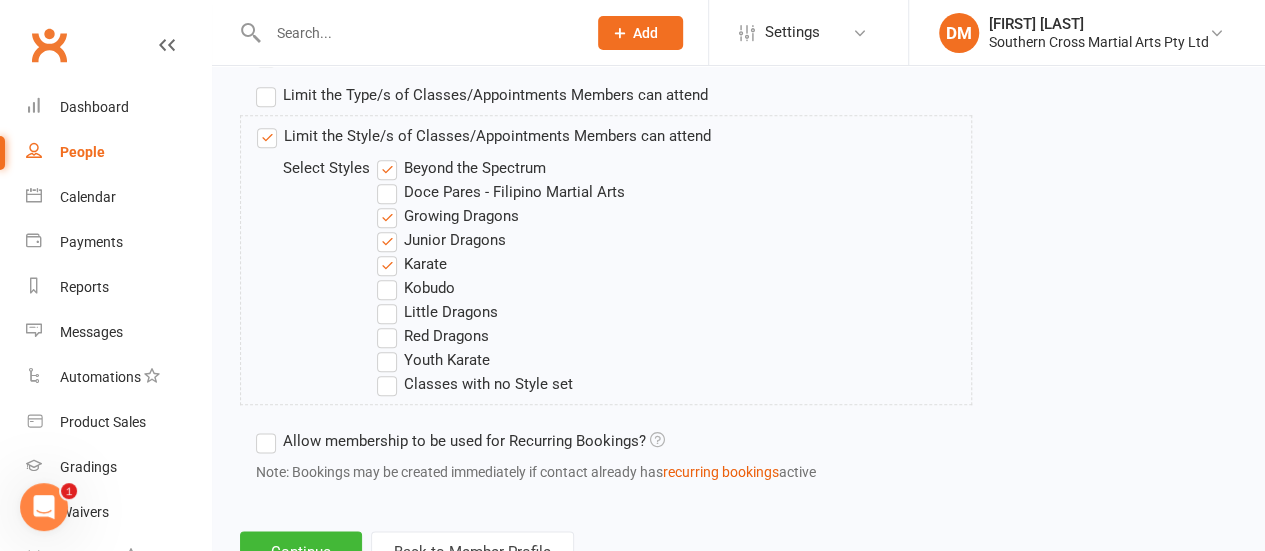 click on "Karate" at bounding box center [412, 264] 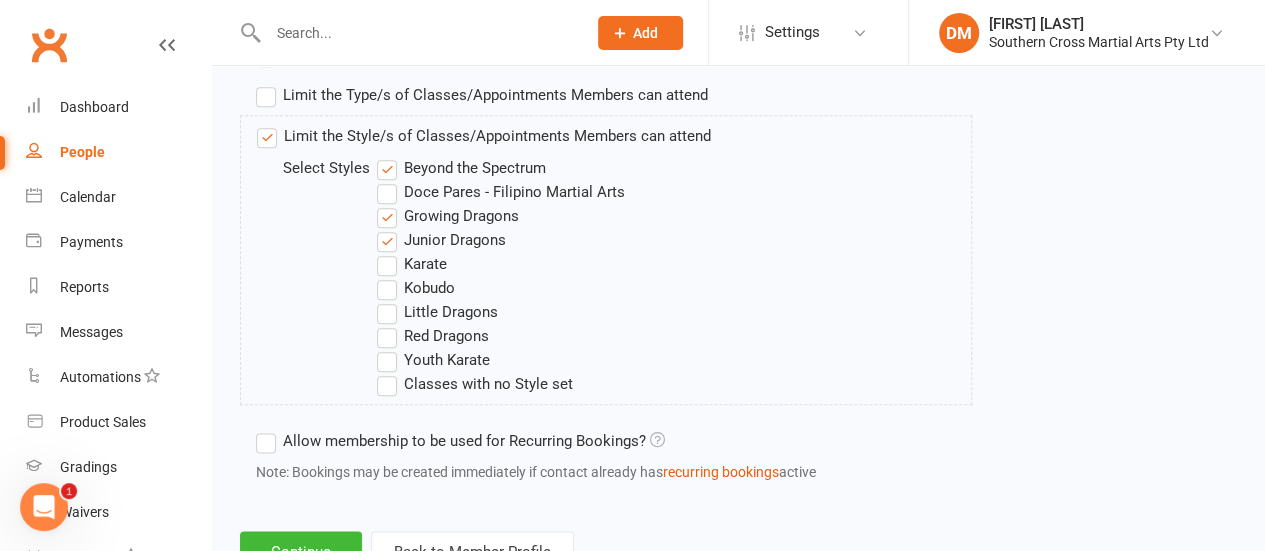 click on "Junior Dragons" at bounding box center (441, 240) 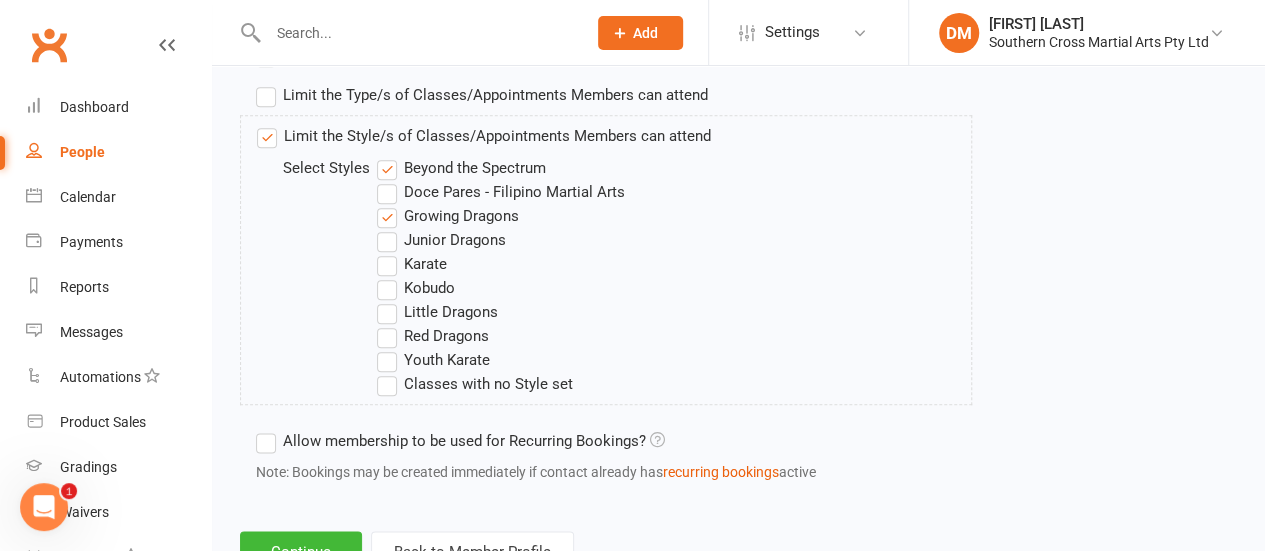 click on "Beyond the Spectrum" at bounding box center [461, 168] 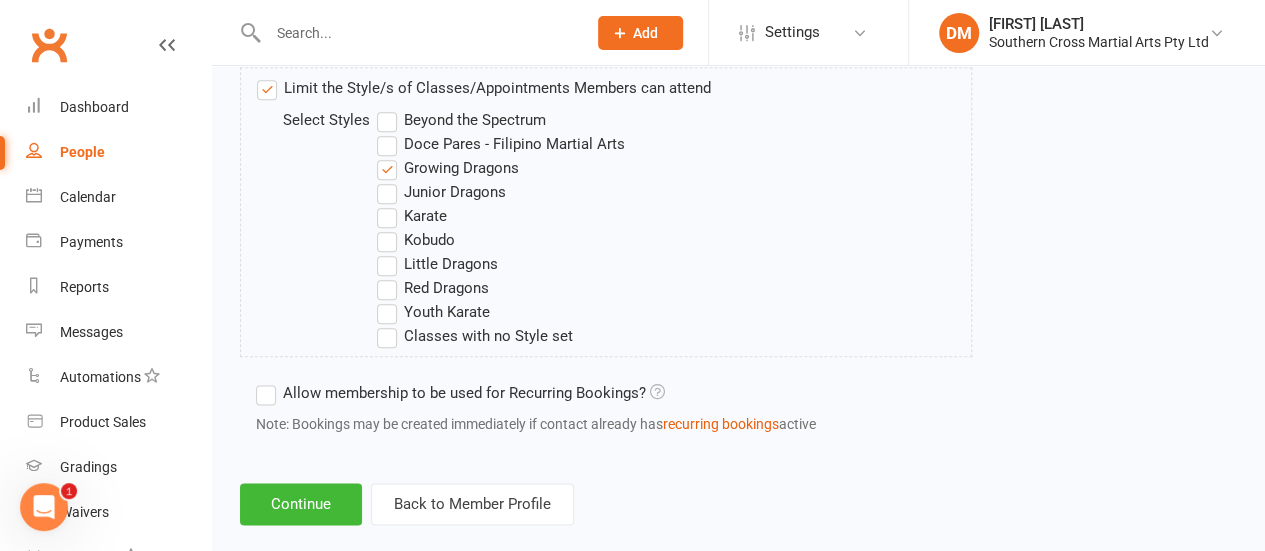 scroll, scrollTop: 1072, scrollLeft: 0, axis: vertical 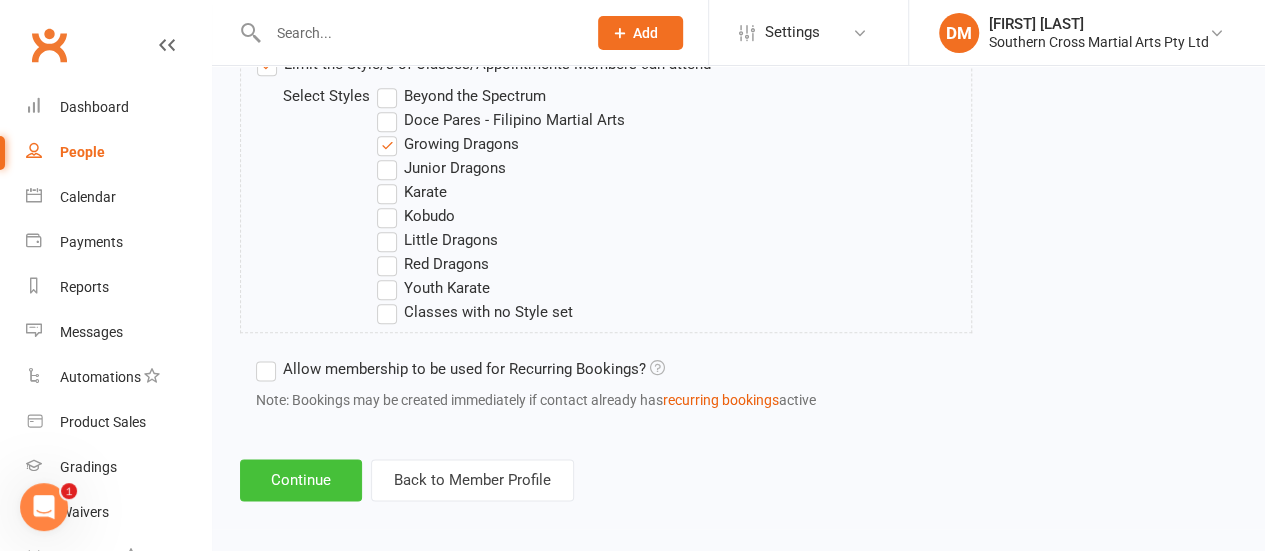 click on "Continue" at bounding box center [301, 480] 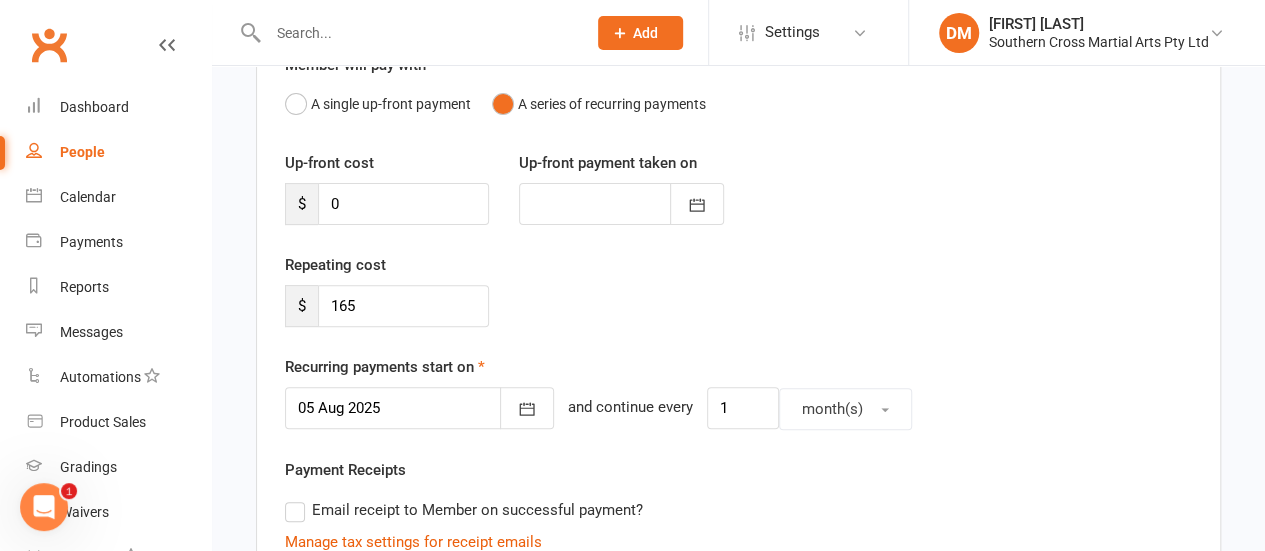 scroll, scrollTop: 300, scrollLeft: 0, axis: vertical 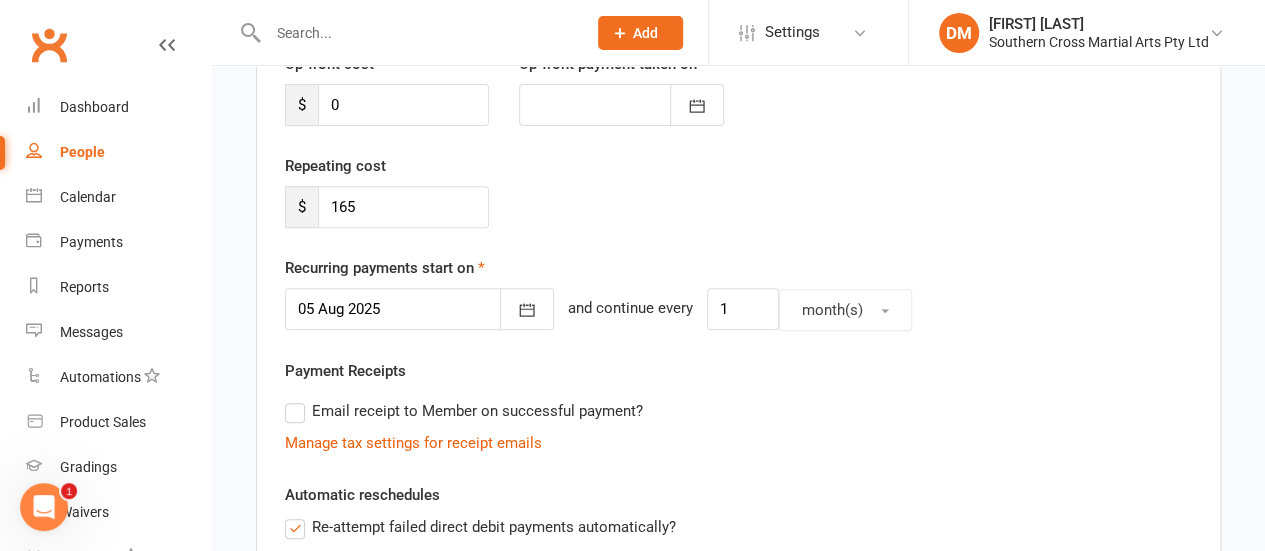 click at bounding box center (419, 309) 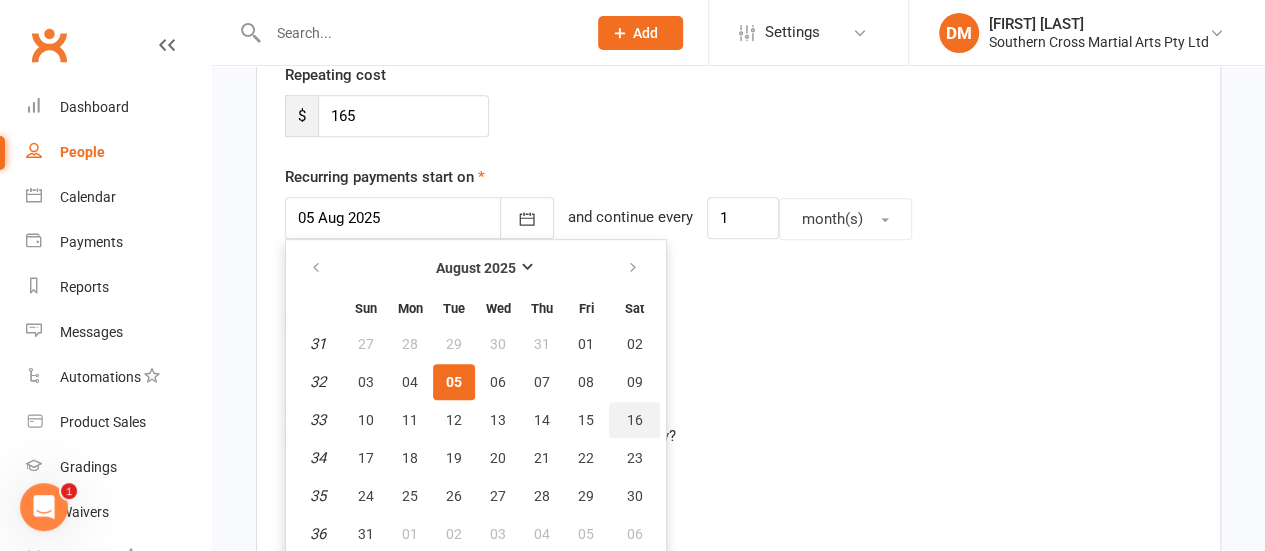 click on "16" at bounding box center (634, 420) 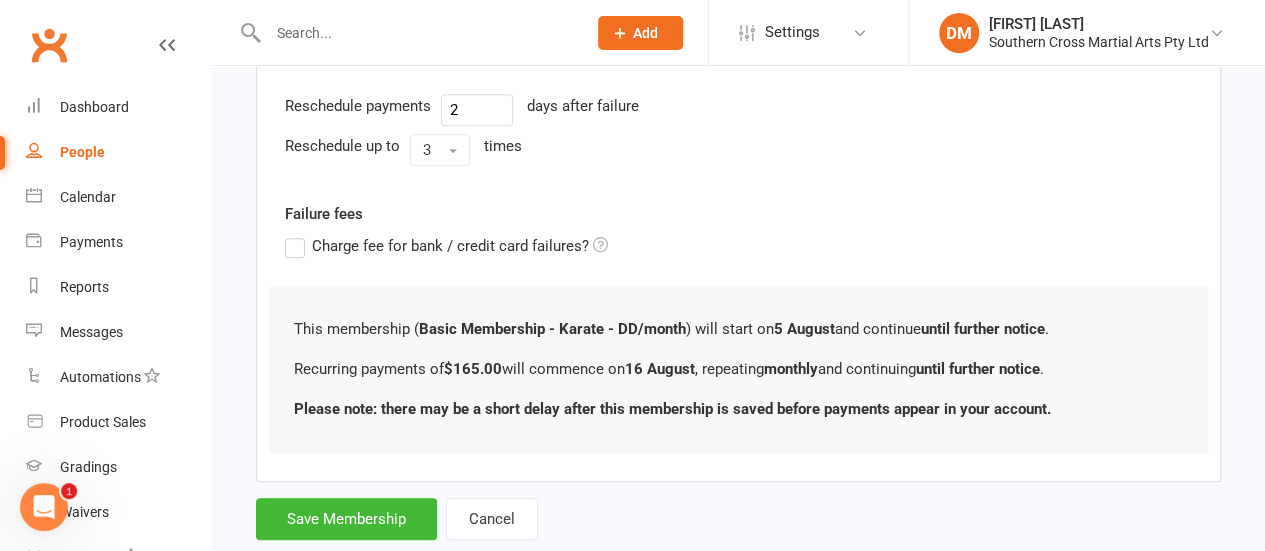 scroll, scrollTop: 818, scrollLeft: 0, axis: vertical 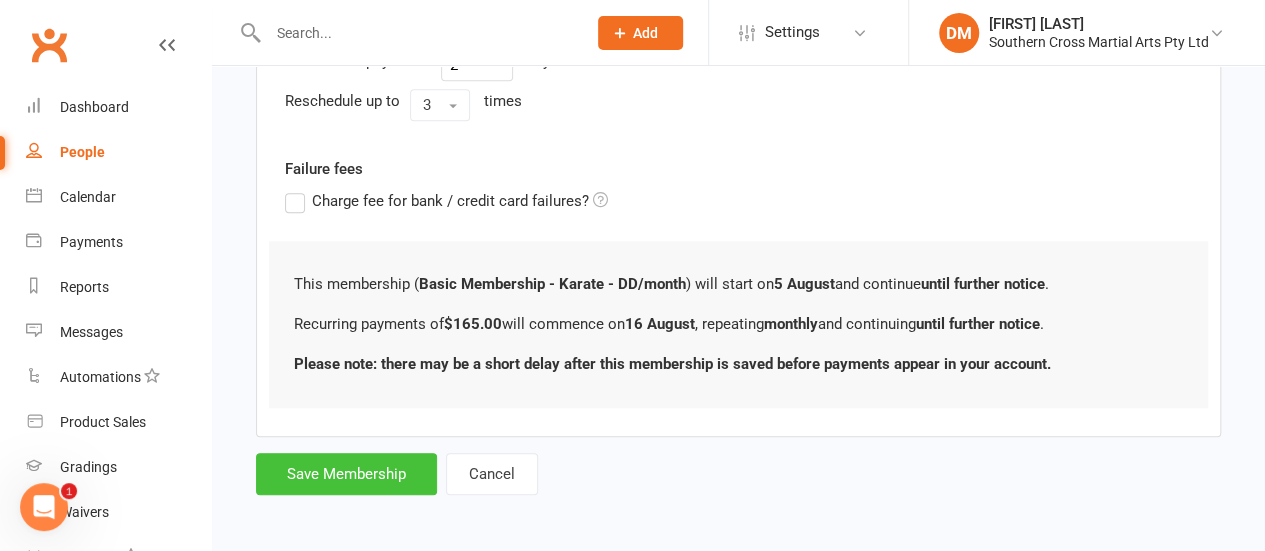 click on "Save Membership" at bounding box center (346, 474) 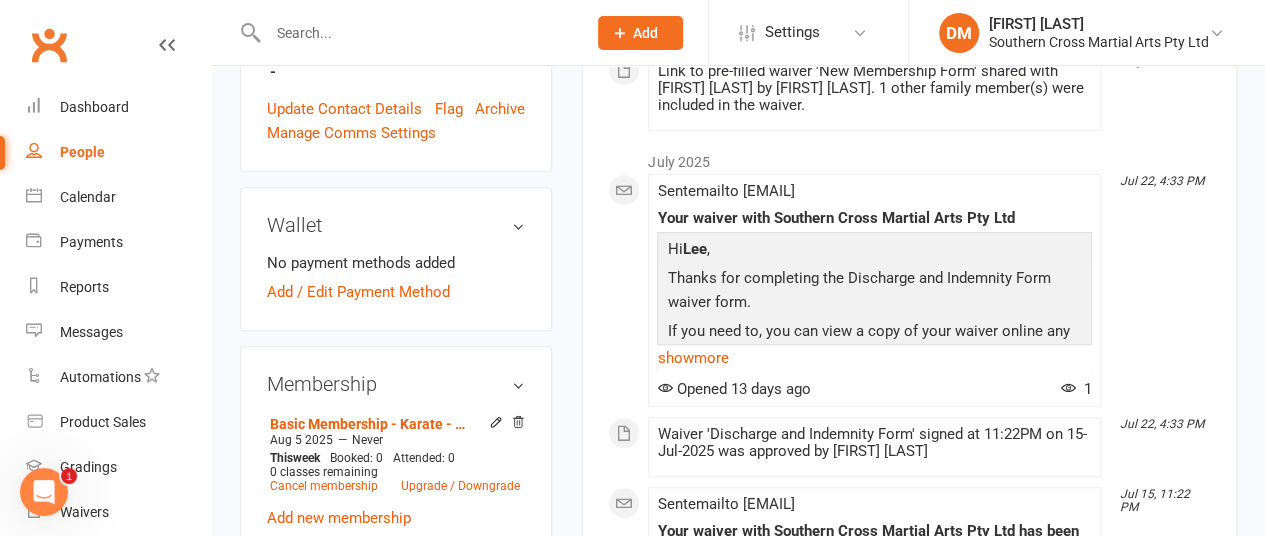 scroll, scrollTop: 600, scrollLeft: 0, axis: vertical 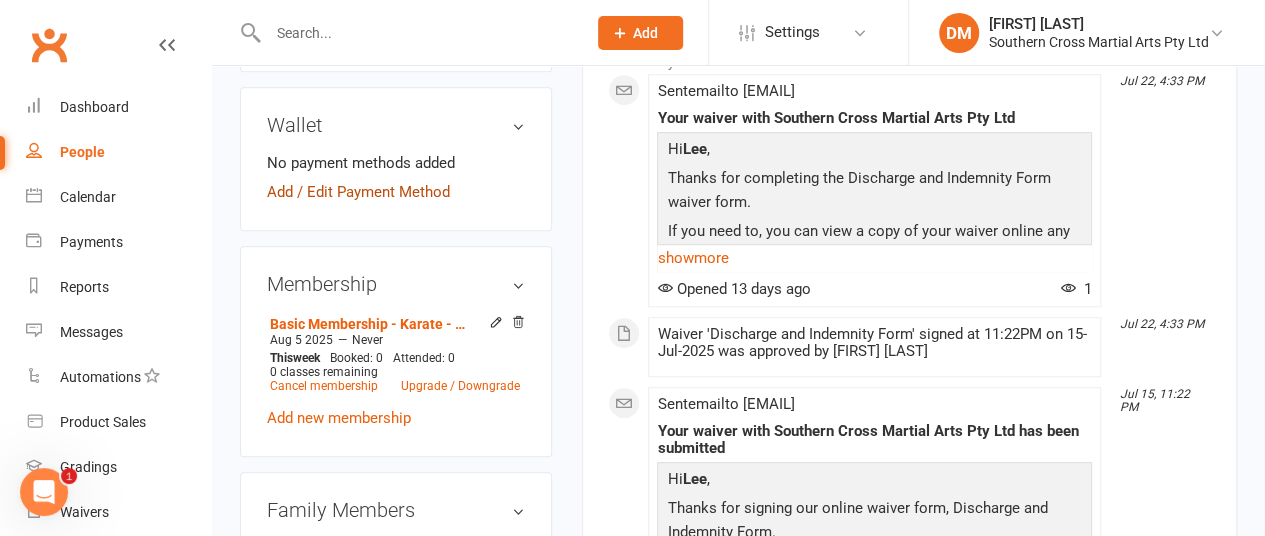 click on "Add / Edit Payment Method" at bounding box center [358, 192] 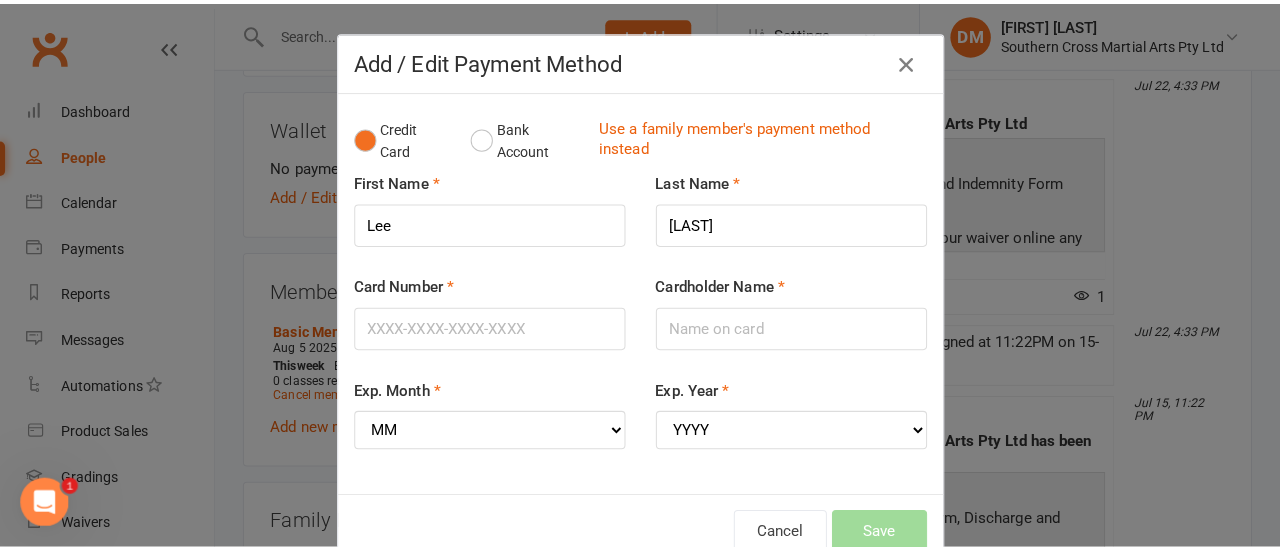 scroll, scrollTop: 582, scrollLeft: 0, axis: vertical 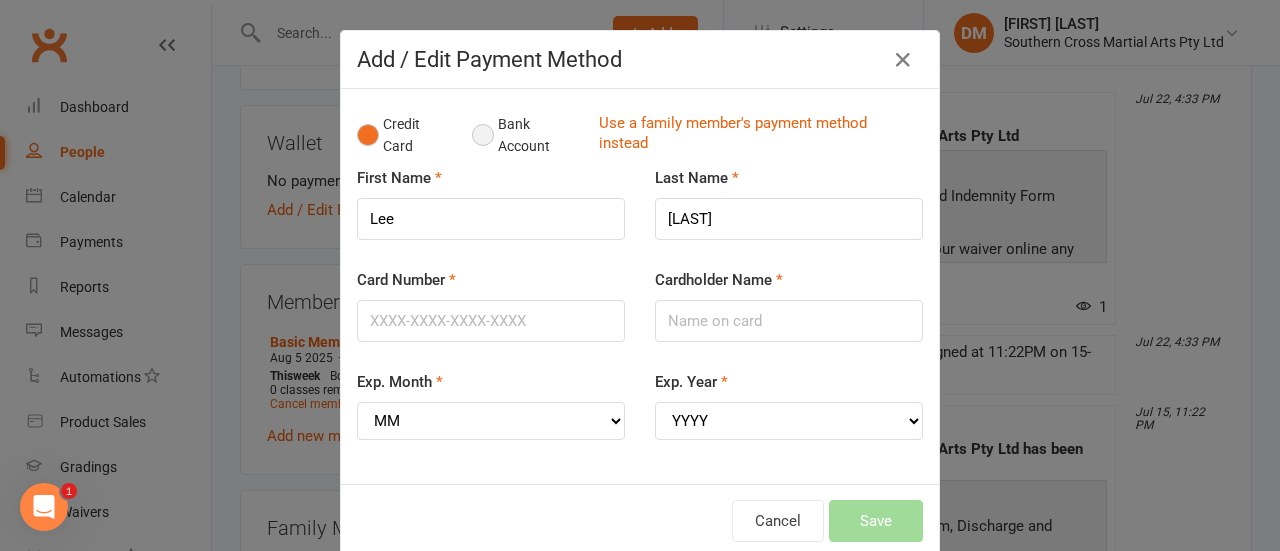 click on "Bank Account" at bounding box center [527, 135] 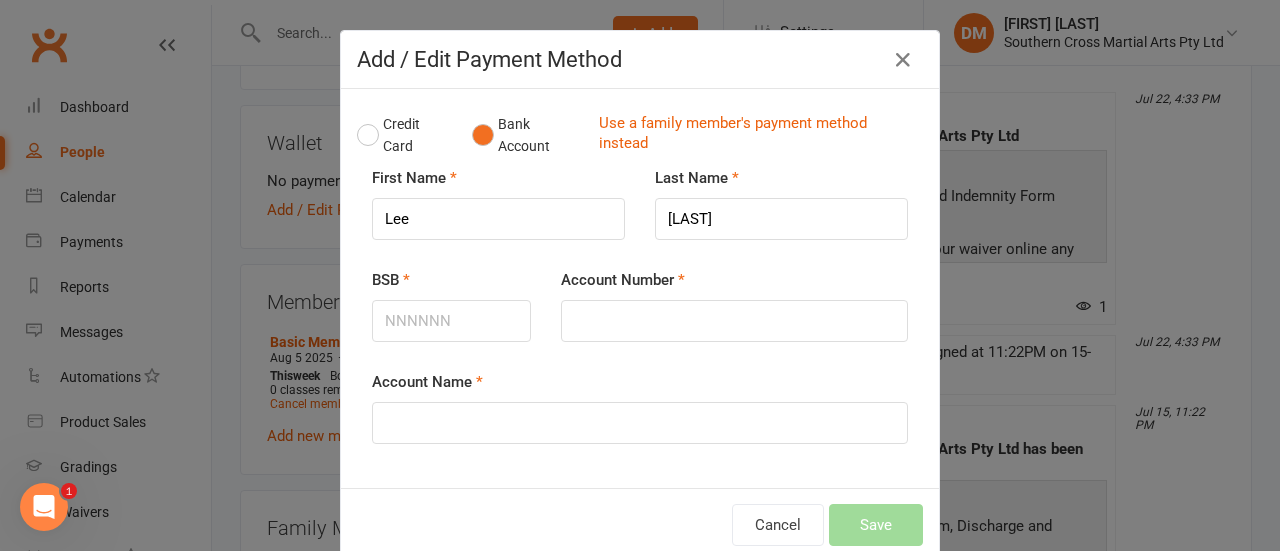 type 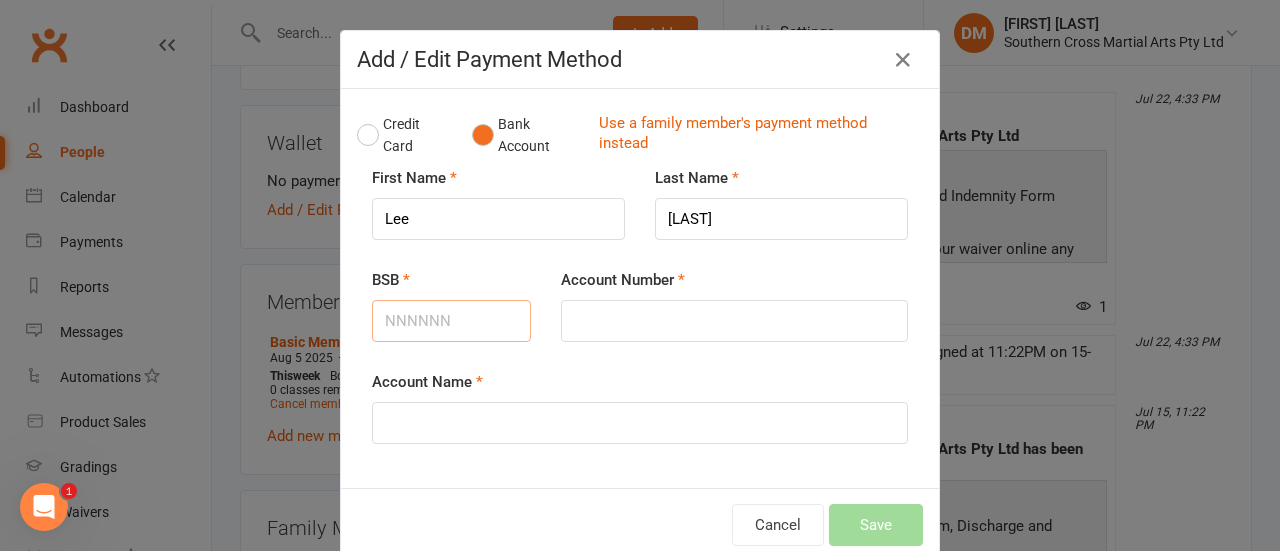 click on "BSB" at bounding box center (451, 321) 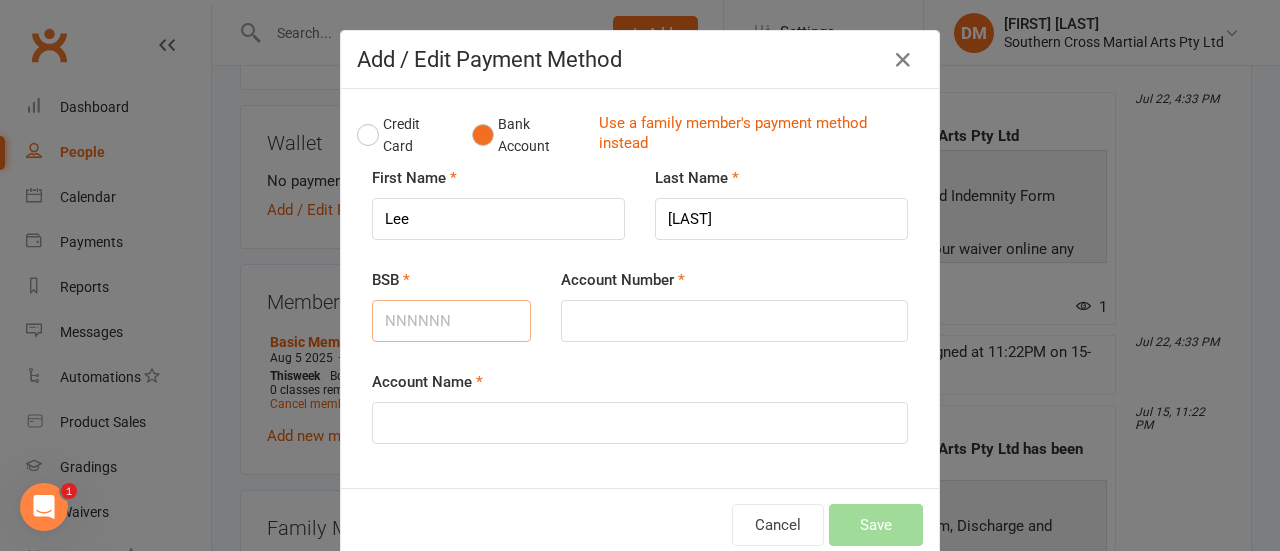 type on "[POSTCODE]" 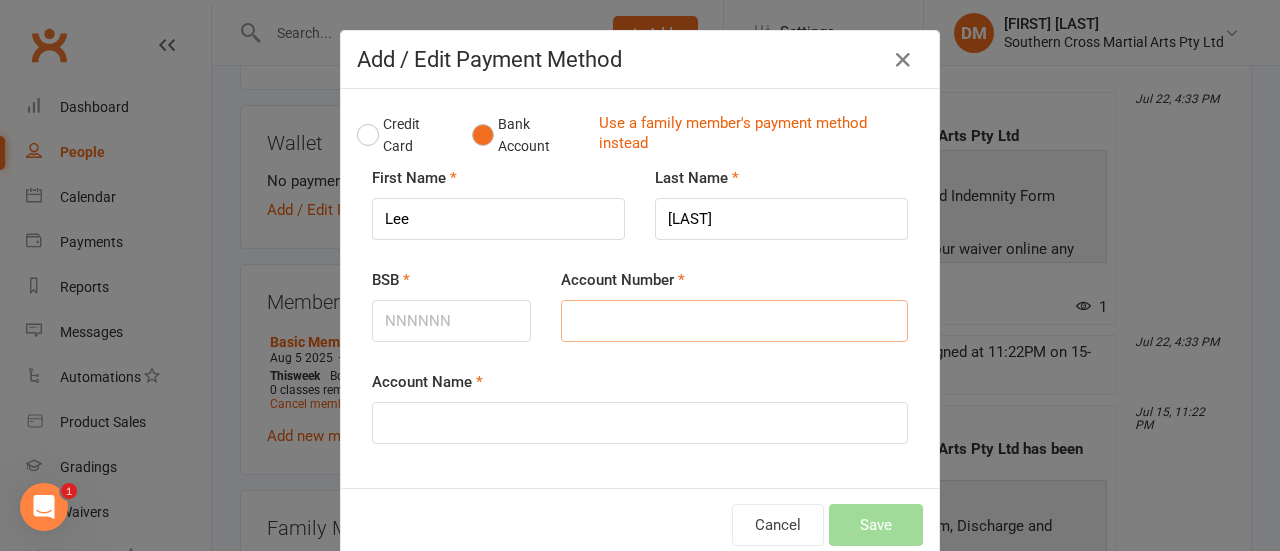 click on "Account Number" at bounding box center (734, 321) 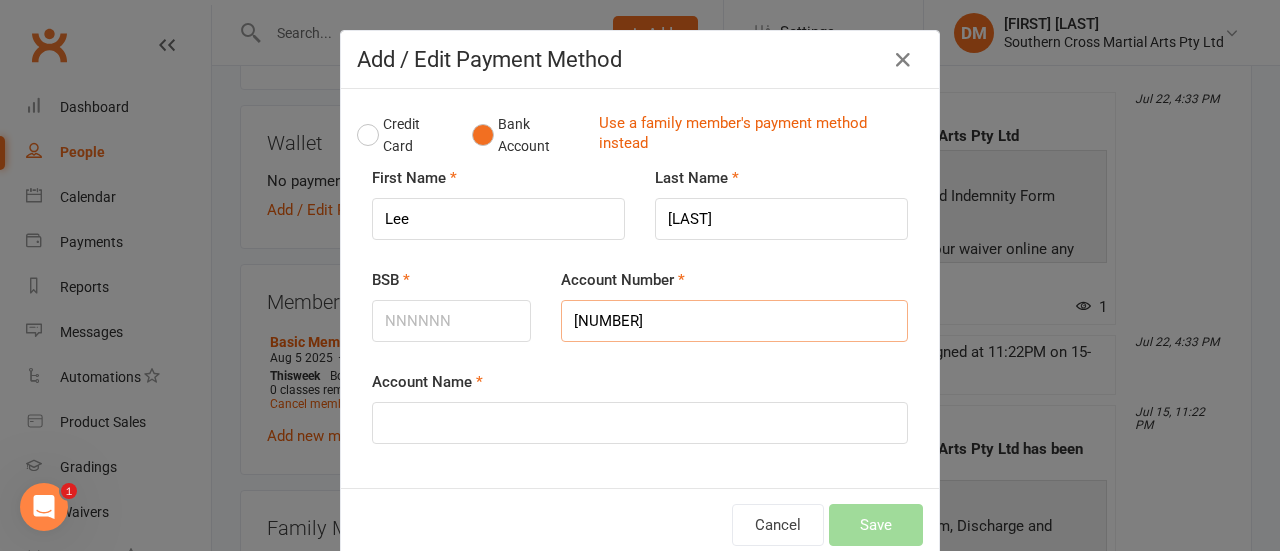 type on "[NUMBER]" 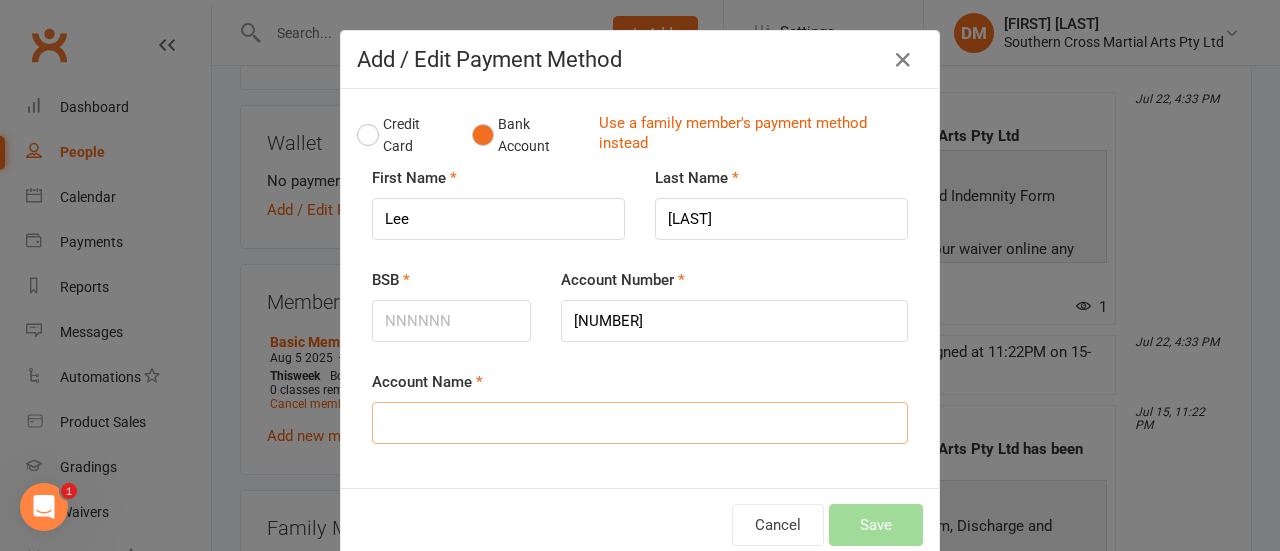 click on "Account Name" at bounding box center (640, 423) 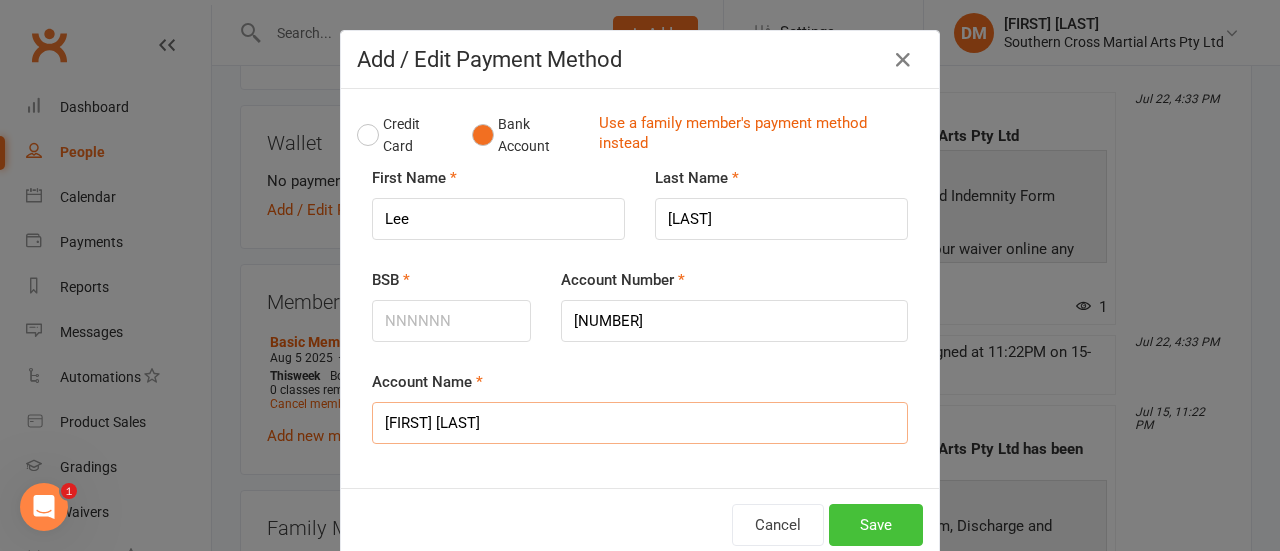 type on "[FIRST] [LAST]" 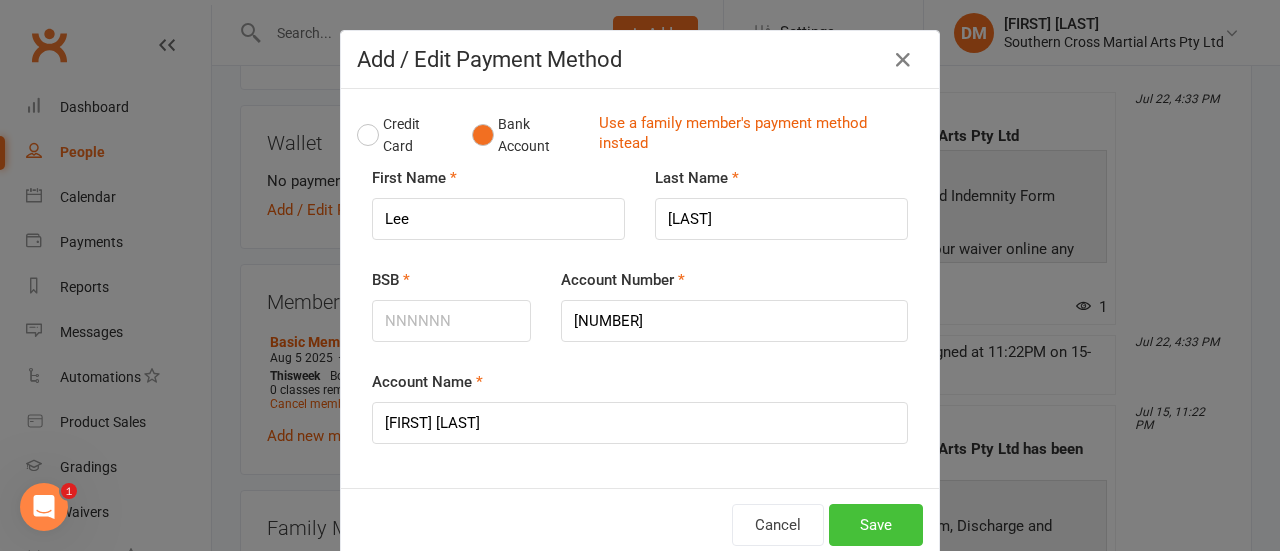 click on "Save" at bounding box center (876, 525) 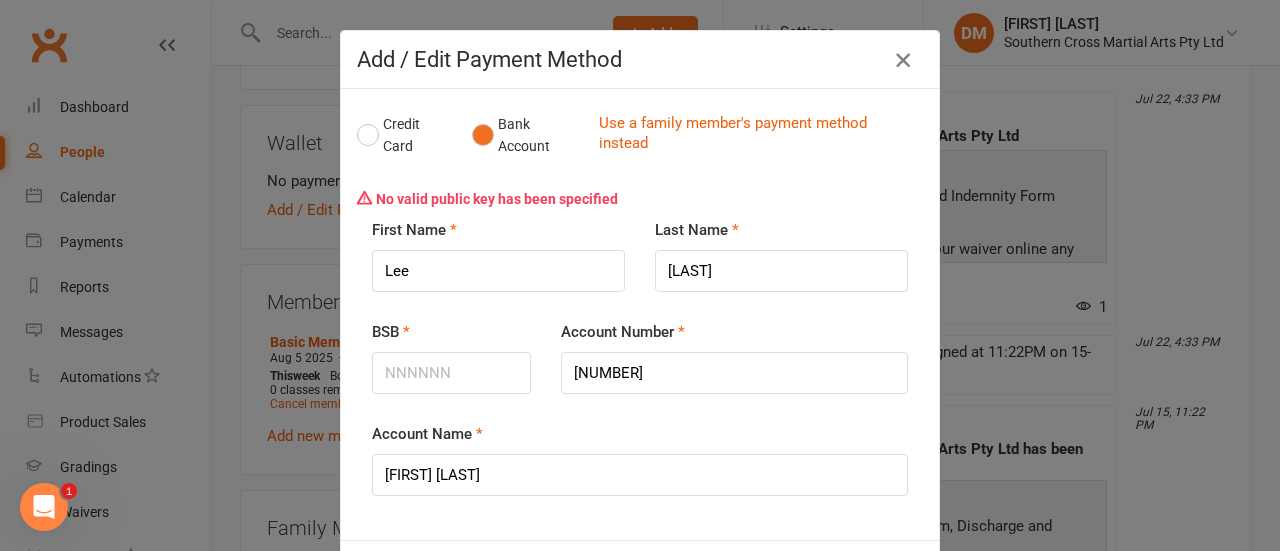 click at bounding box center [903, 60] 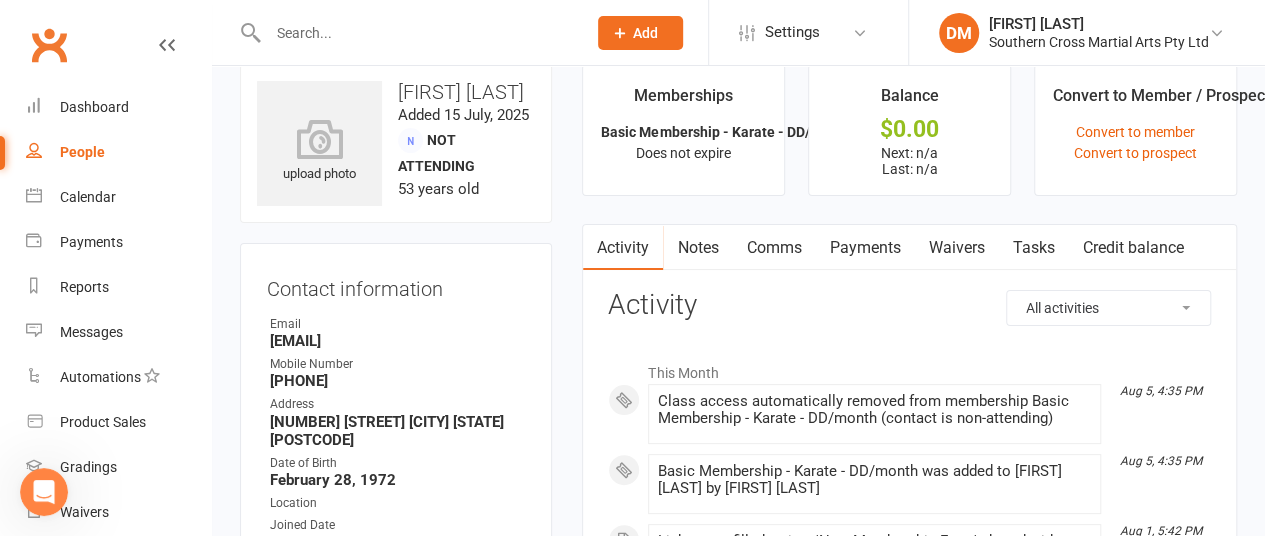 scroll, scrollTop: 0, scrollLeft: 0, axis: both 